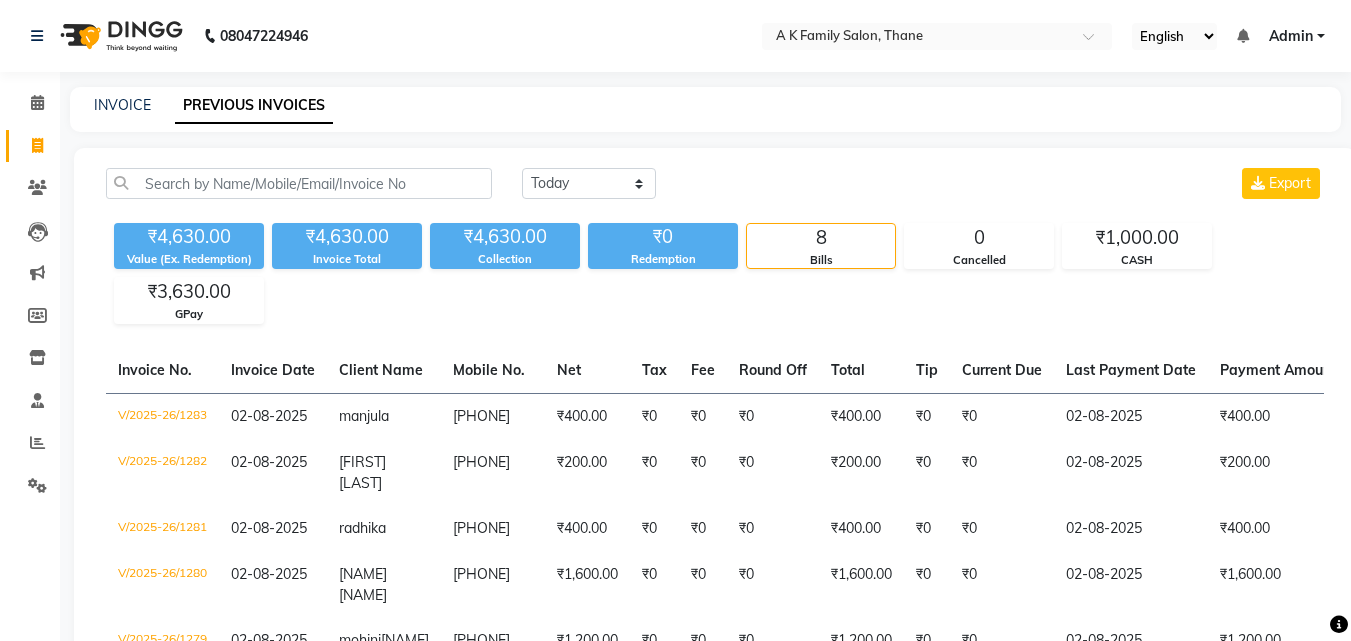 scroll, scrollTop: 0, scrollLeft: 0, axis: both 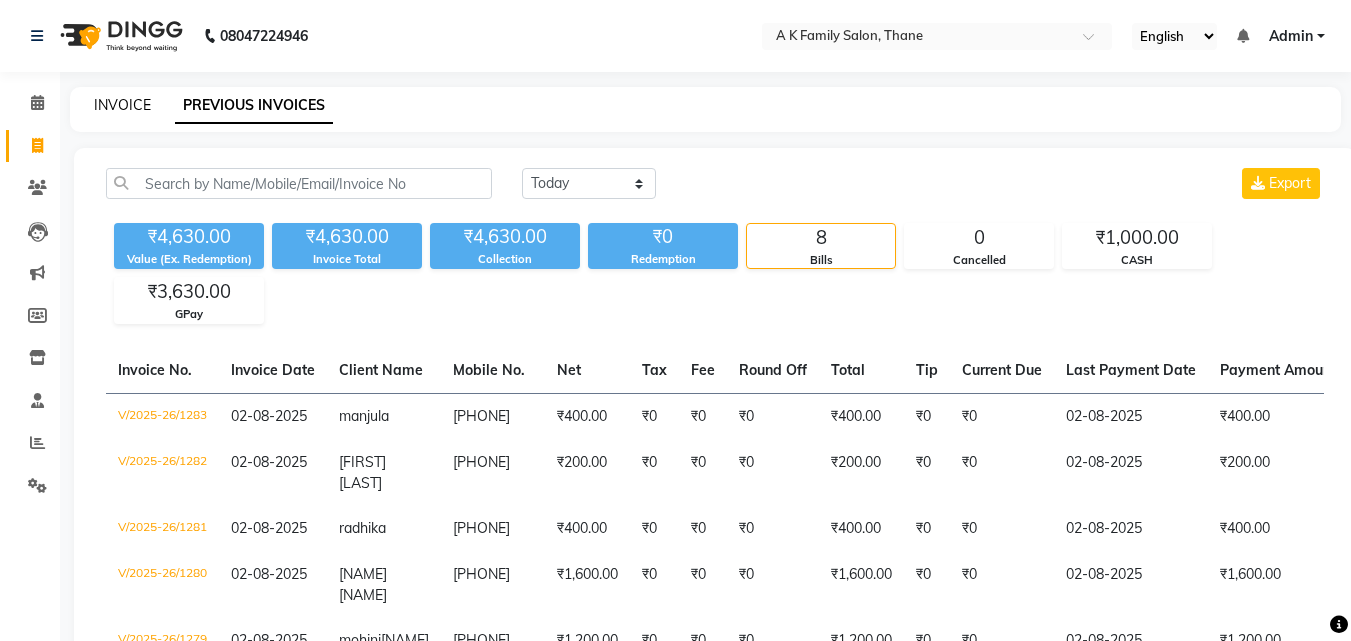 click on "INVOICE" 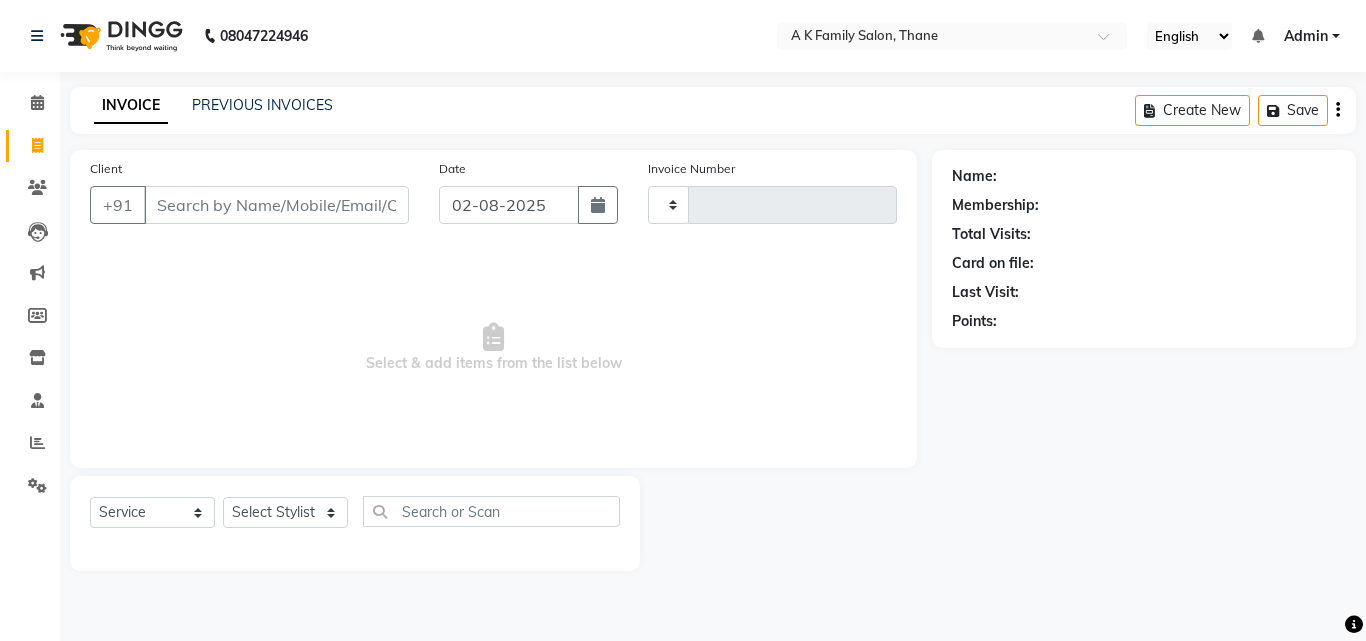 type on "1284" 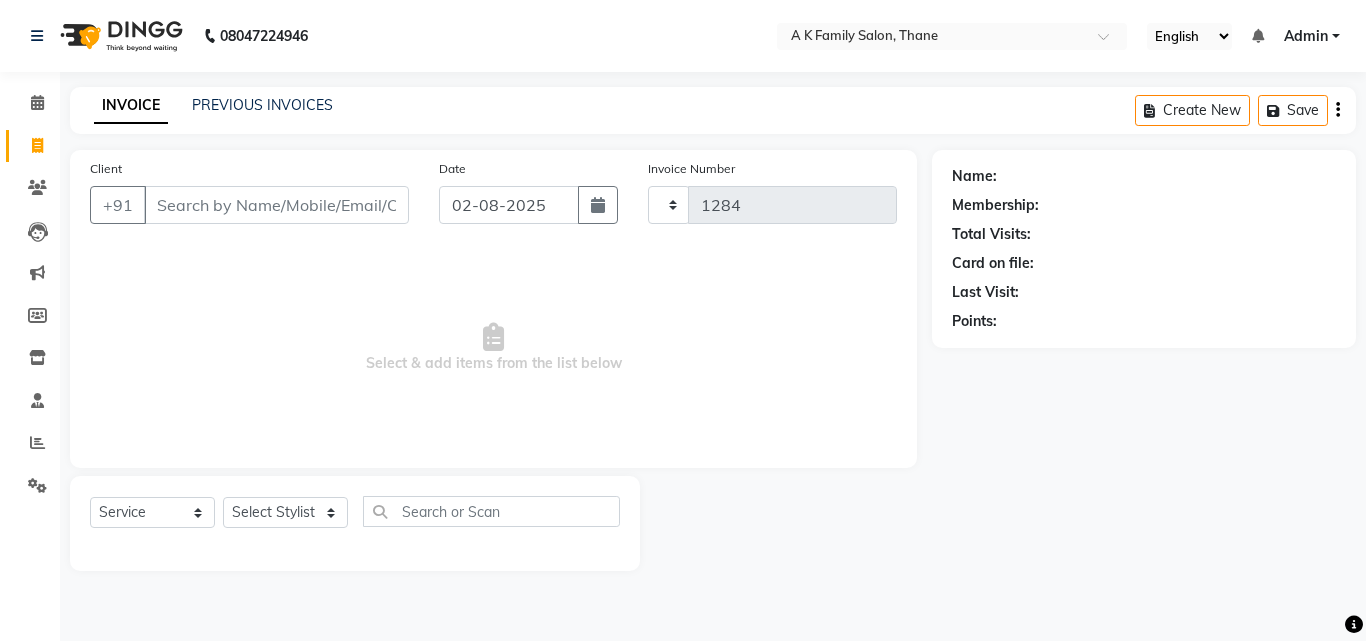 select on "5033" 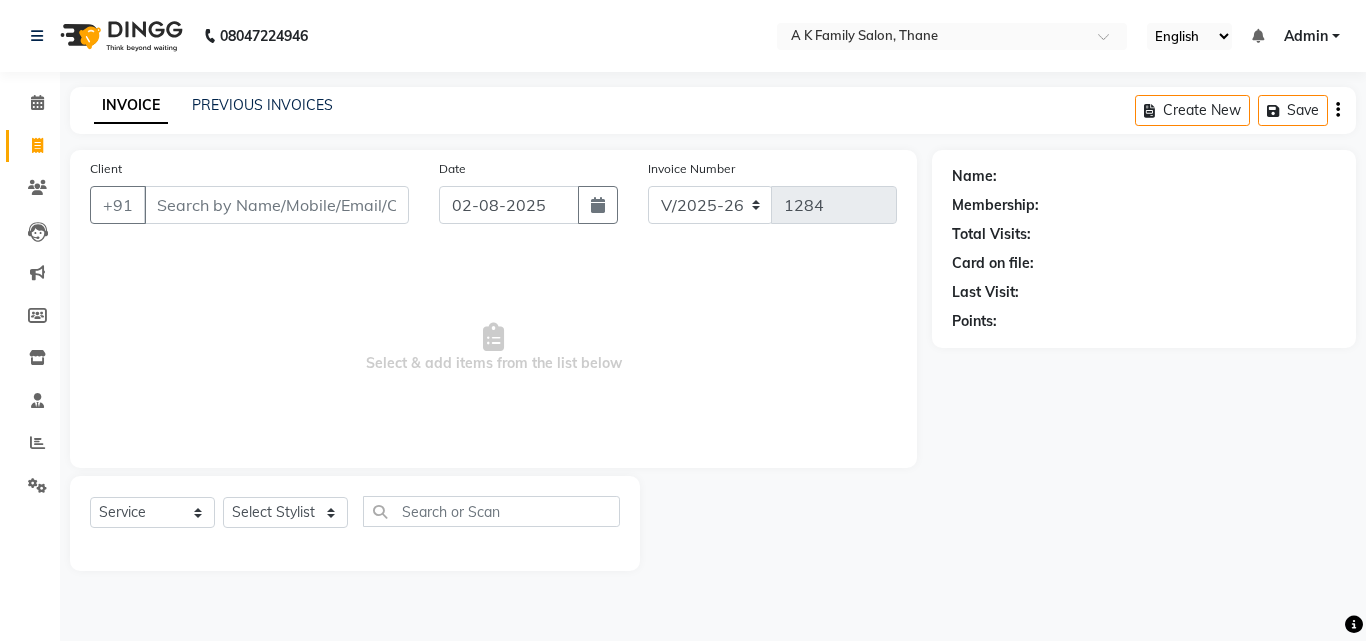 click on "Client" at bounding box center (276, 205) 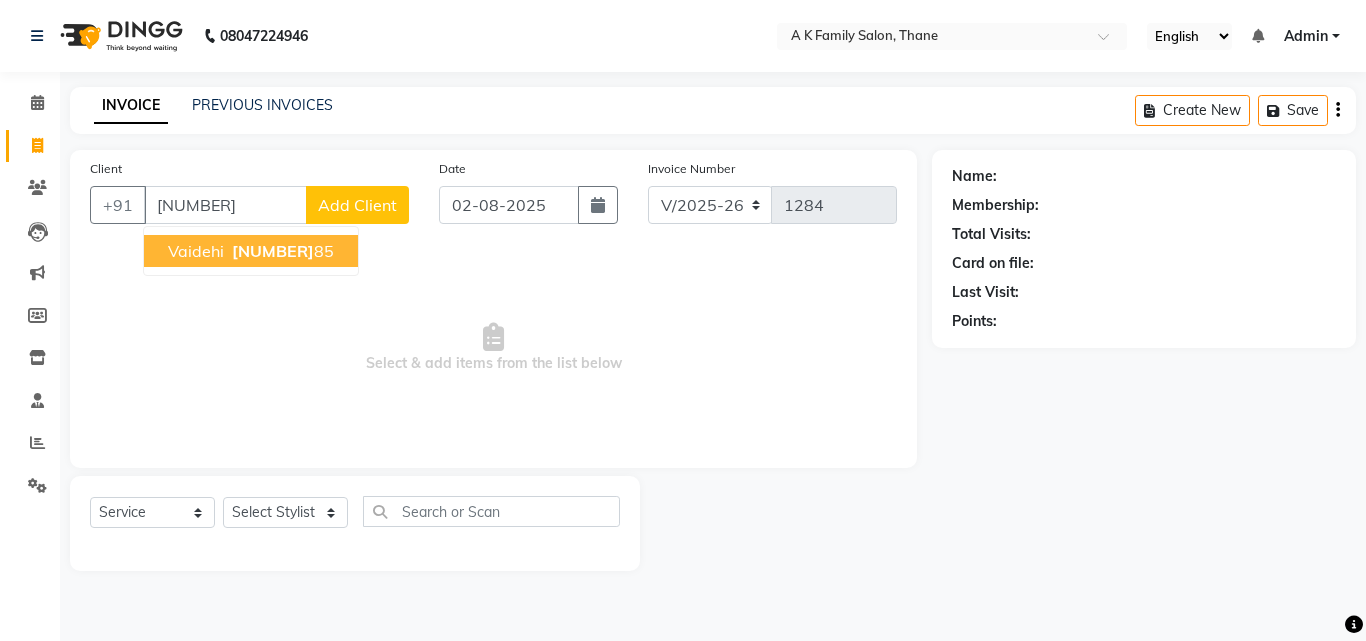 click on "vaidehi" at bounding box center [196, 251] 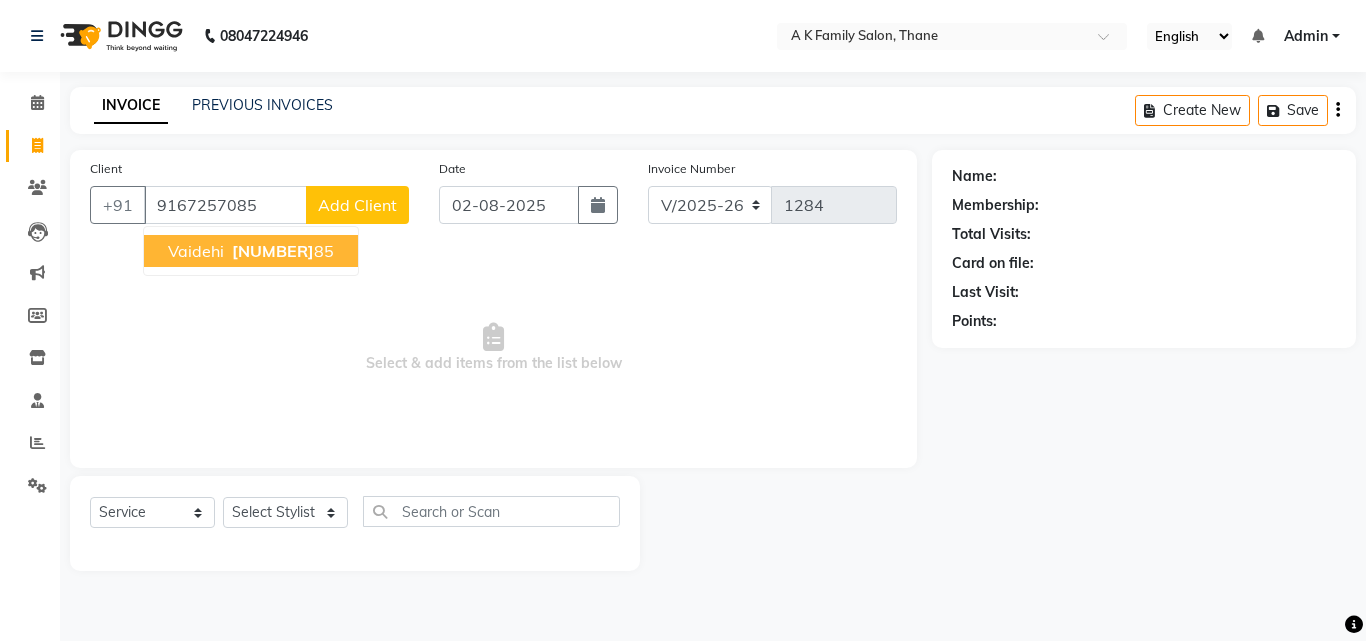 type on "9167257085" 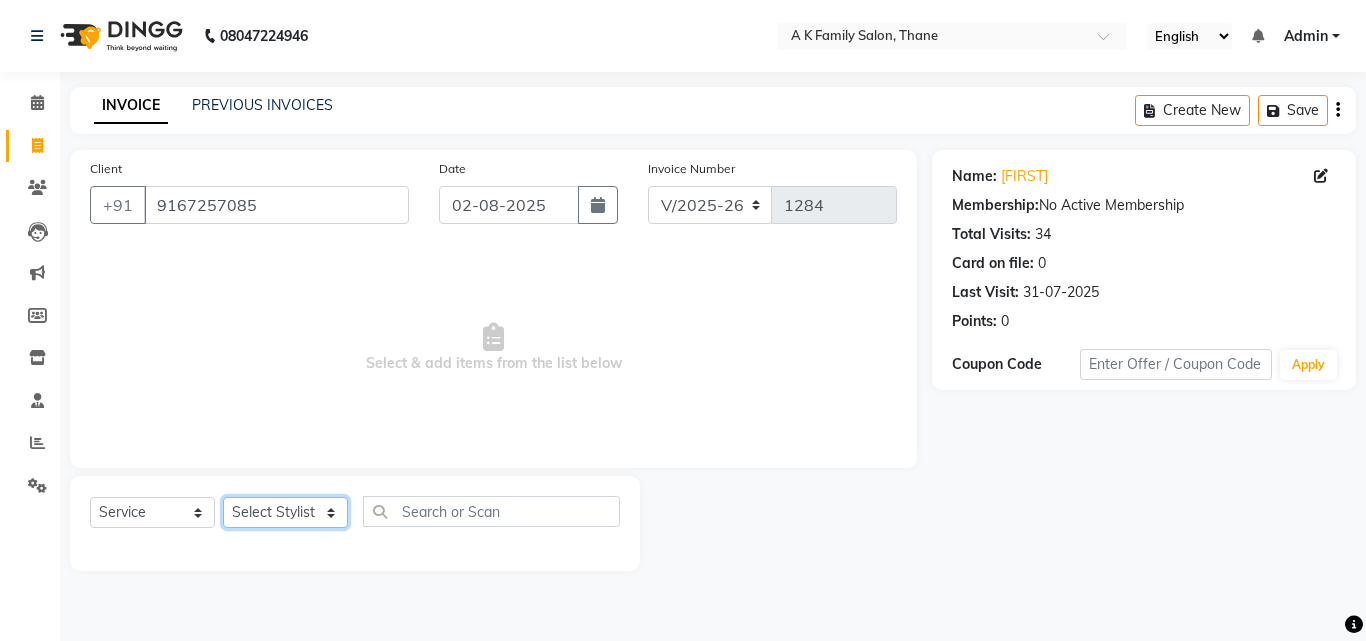 click on "Select Stylist [FIRST] [LAST] [FIRST] [LAST] [FIRST] [LAST] [FIRST] [LAST] [FIRST] [LAST]" 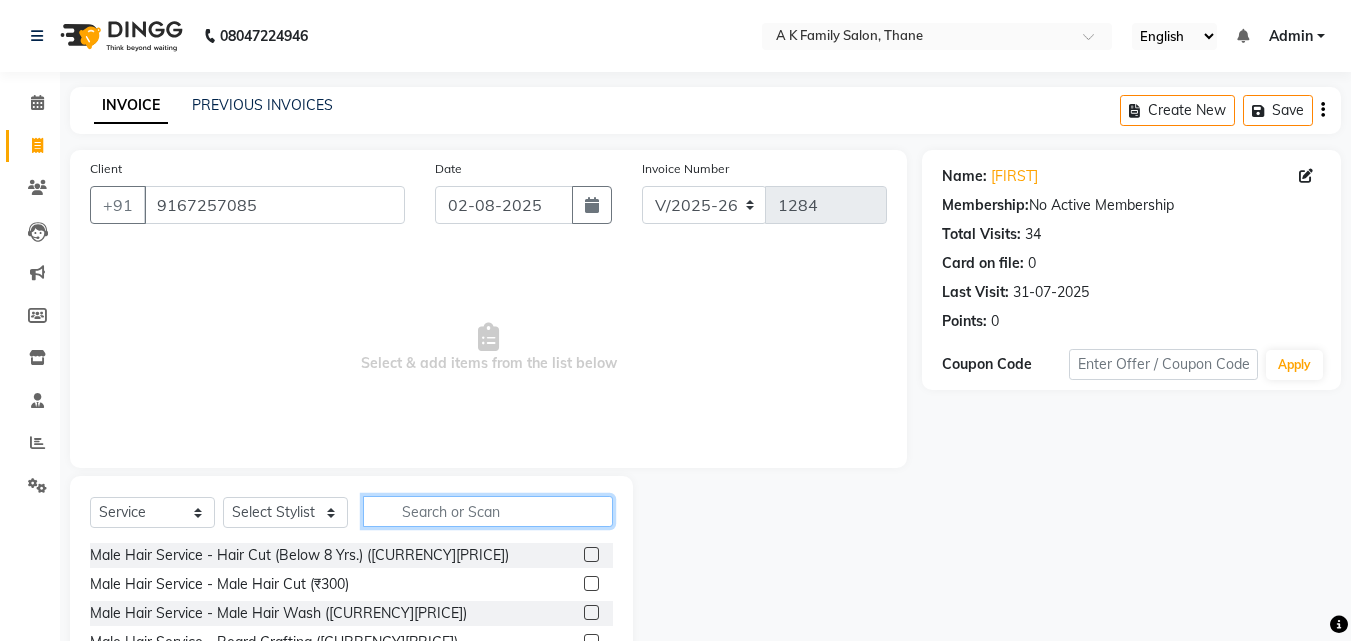 click 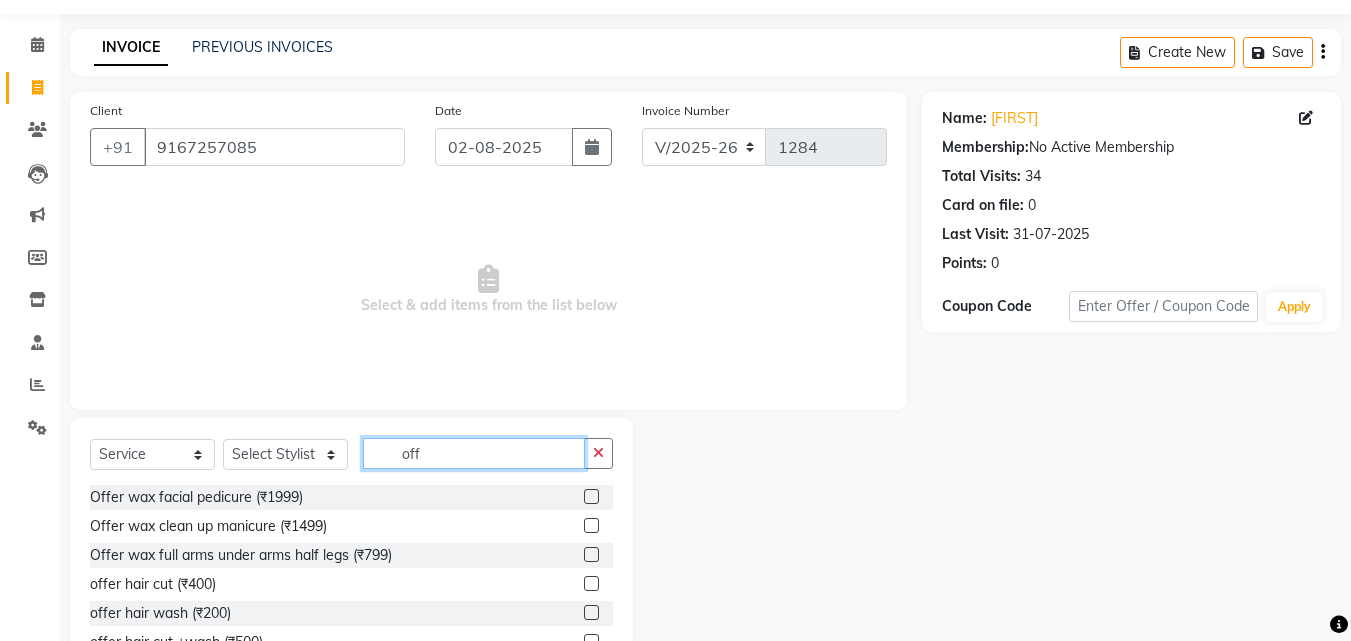 scroll, scrollTop: 160, scrollLeft: 0, axis: vertical 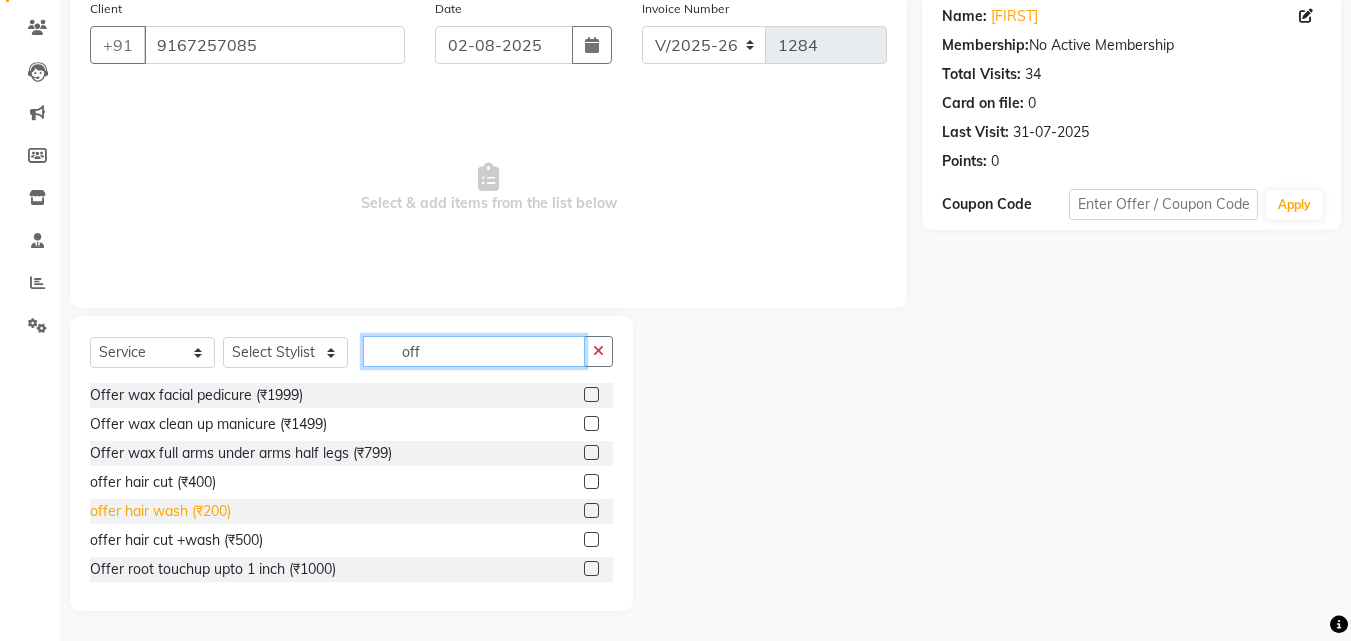 type on "off" 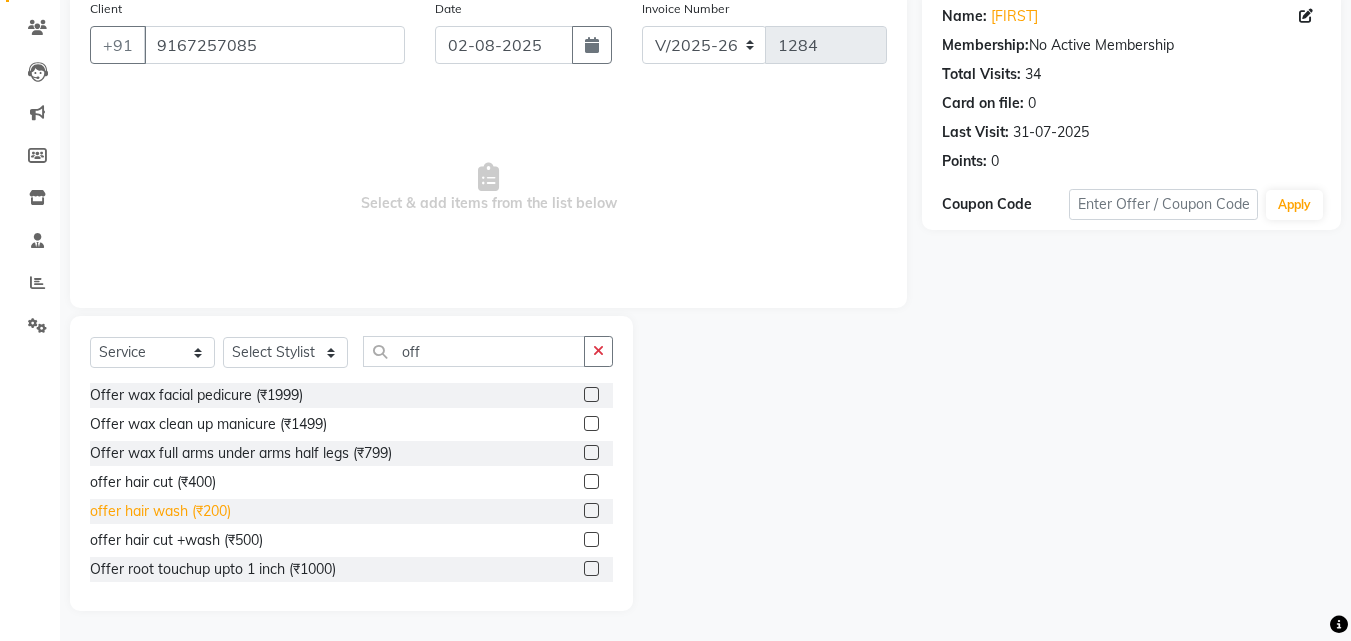 click on "offer hair wash  (₹200)" 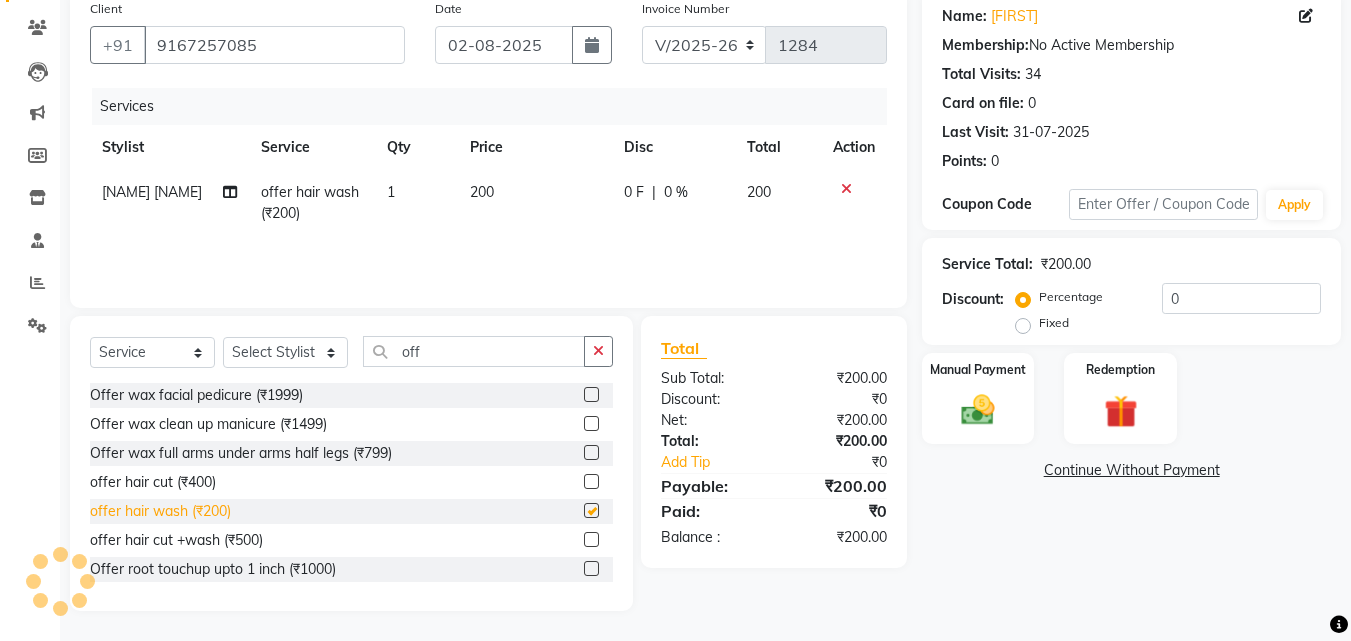 checkbox on "false" 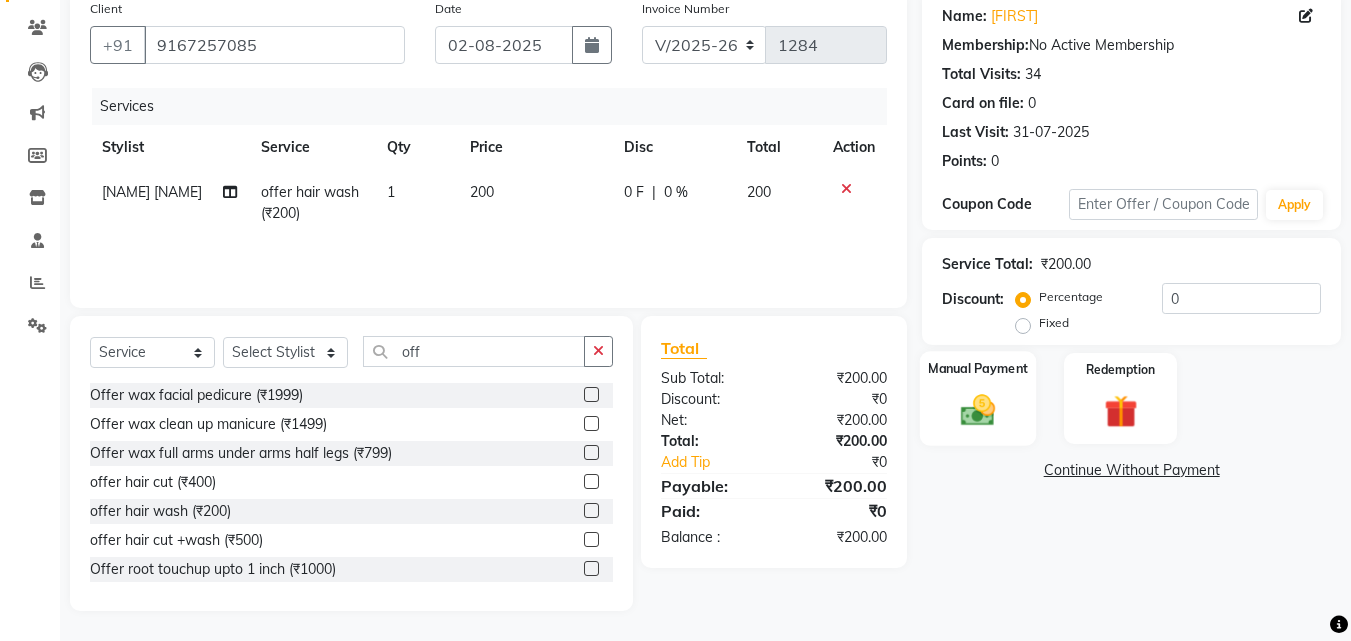 click on "Manual Payment" 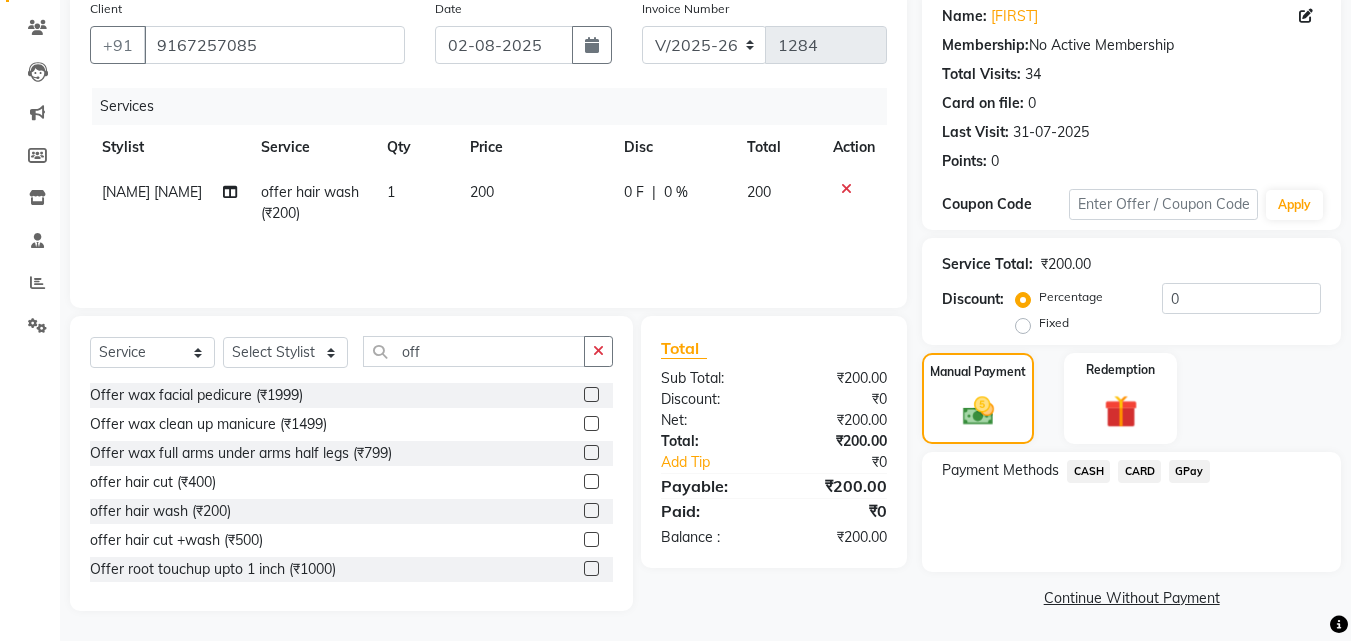 click on "CASH" 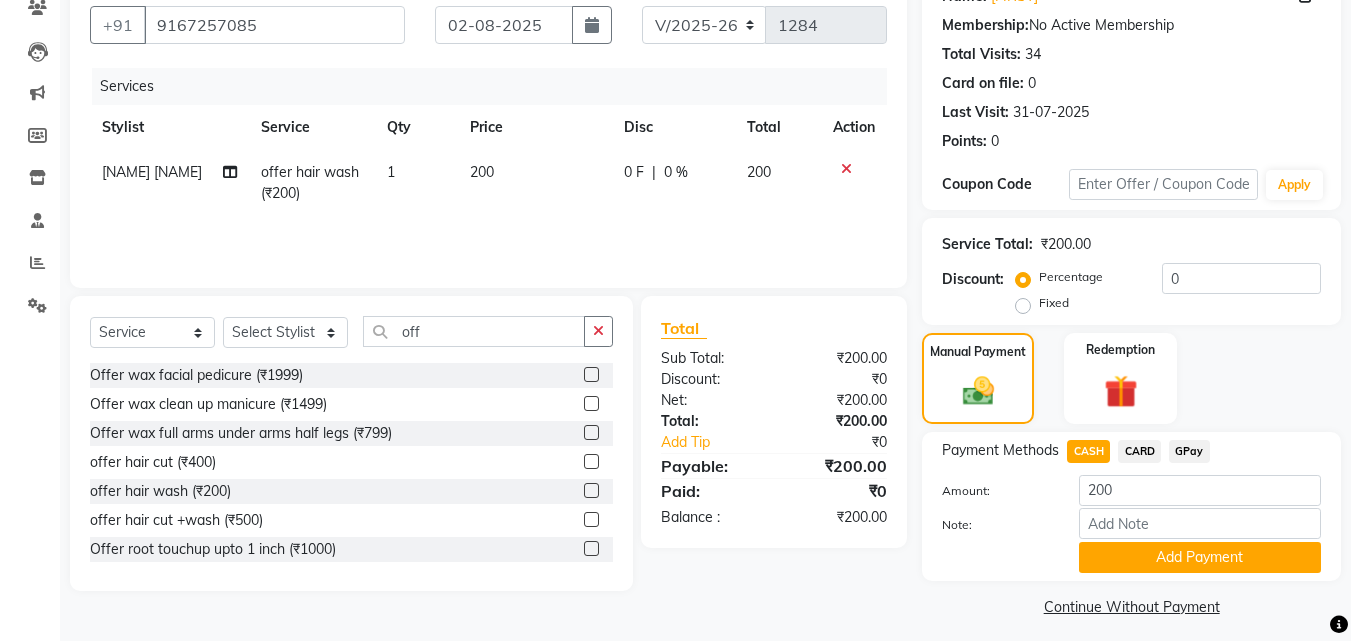 scroll, scrollTop: 191, scrollLeft: 0, axis: vertical 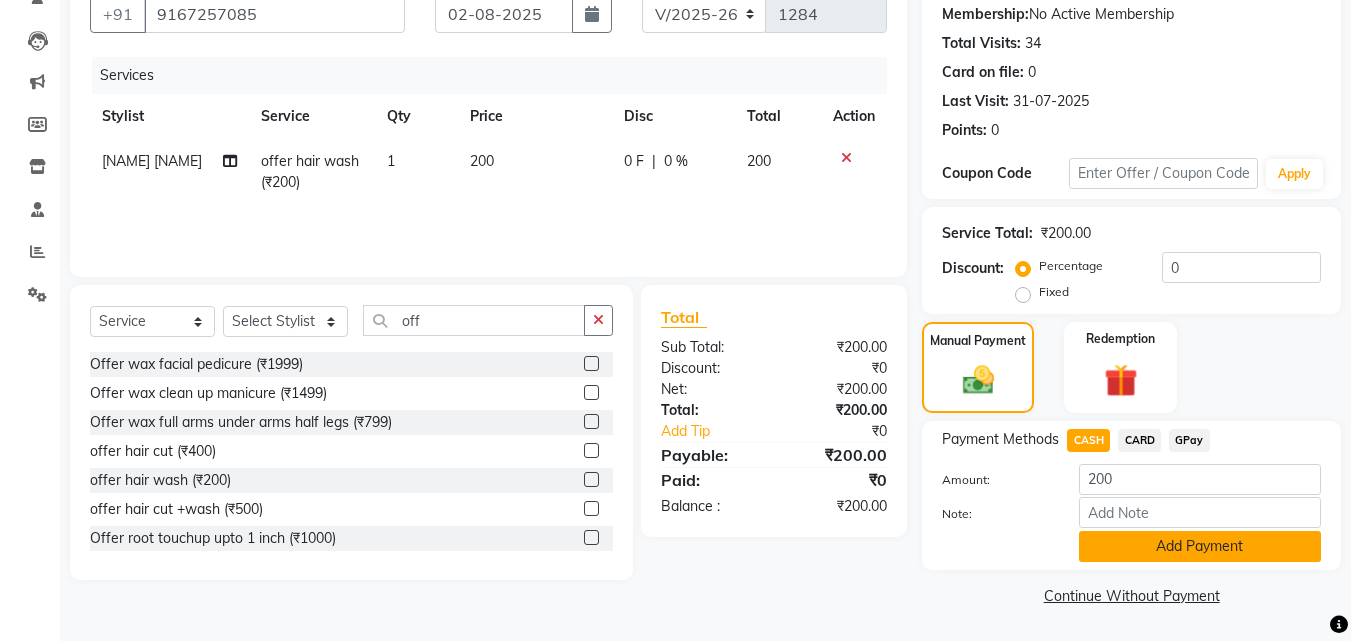 click on "Add Payment" 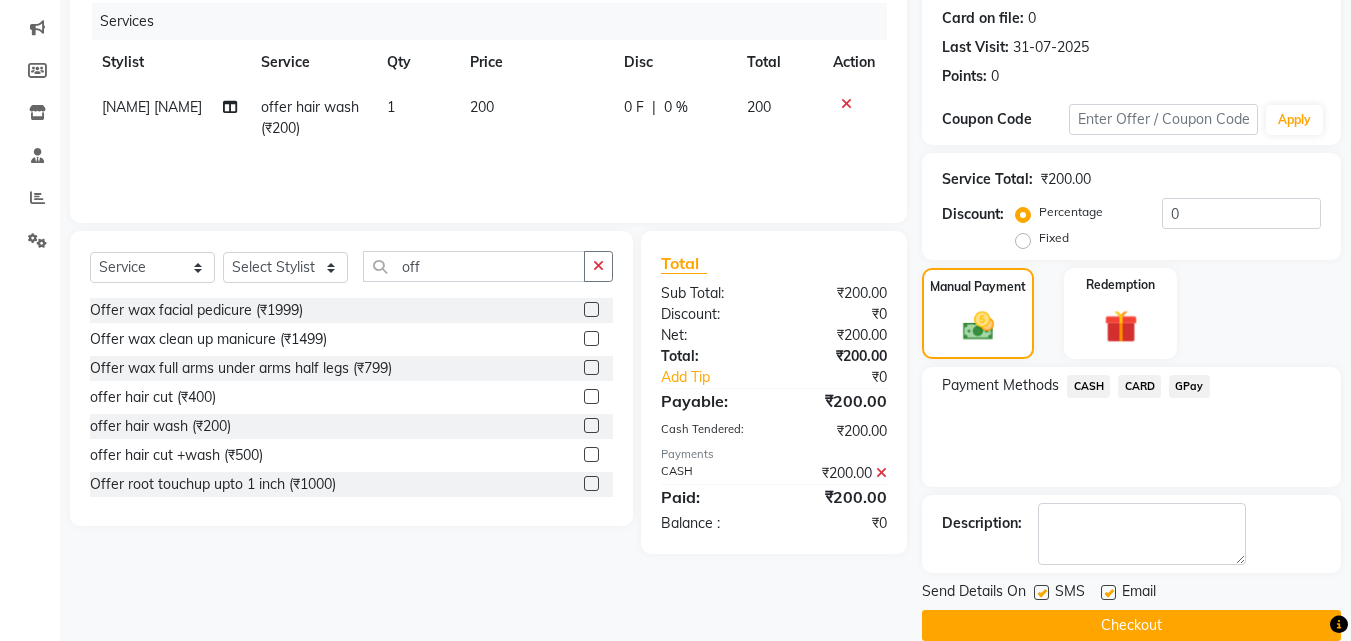 scroll, scrollTop: 275, scrollLeft: 0, axis: vertical 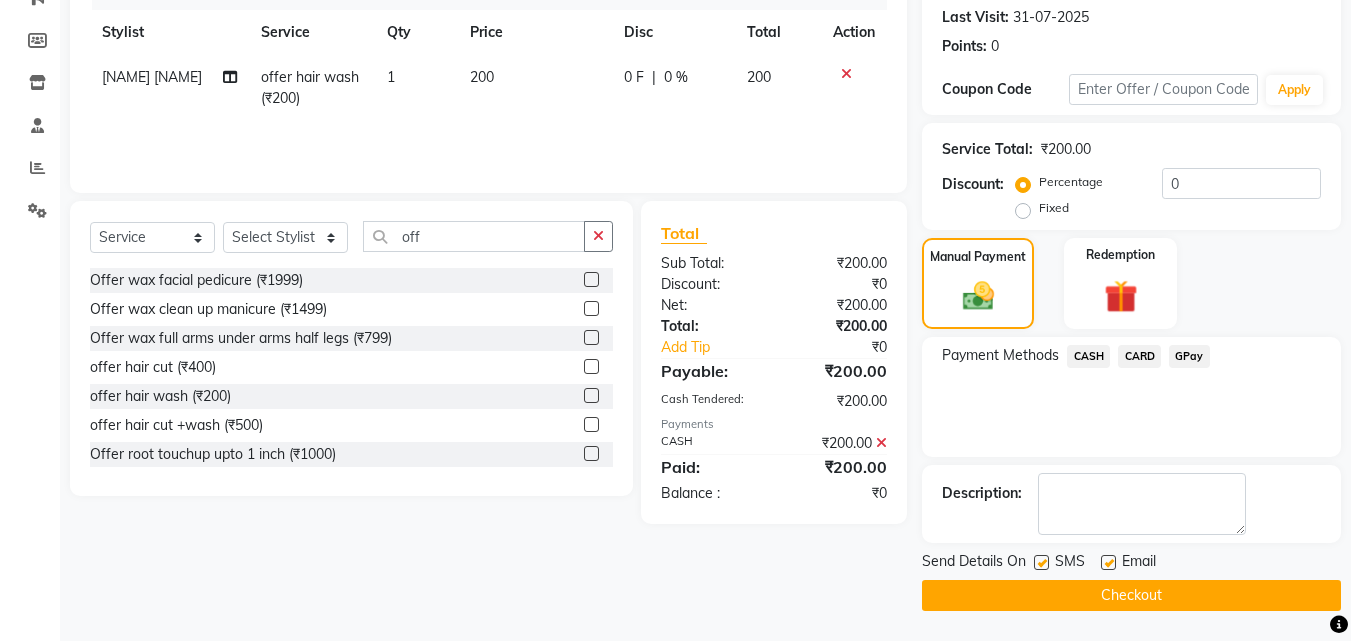 drag, startPoint x: 1260, startPoint y: 574, endPoint x: 1262, endPoint y: 589, distance: 15.132746 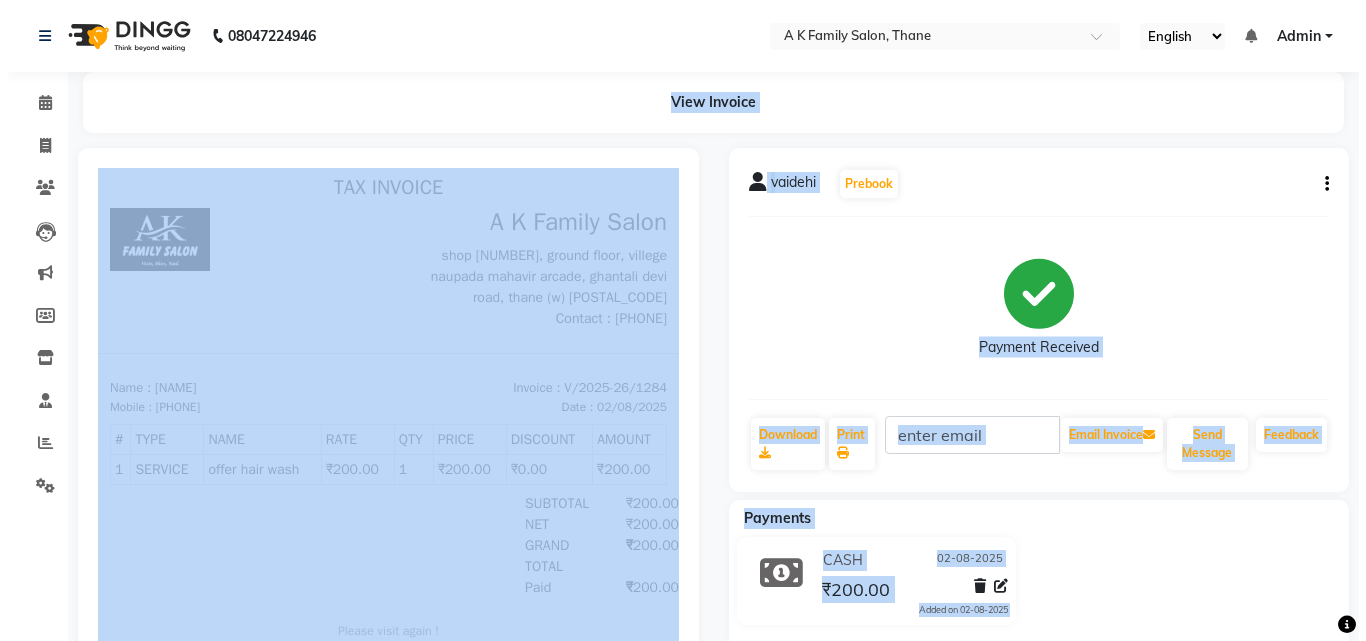 scroll, scrollTop: 0, scrollLeft: 0, axis: both 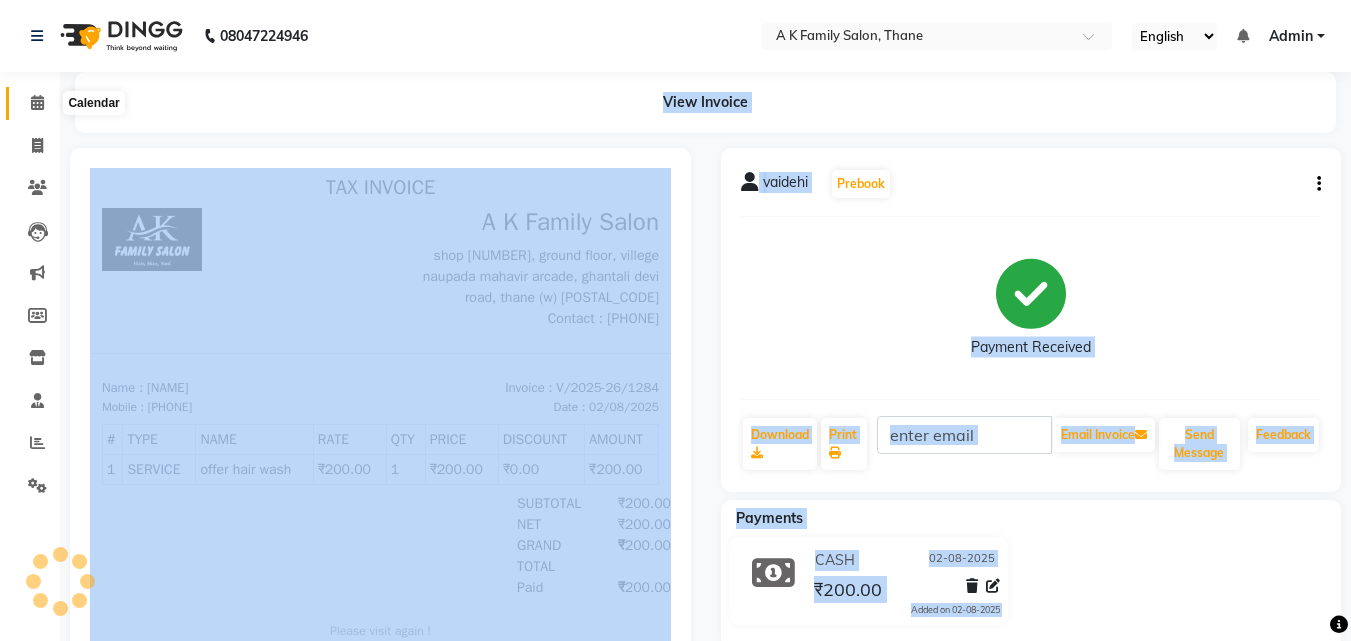 click 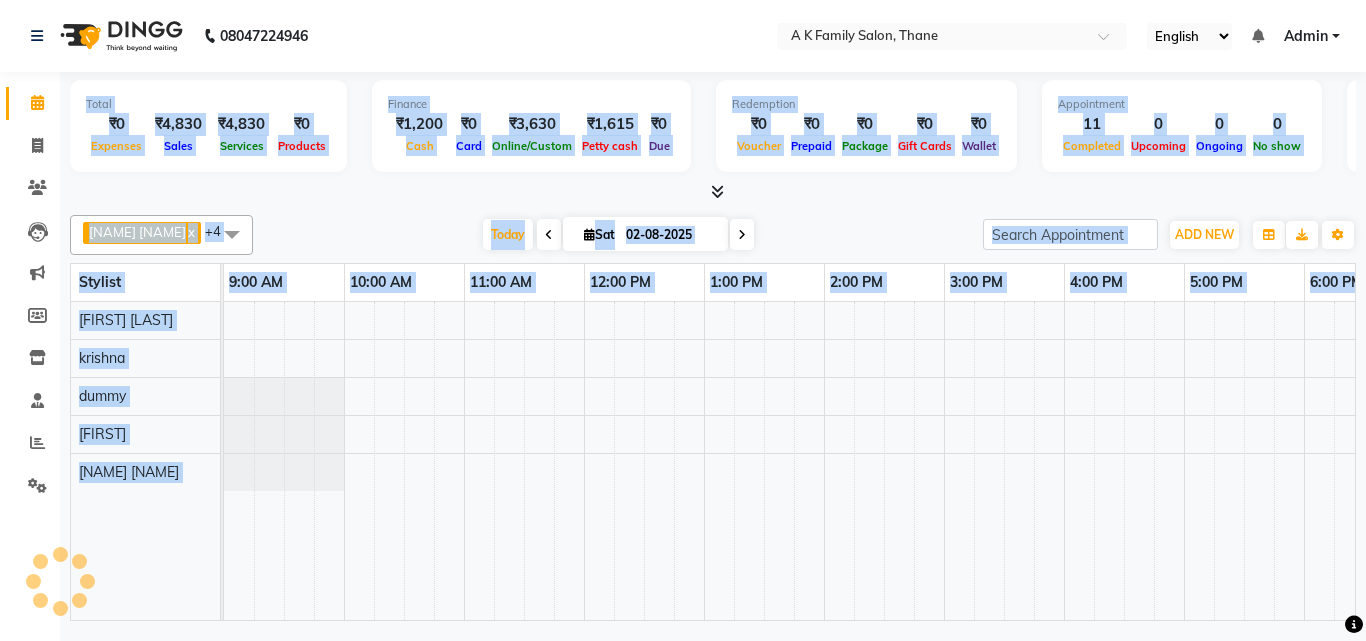 scroll, scrollTop: 0, scrollLeft: 0, axis: both 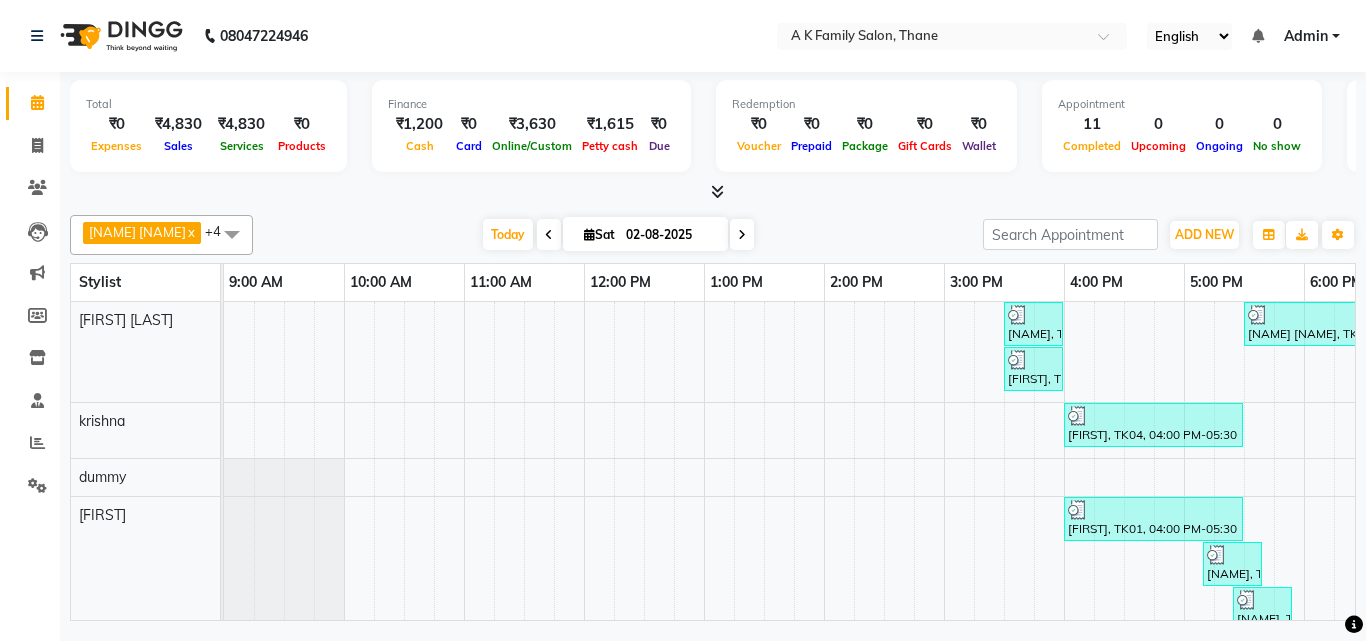 click on "08047224946 Select Location × A K Family Salon, Thane English ENGLISH Español العربية मराठी हिंदी ગુજરાતી தமிழ் 中文 Notifications nothing to show Admin Manage Profile Change Password Sign out Version:3.15.11" 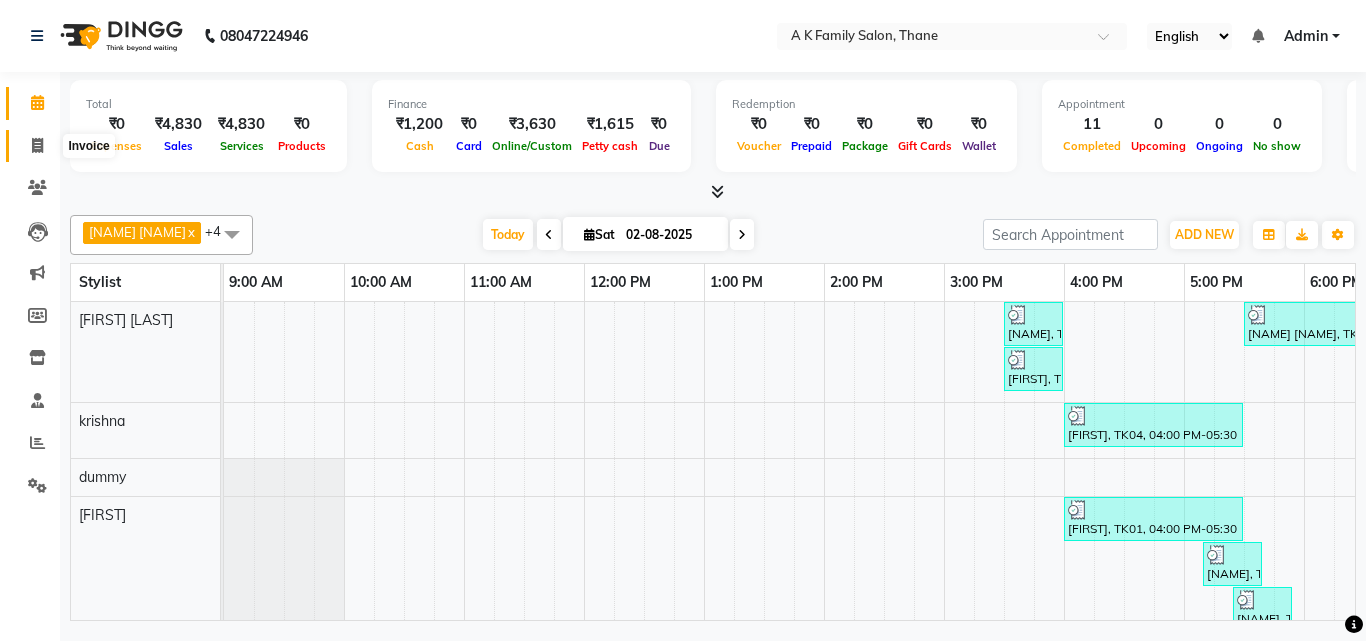 click 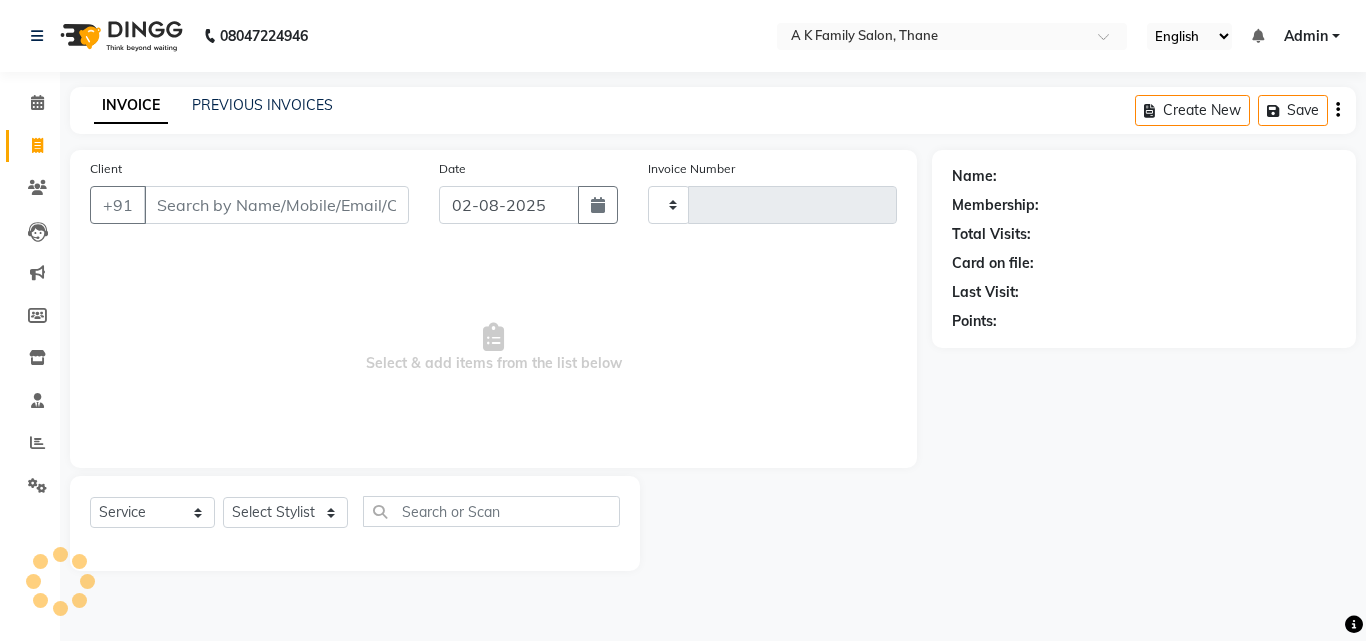 type on "1285" 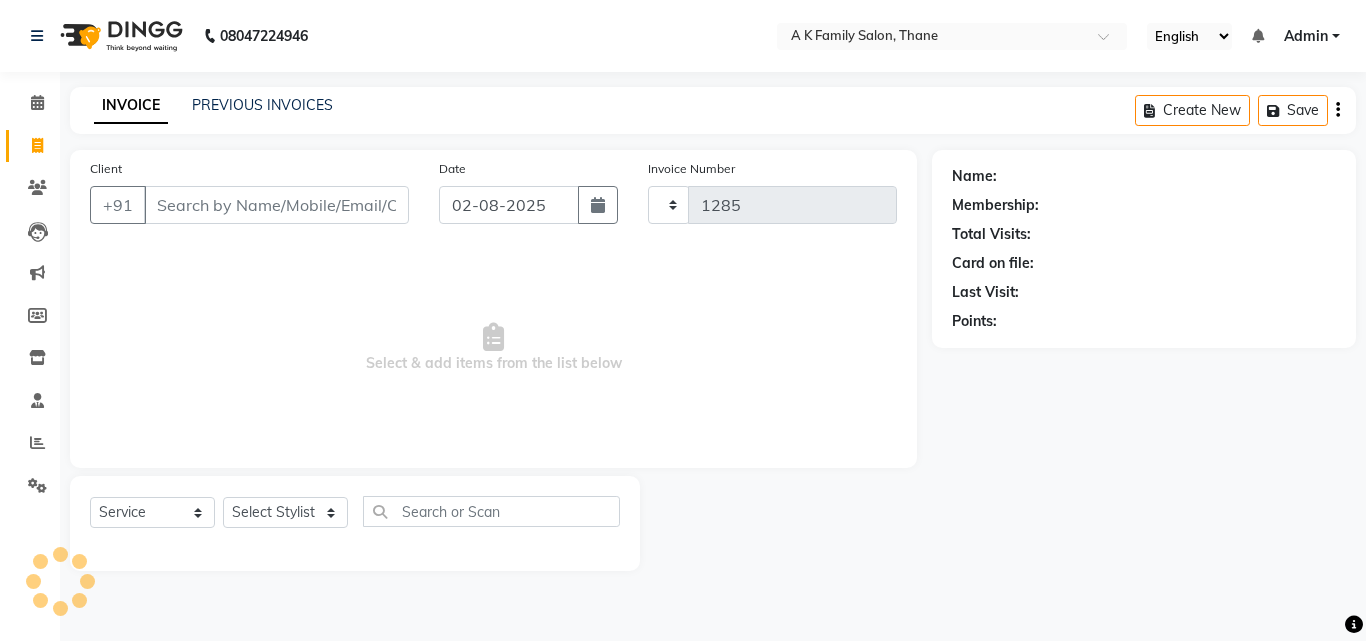 select on "5033" 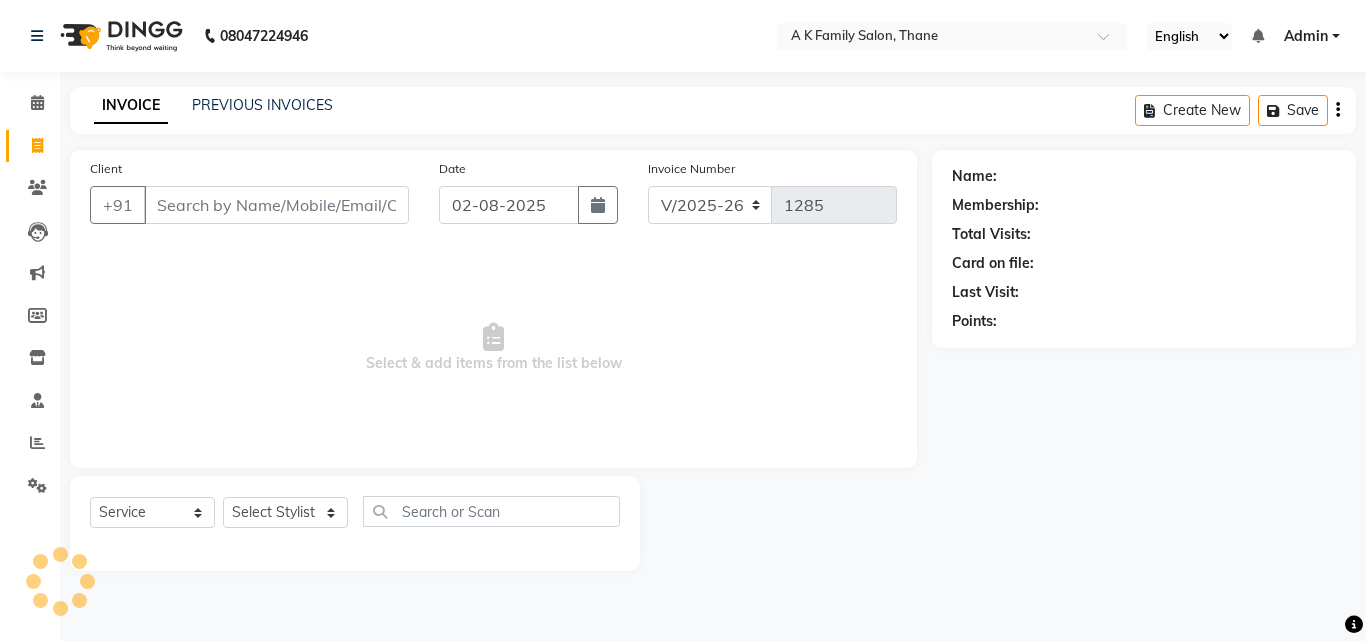 click on "Client" at bounding box center [276, 205] 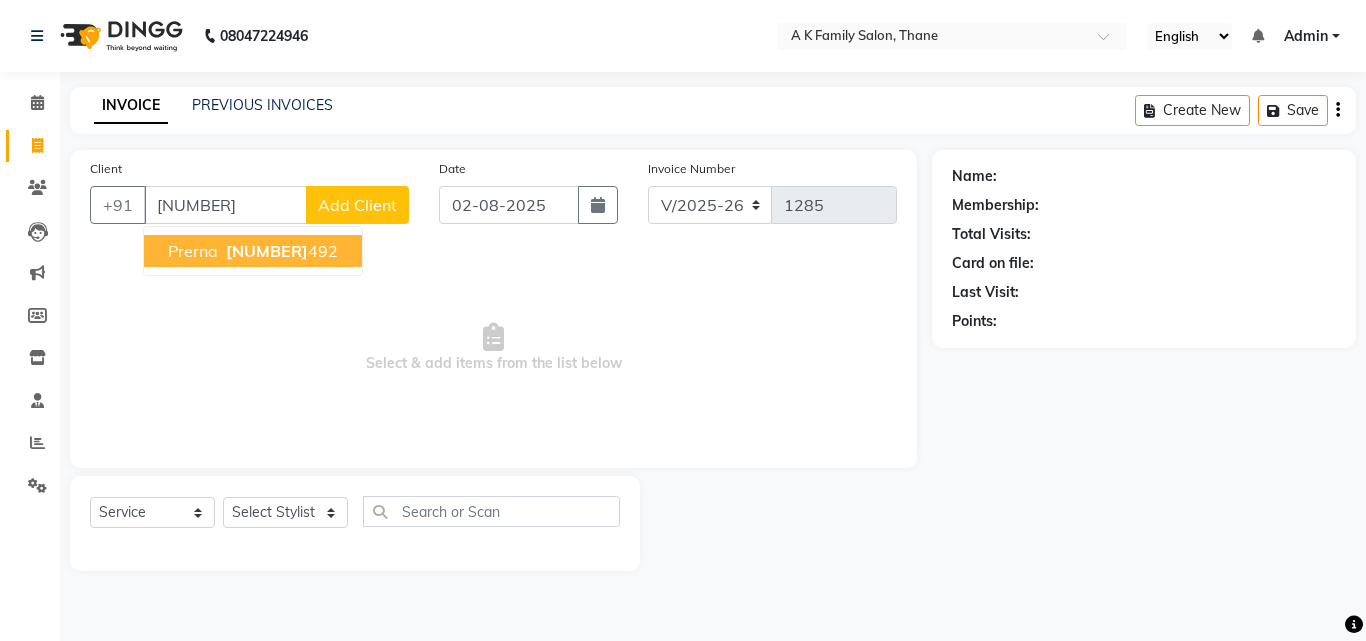 click on "[NUMBER] [NUMBER]" at bounding box center (280, 251) 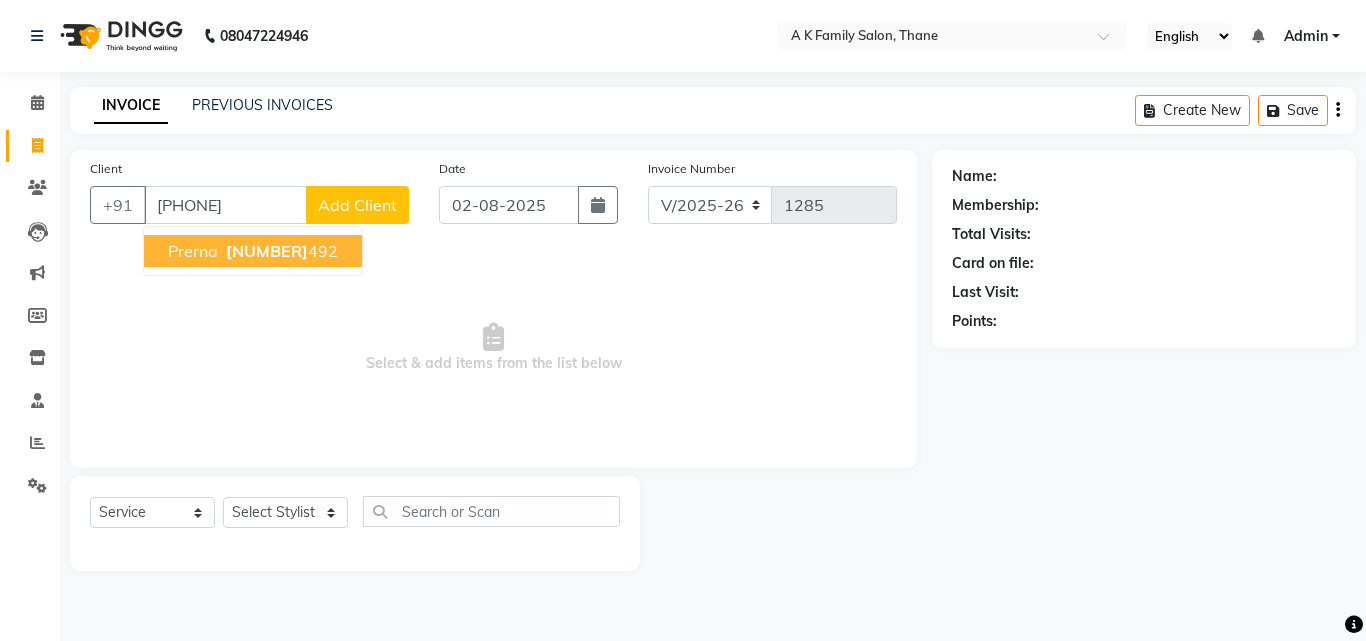 type on "[PHONE]" 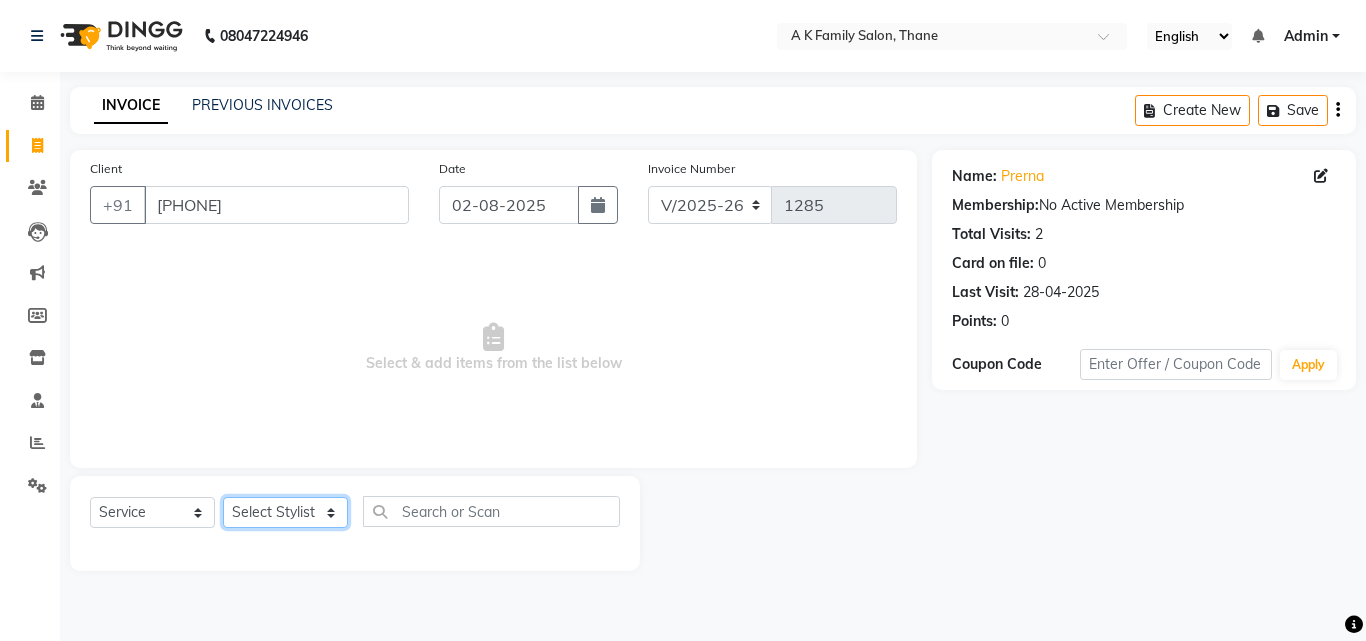 click on "Select Stylist [FIRST] [LAST] [FIRST] [LAST] [FIRST] [LAST] [FIRST] [LAST] [FIRST] [LAST]" 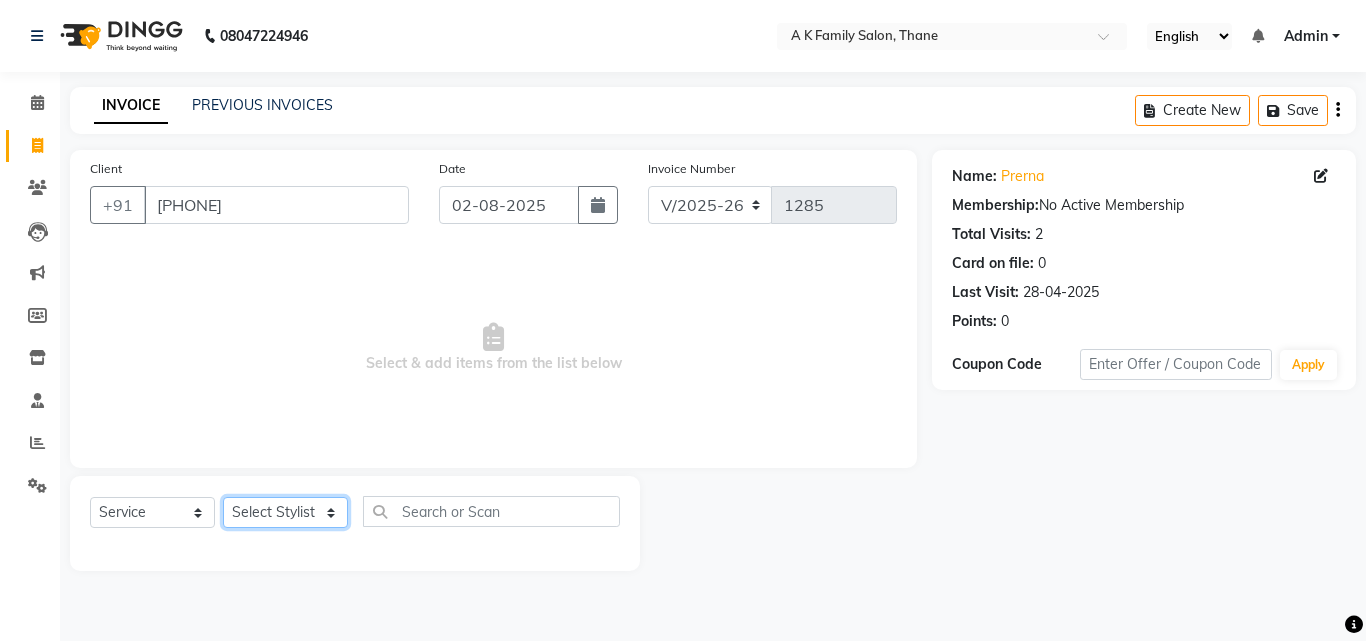select on "34236" 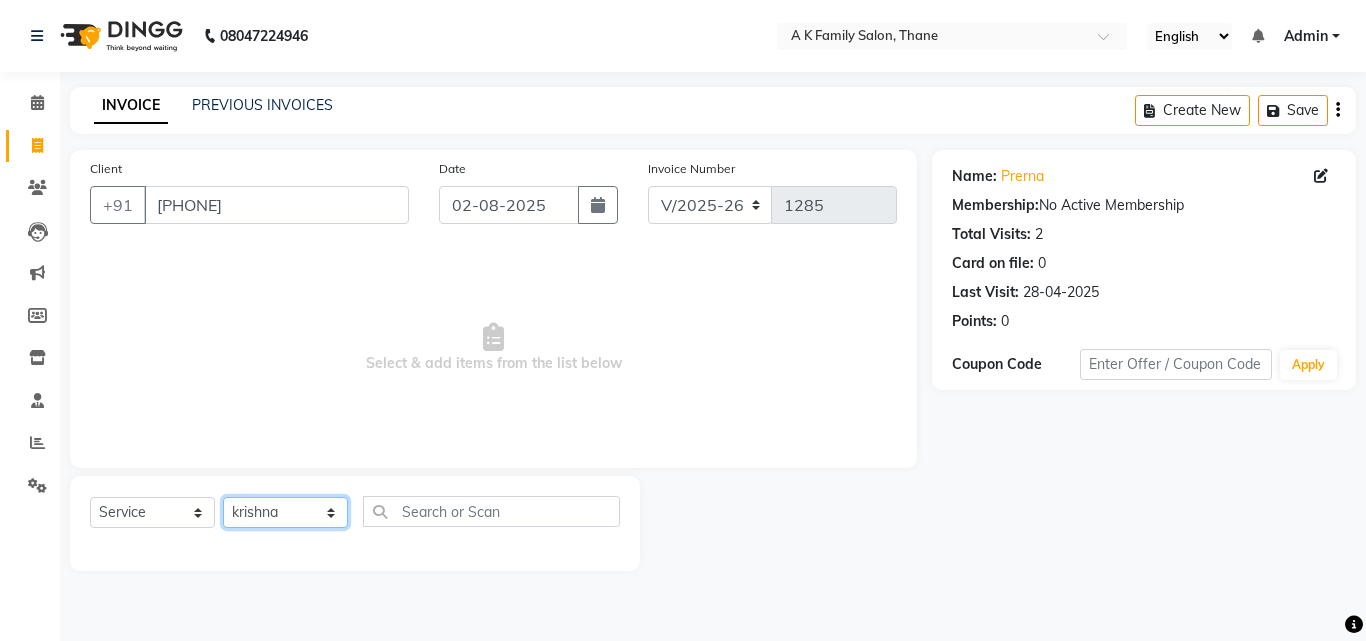 click on "Select Stylist [FIRST] [LAST] [FIRST] [LAST] [FIRST] [LAST] [FIRST] [LAST] [FIRST] [LAST]" 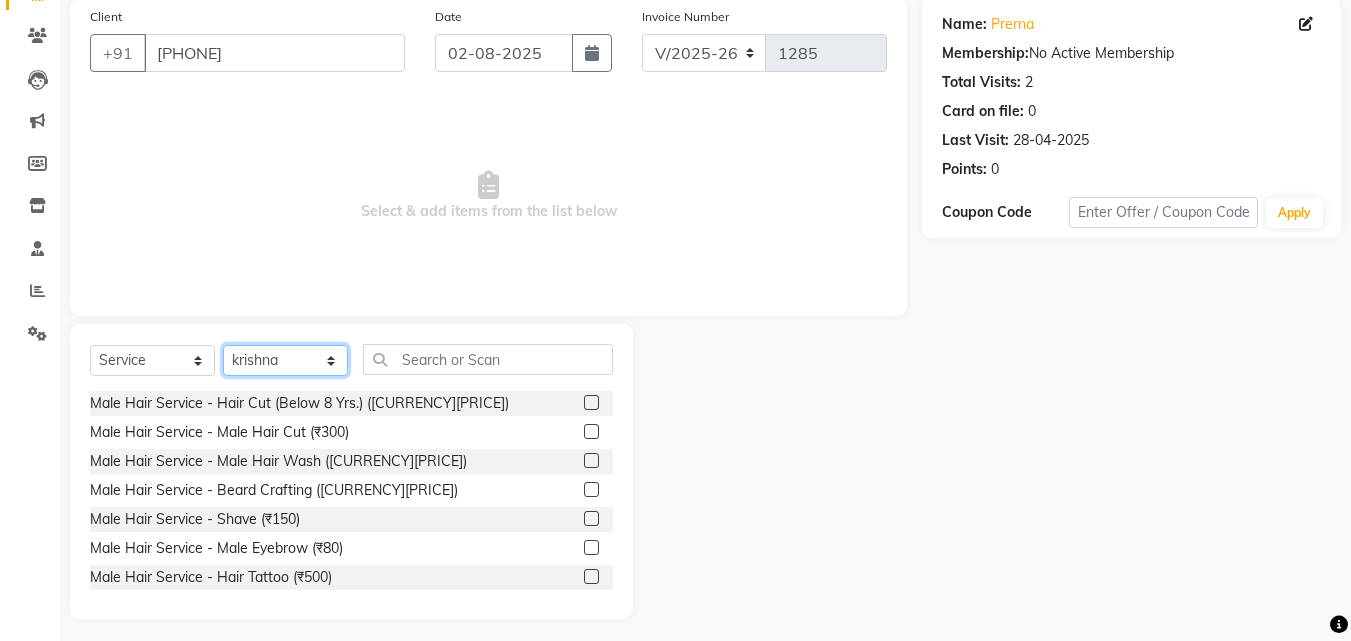 scroll, scrollTop: 160, scrollLeft: 0, axis: vertical 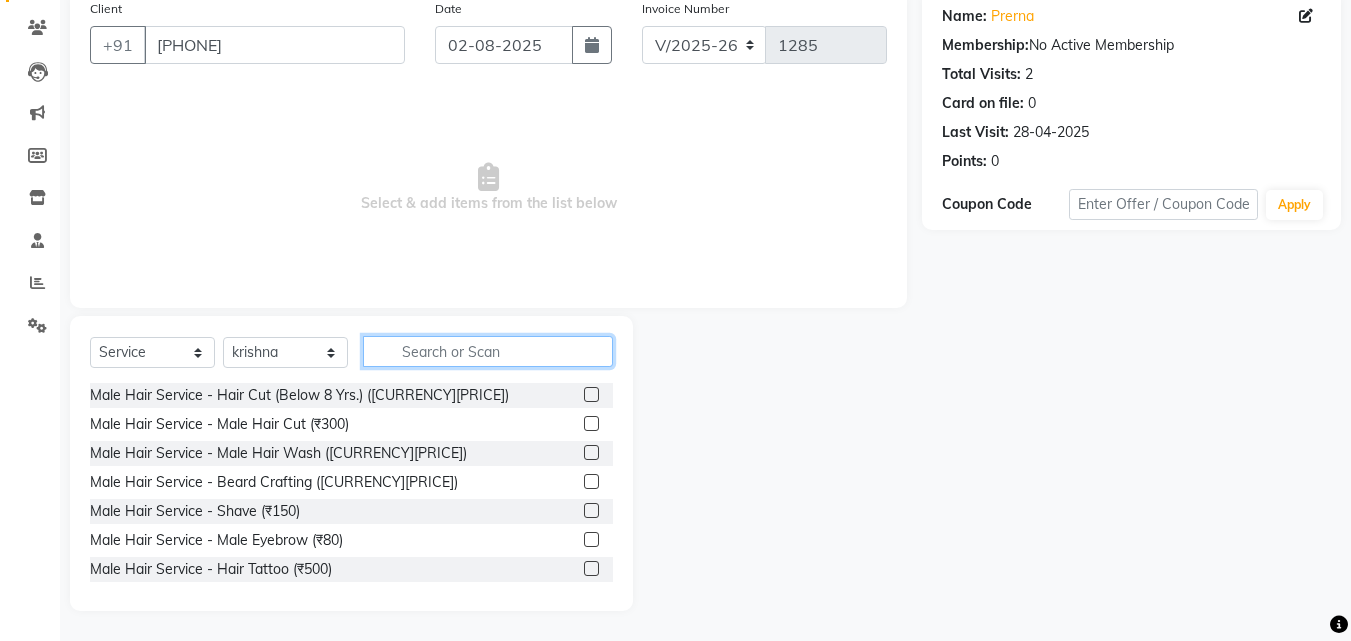 click 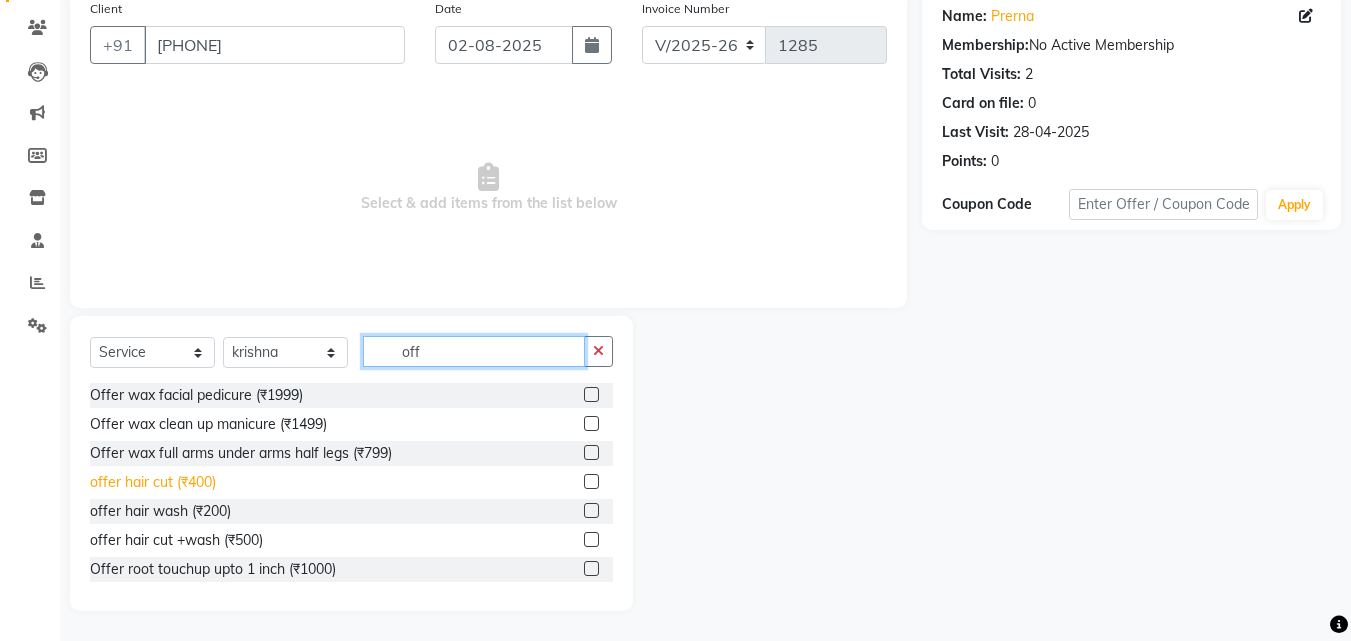 type on "off" 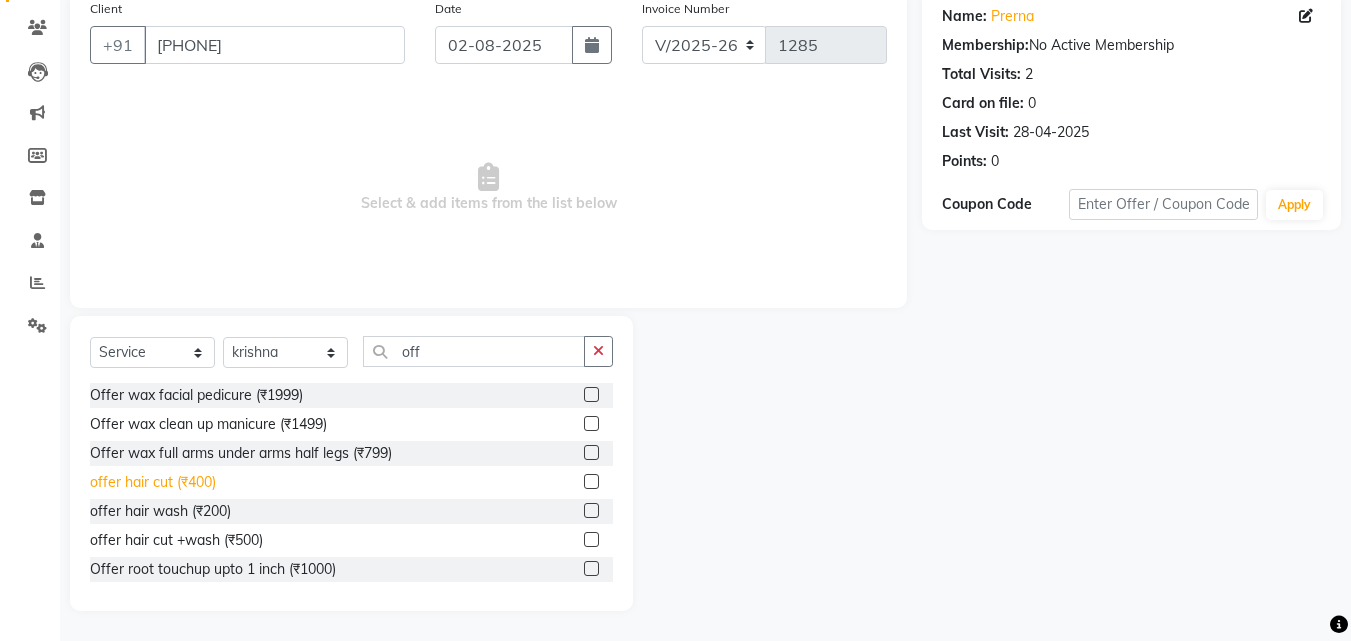 click on "offer hair cut  (₹400)" 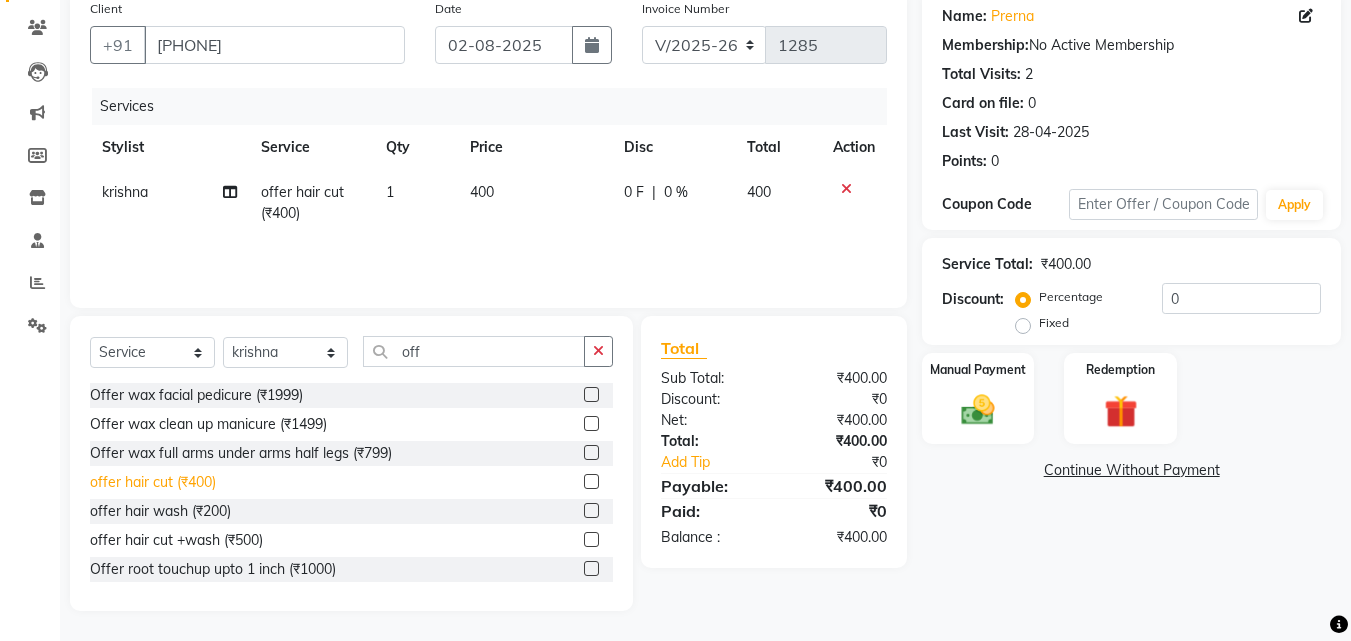 click on "offer hair cut  (₹400)" 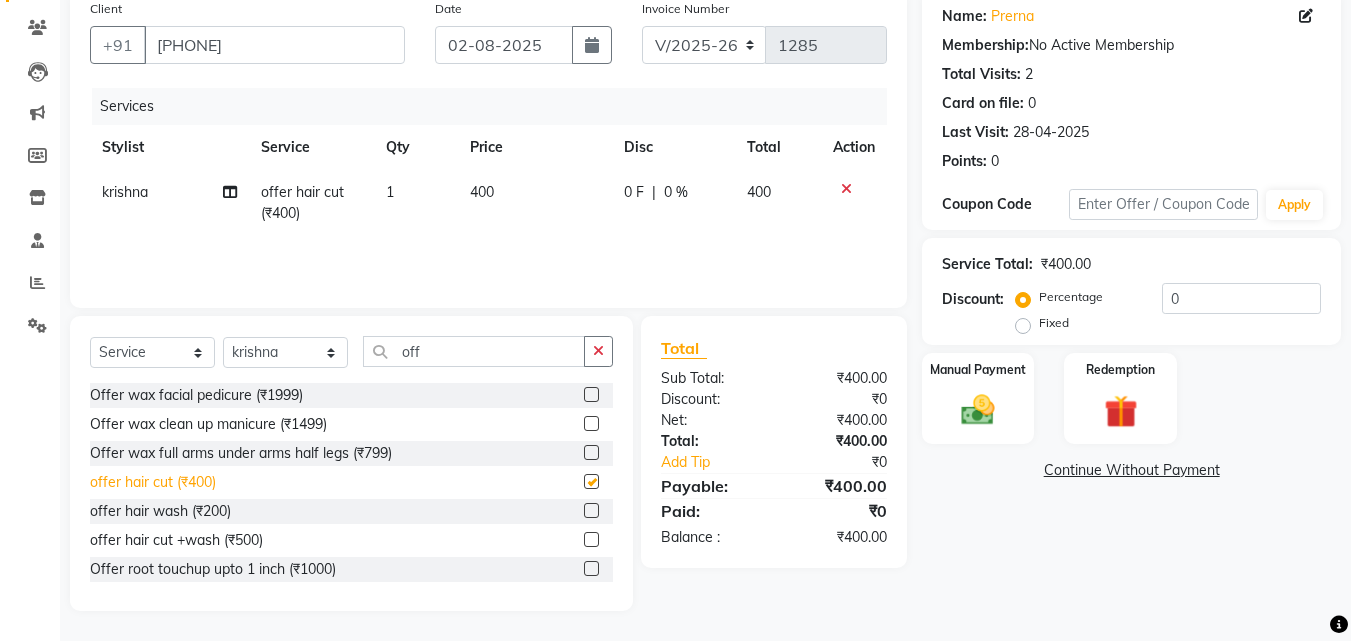checkbox on "false" 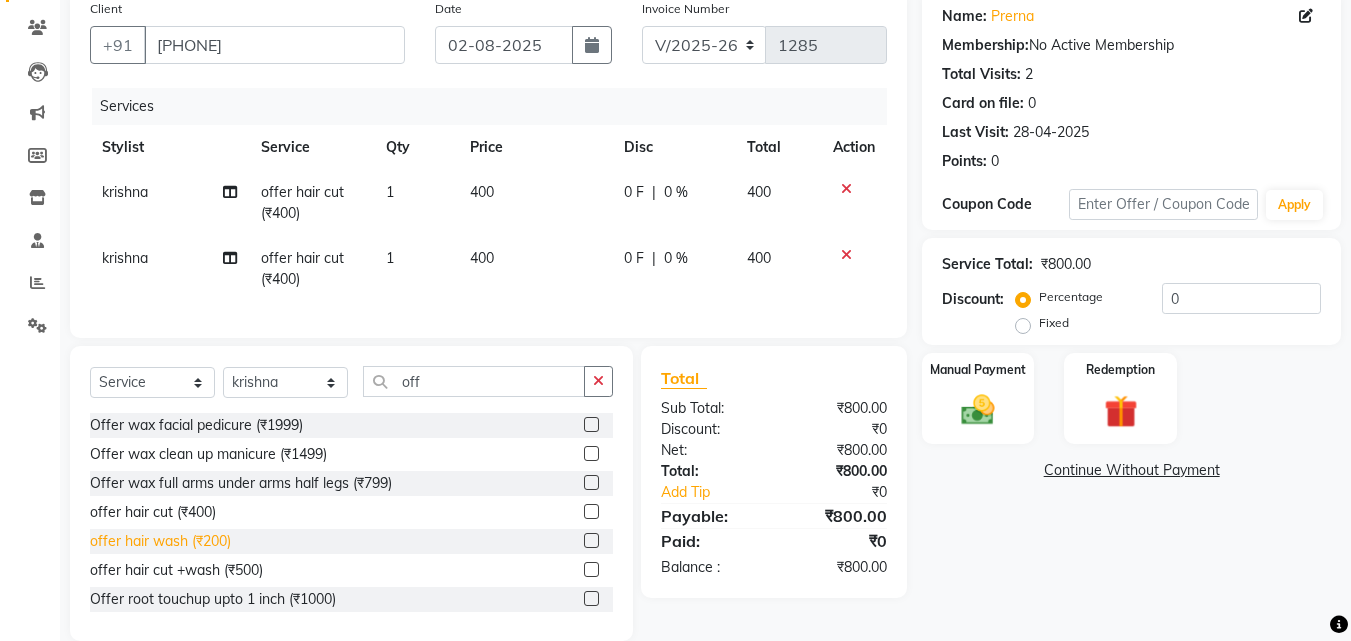 click on "offer hair wash  (₹200)" 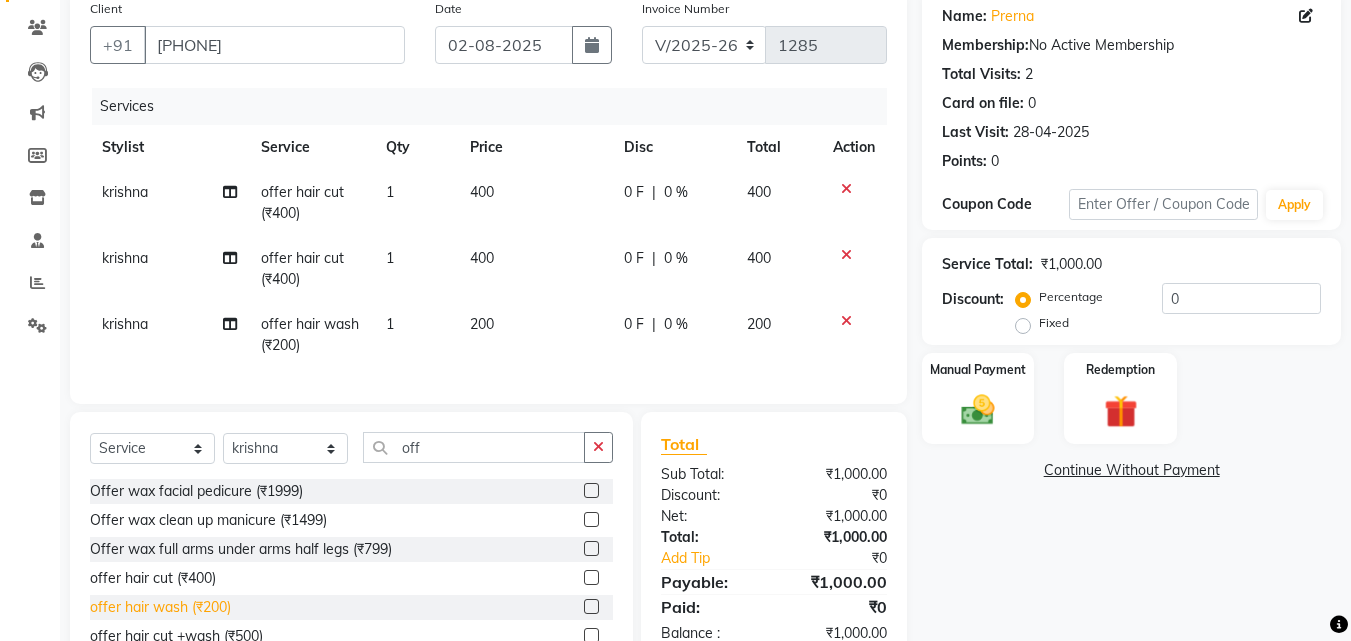 click on "offer hair wash  (₹200)" 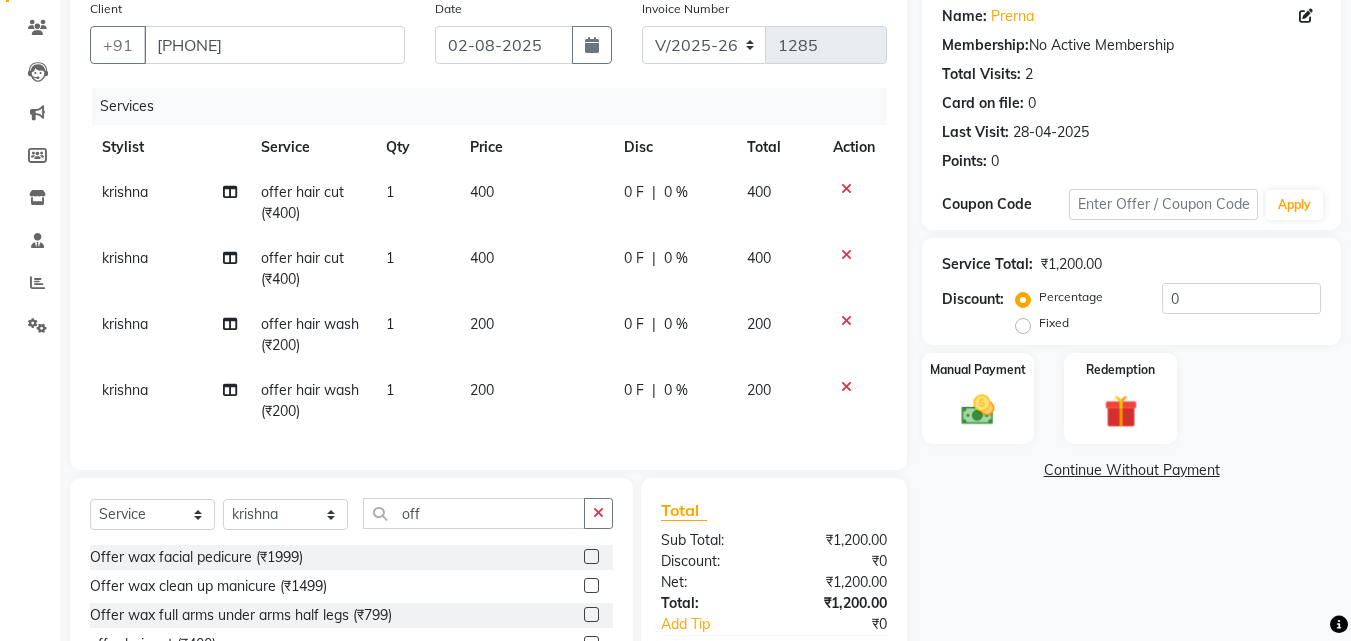 checkbox on "false" 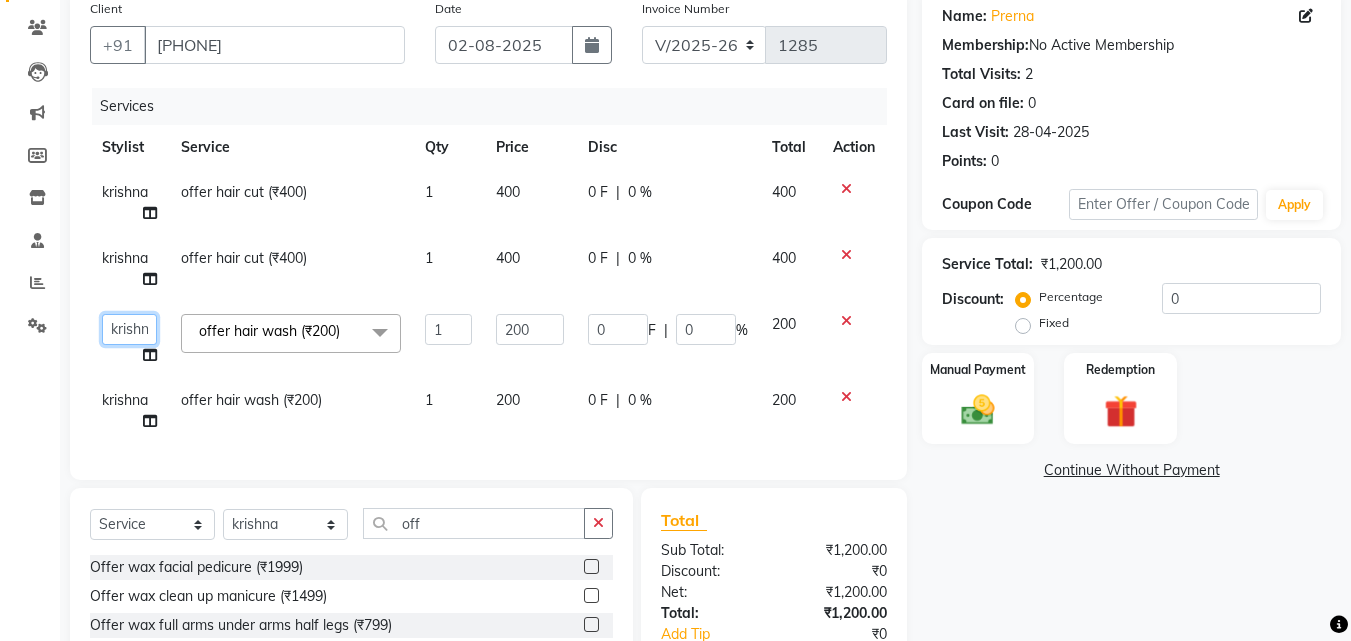 click on "[NAME], [NAME] [NAME], [NAME] [NAME]" 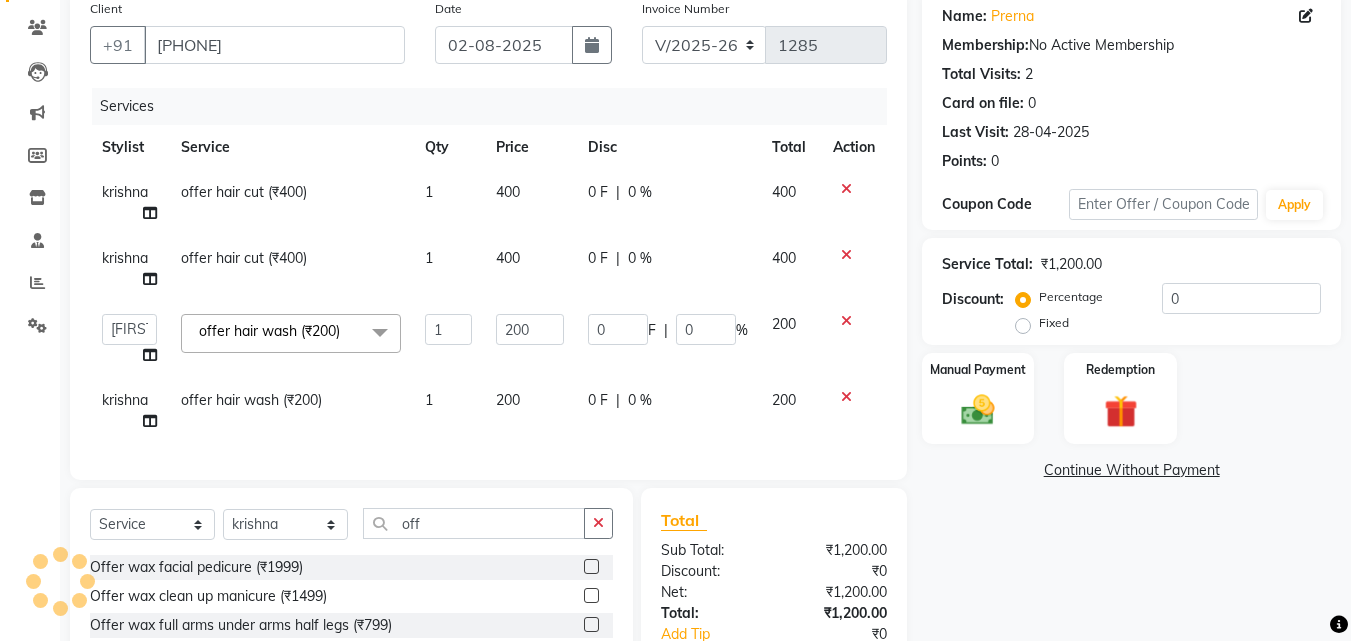 select on "52627" 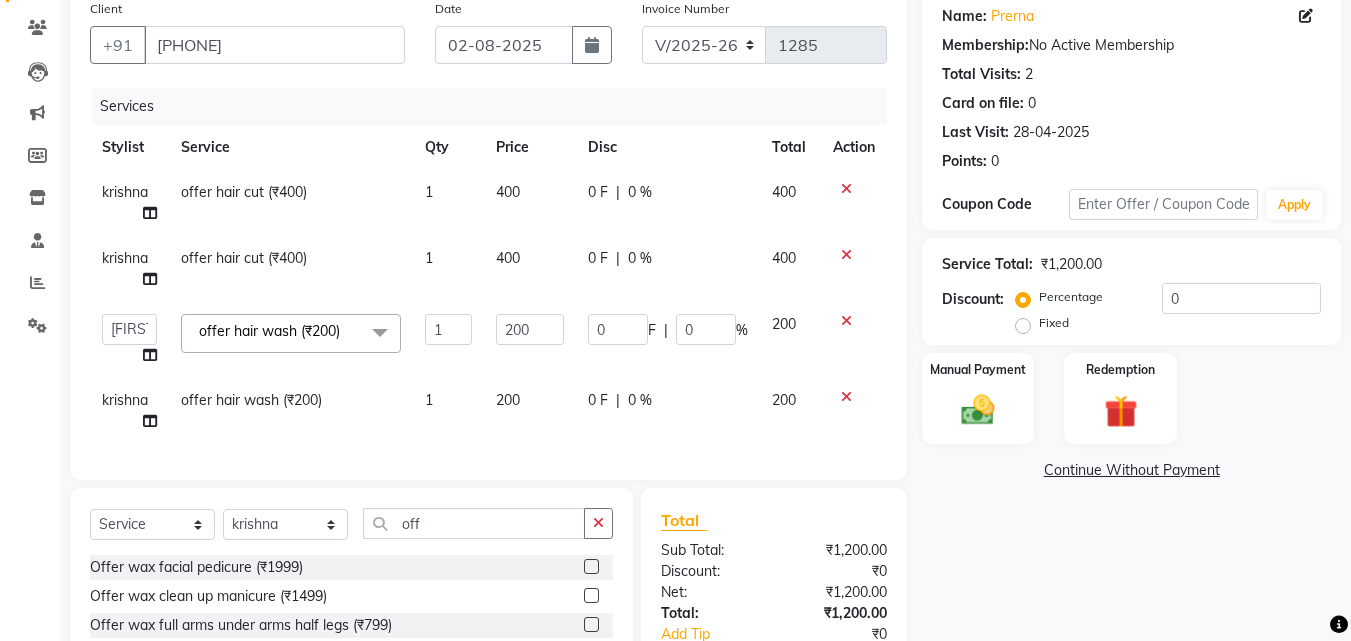 click on "[NAME], [NAME] [NAME], [NAME] [NAME]" 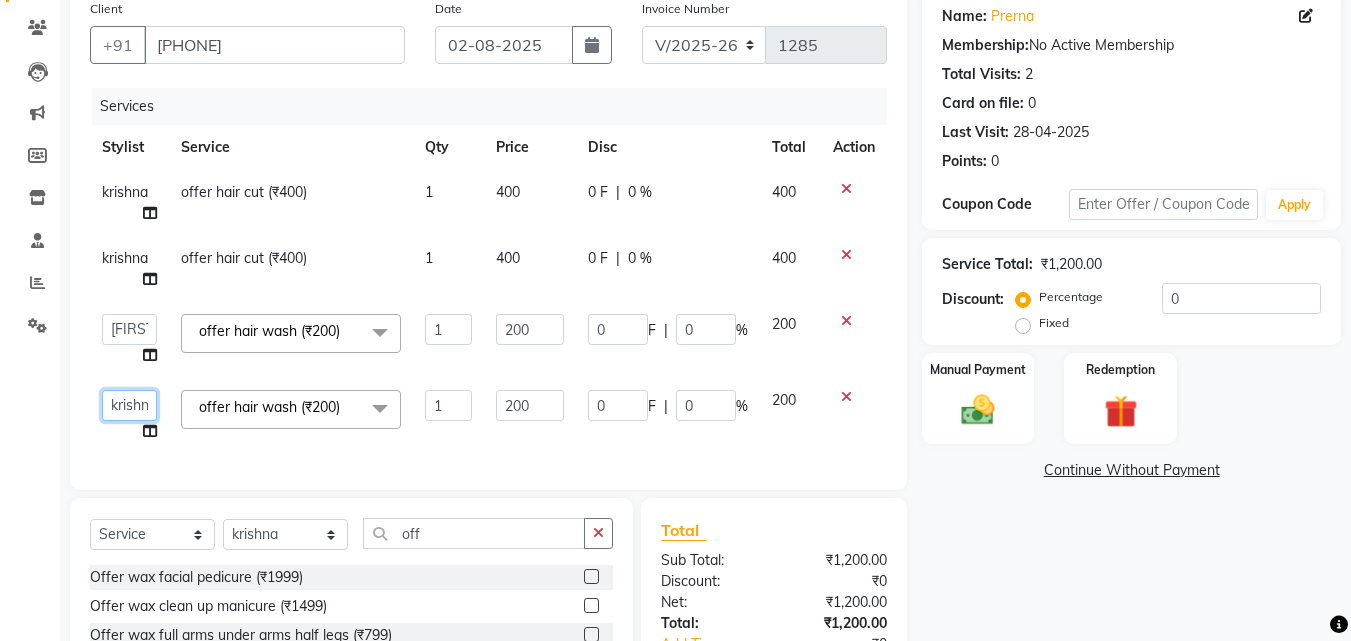 click on "[NAME], [NAME] [NAME], [NAME] [NAME]" 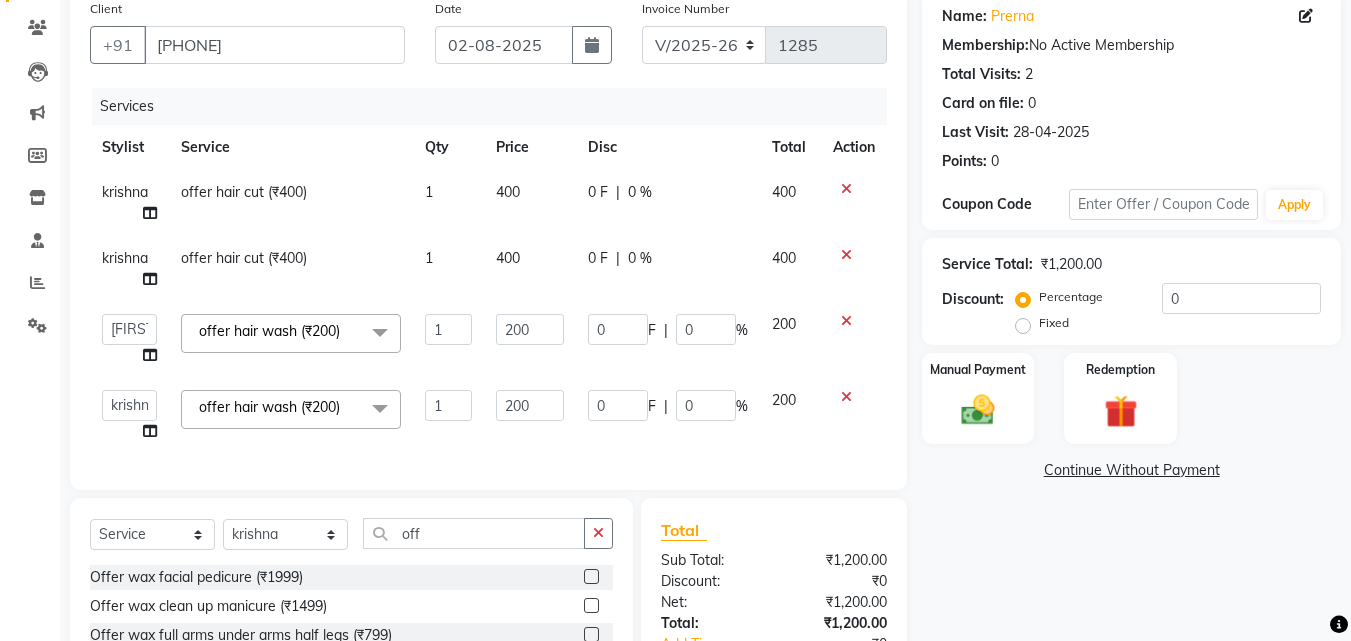 select on "[NUMBER]" 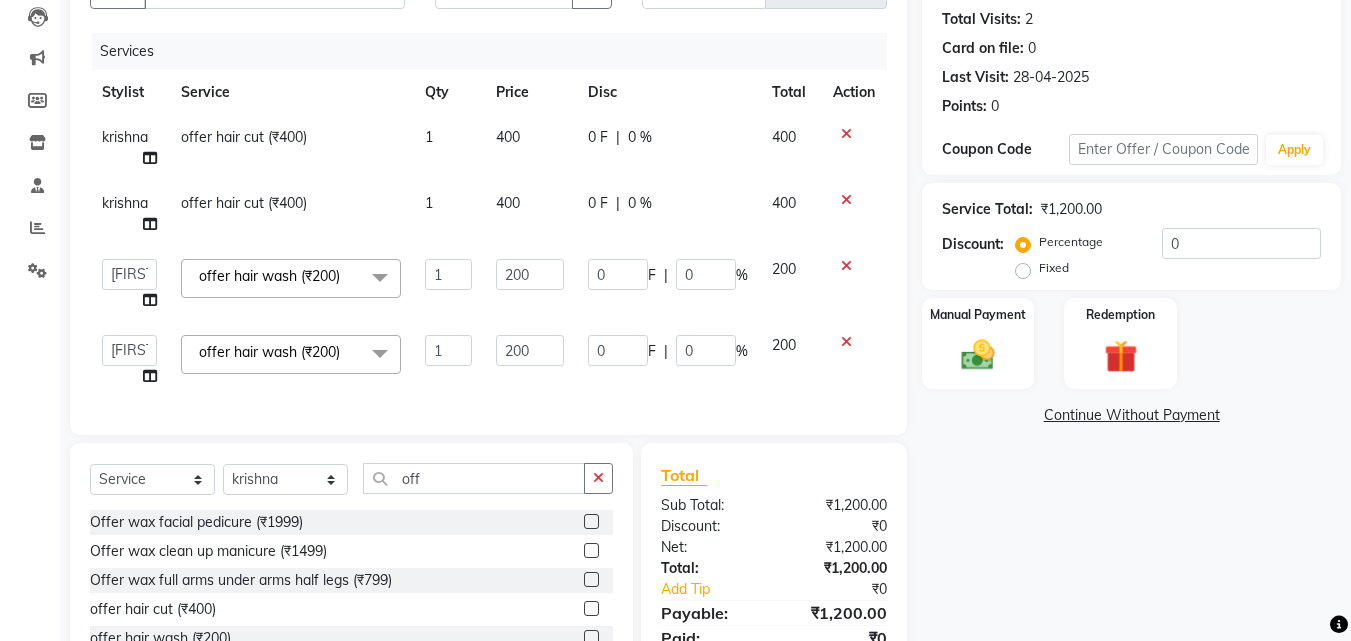 scroll, scrollTop: 260, scrollLeft: 0, axis: vertical 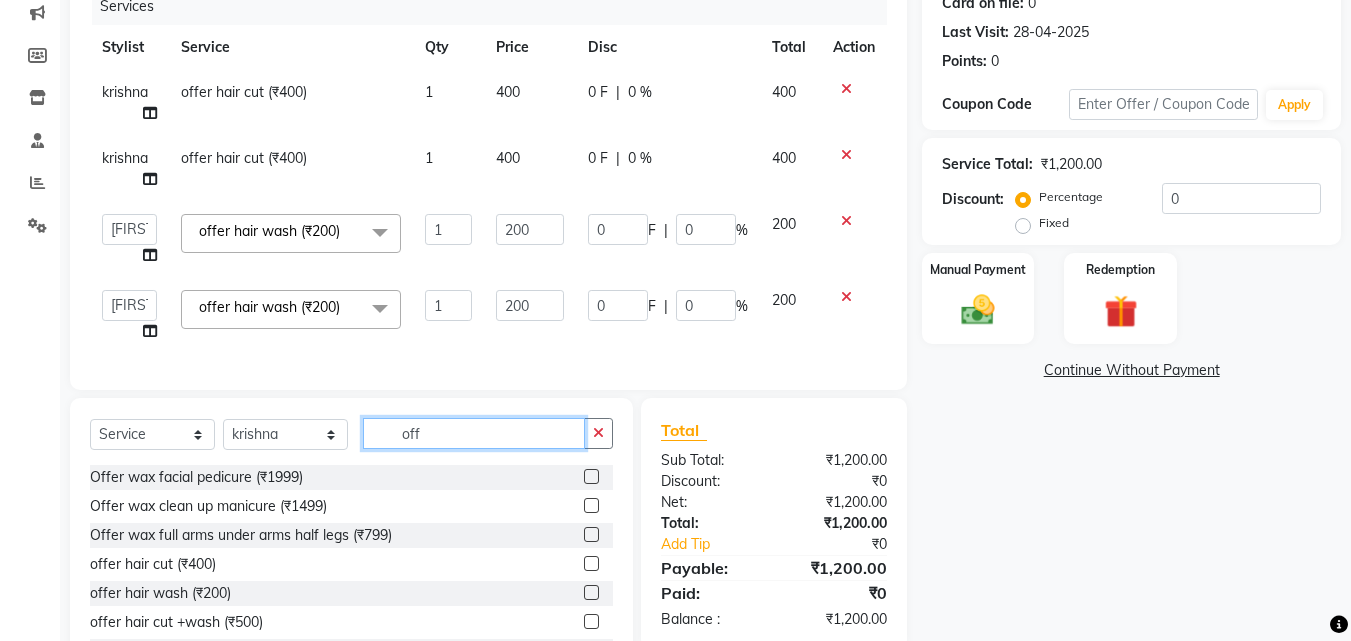 click on "off" 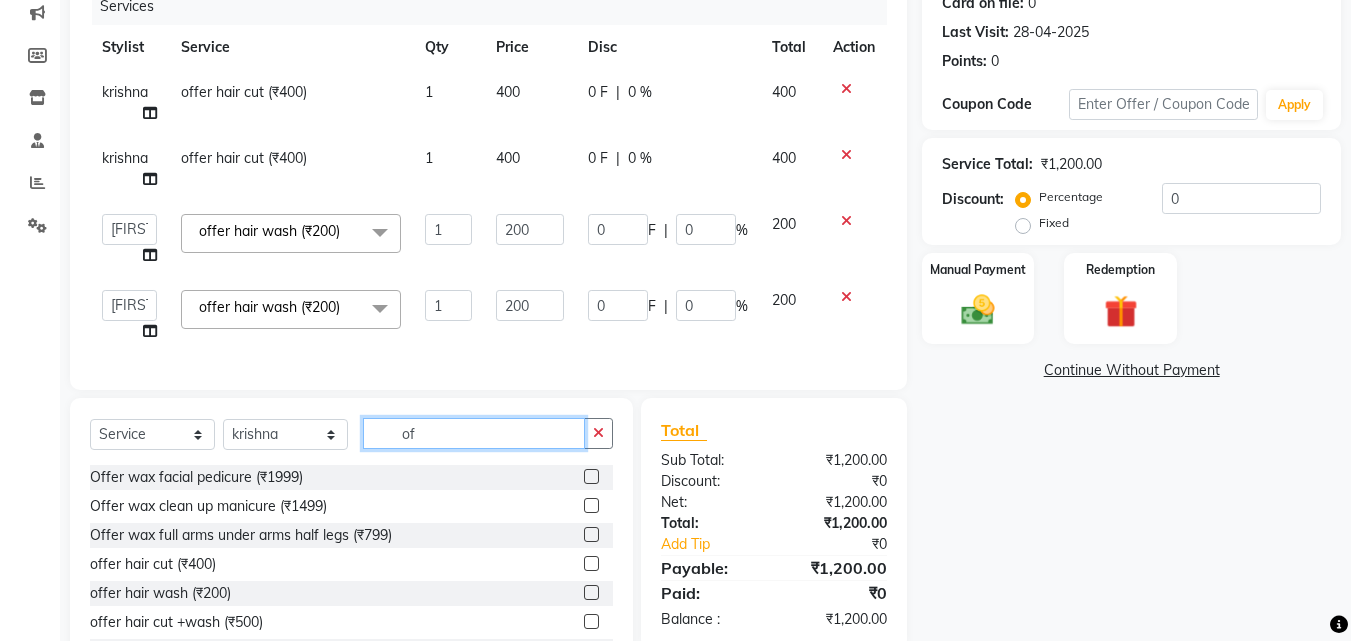type on "o" 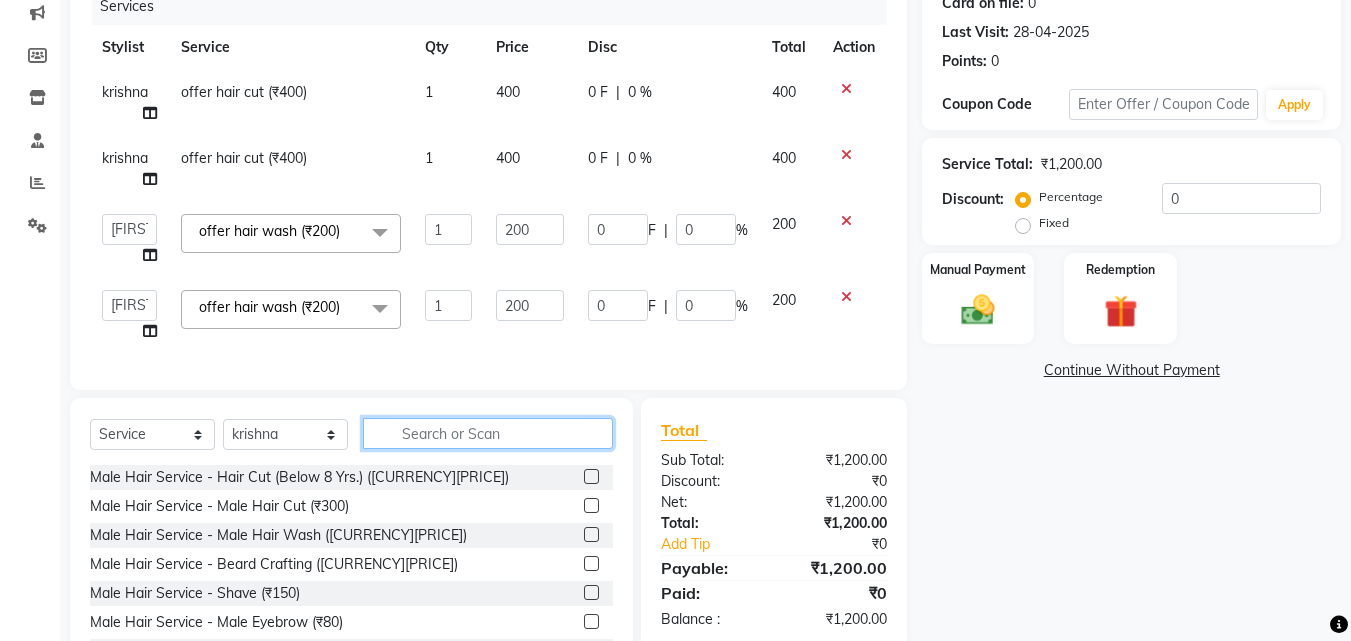 click 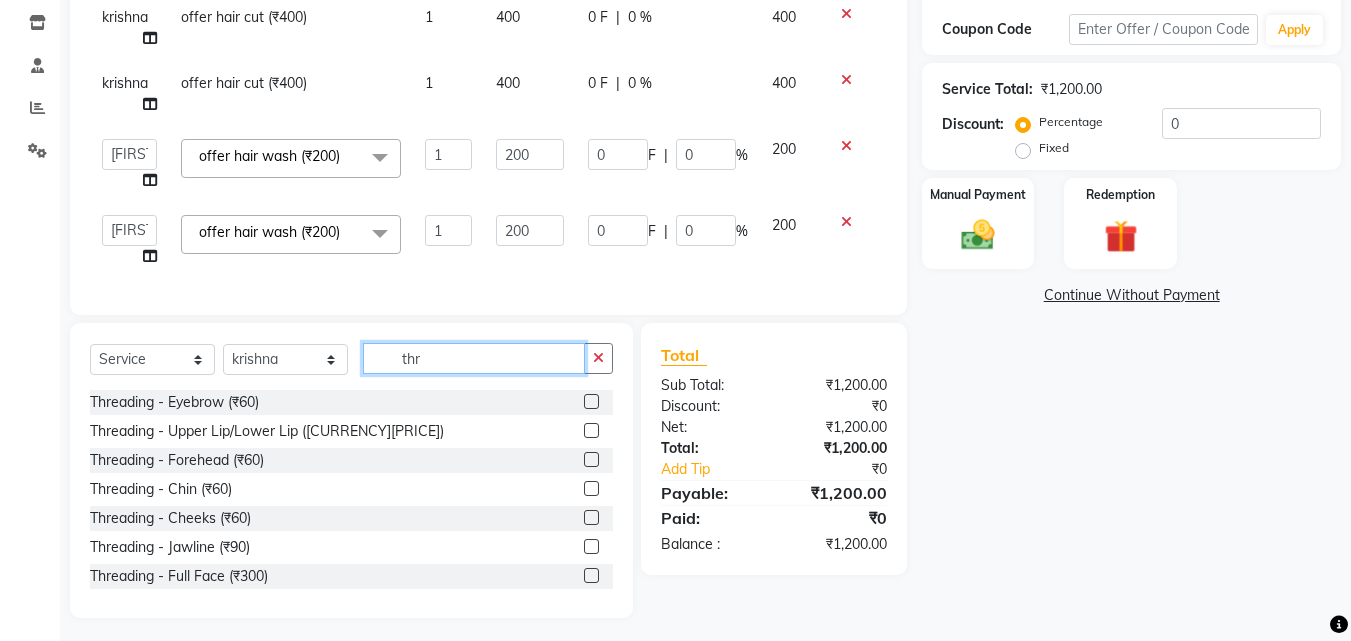 scroll, scrollTop: 357, scrollLeft: 0, axis: vertical 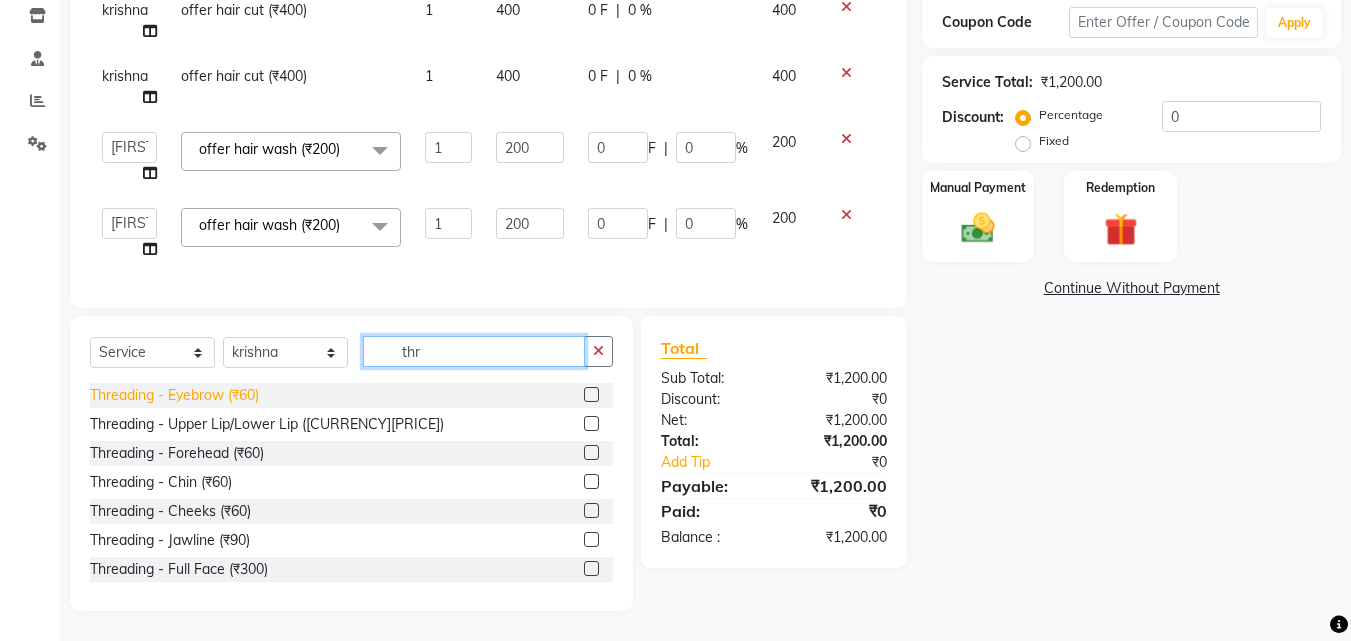 type on "thr" 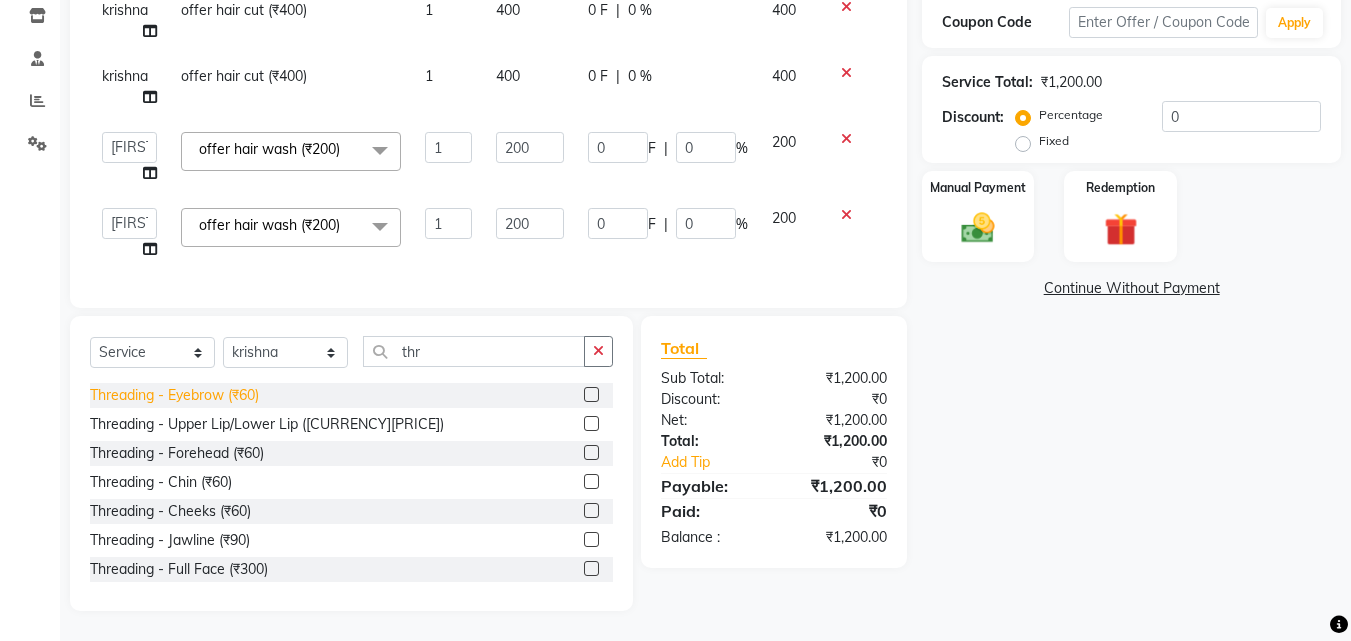 click on "Threading  - Eyebrow (₹60)" 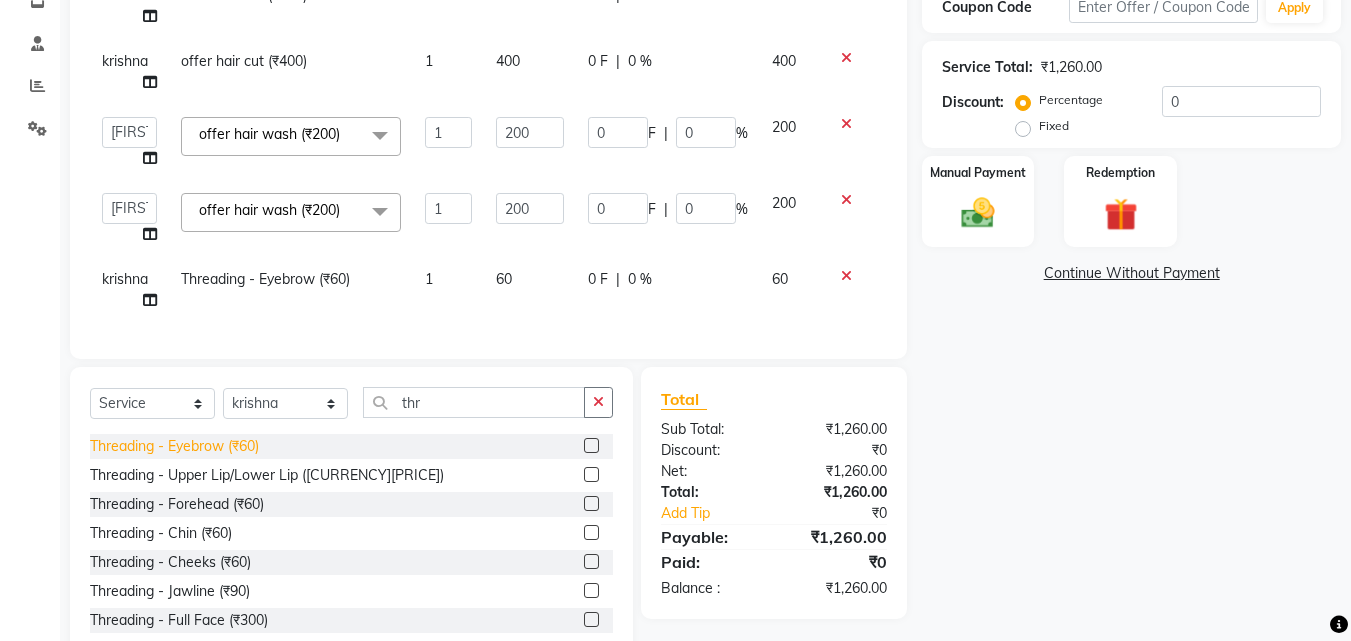 click on "Threading  - Eyebrow (₹60)" 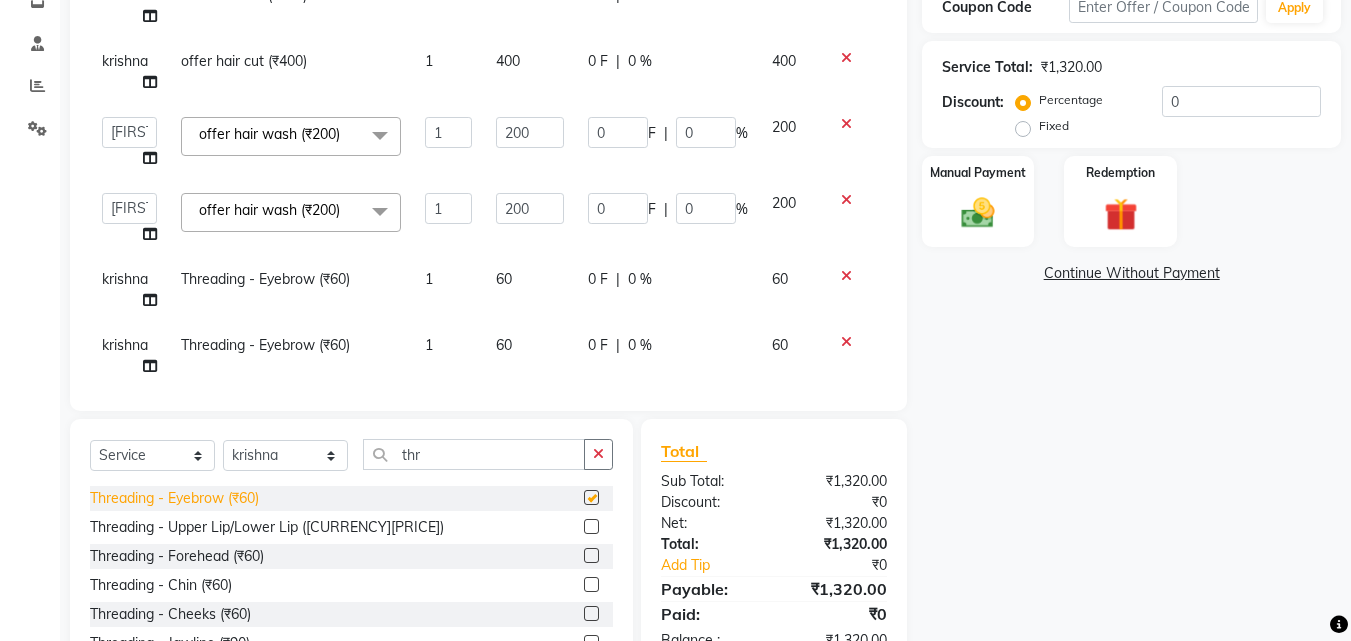 checkbox on "false" 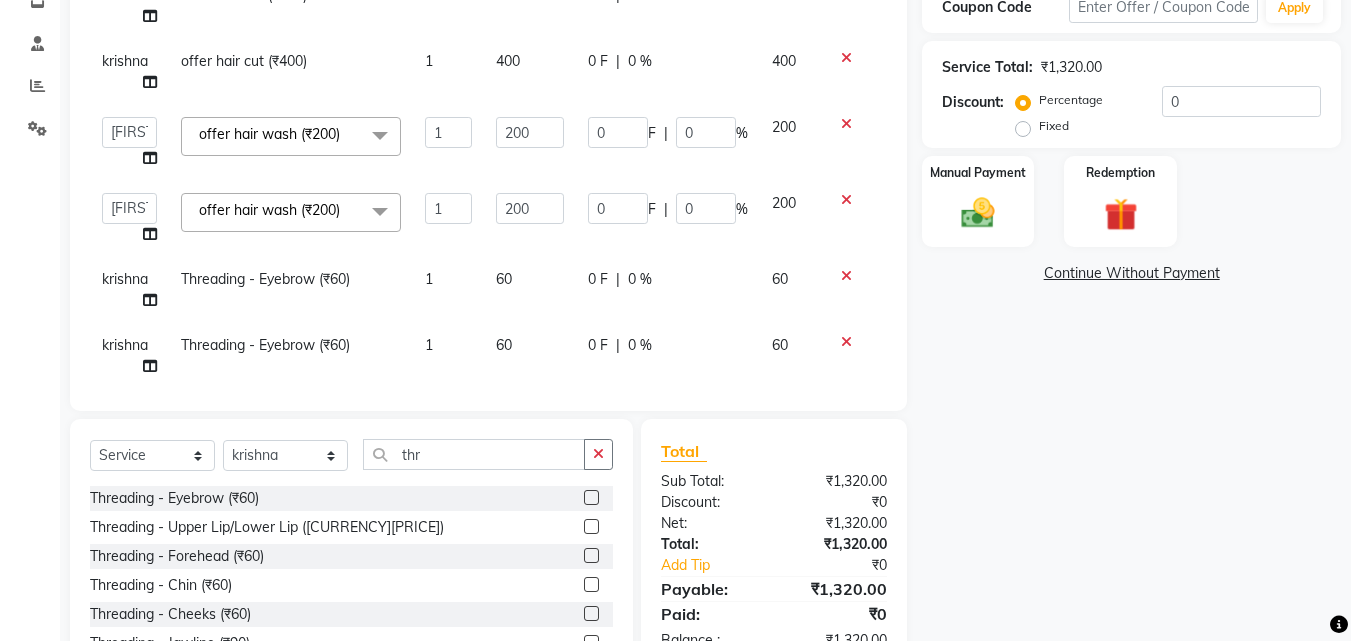 click on "60" 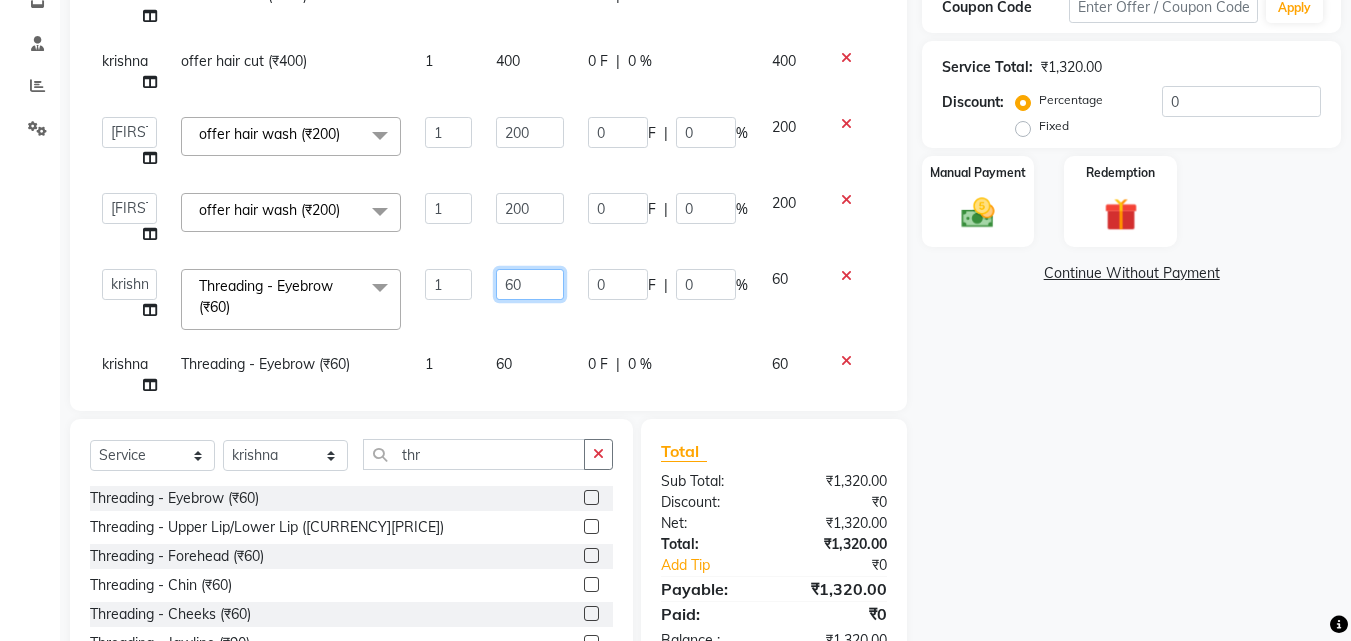 click on "60" 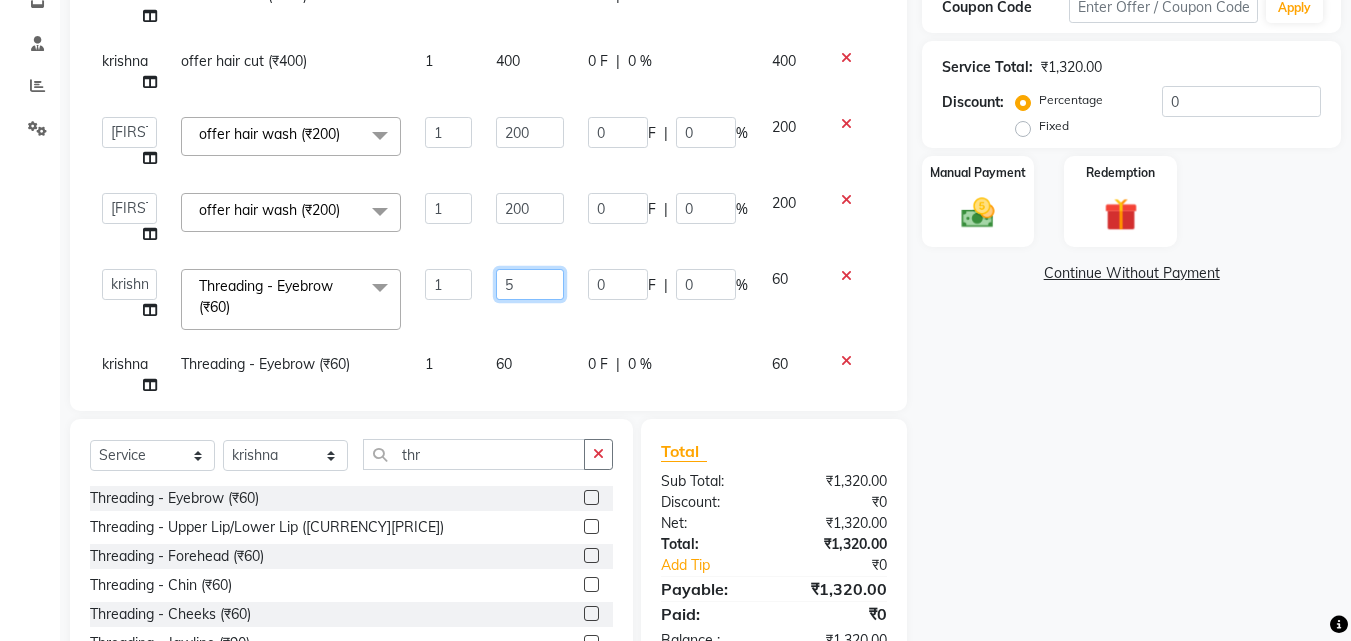 type on "50" 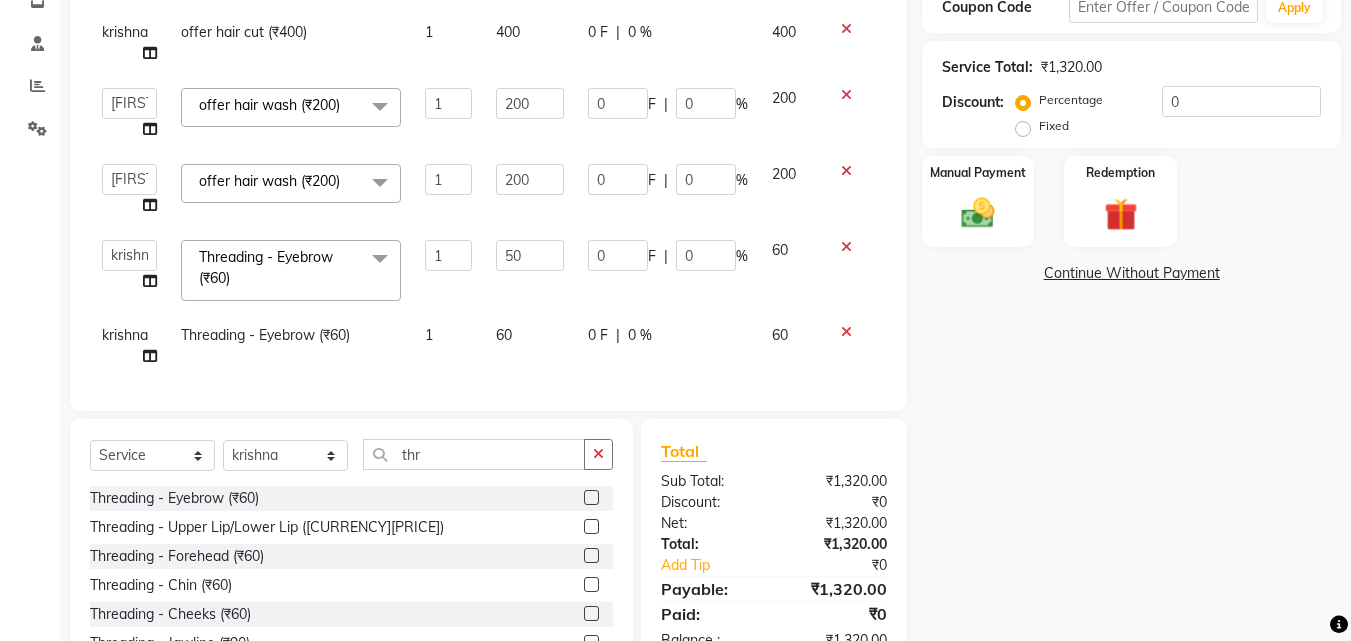 click on "60" 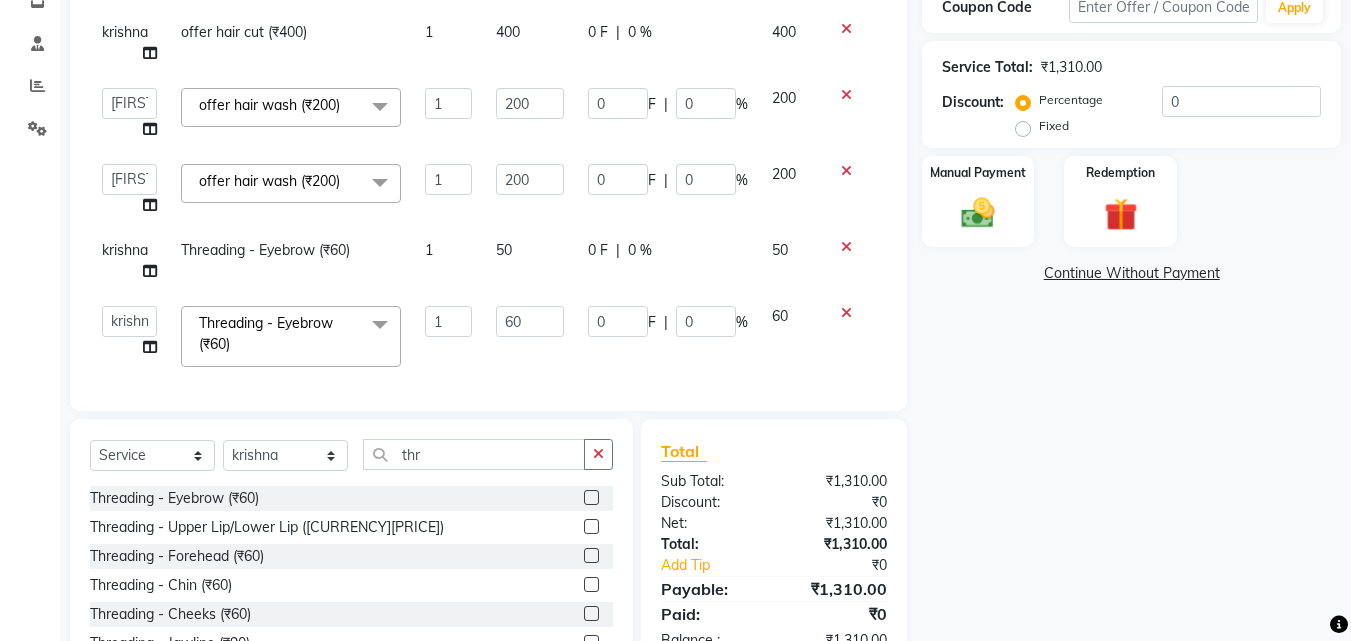 scroll, scrollTop: 48, scrollLeft: 0, axis: vertical 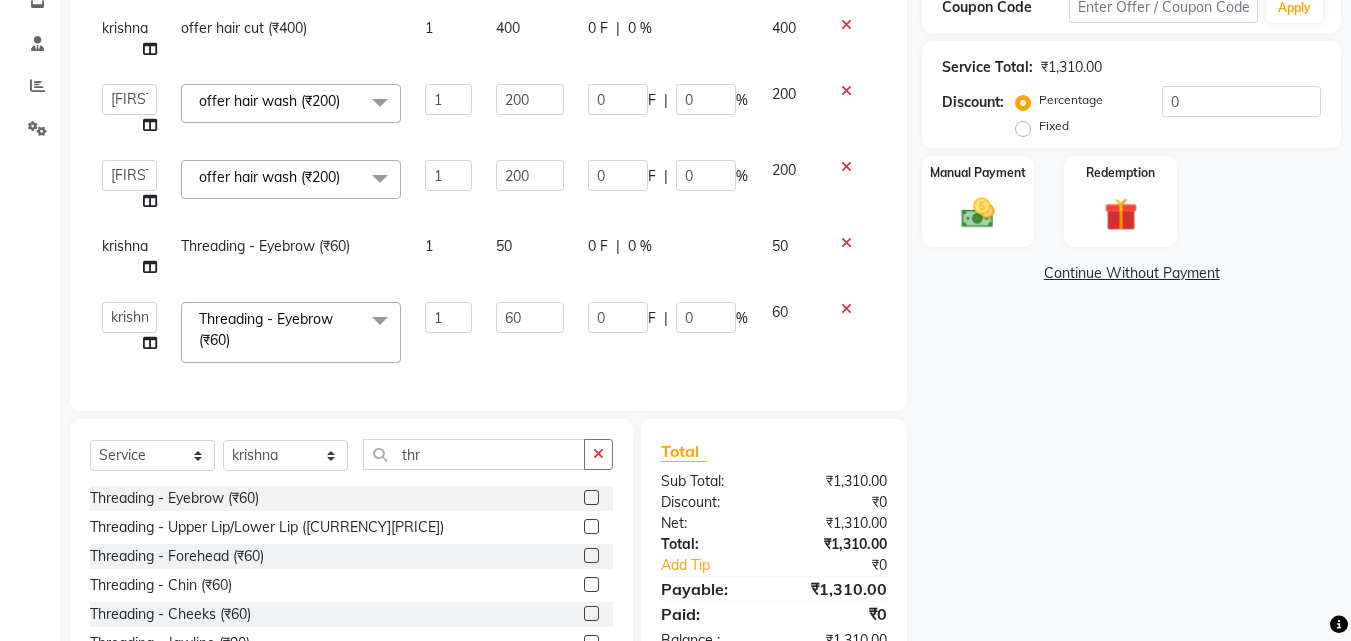 click on "60" 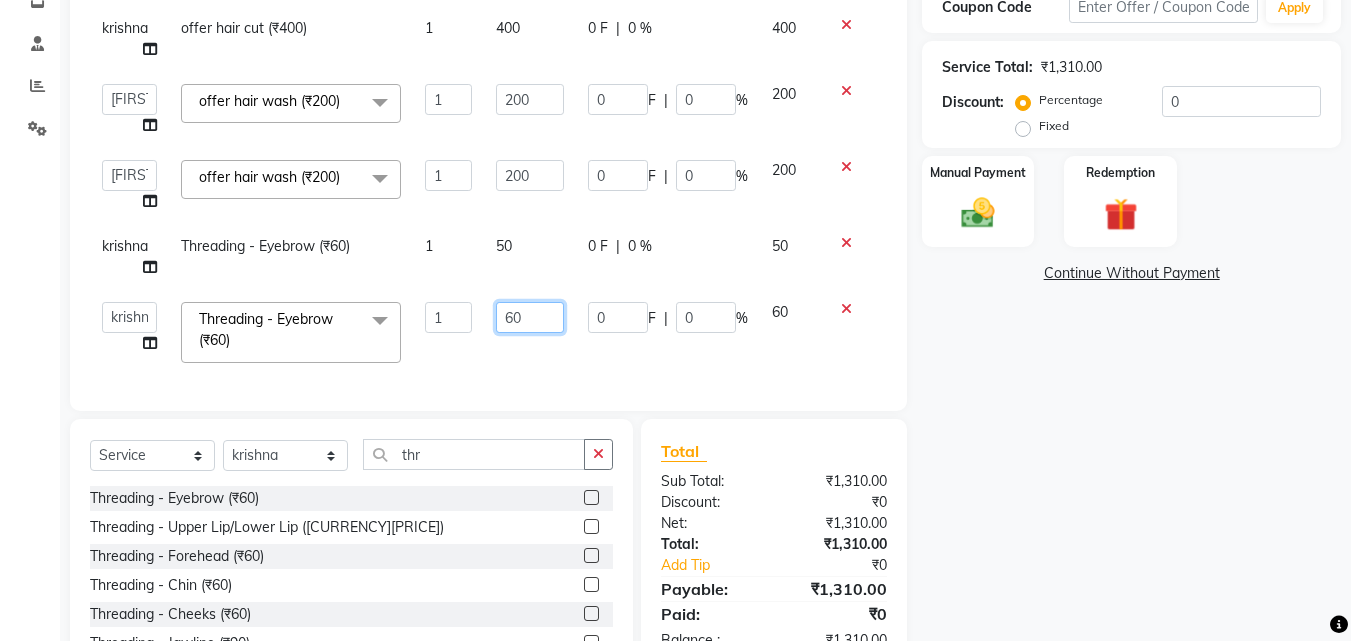 click on "60" 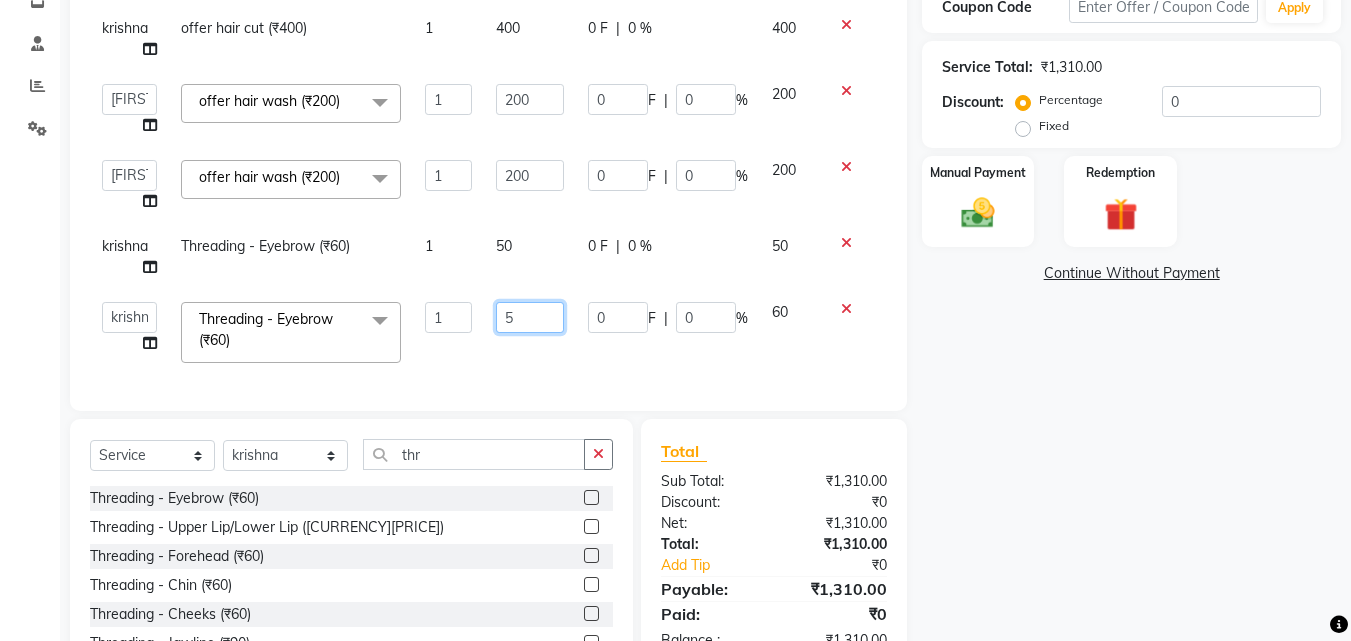 type on "50" 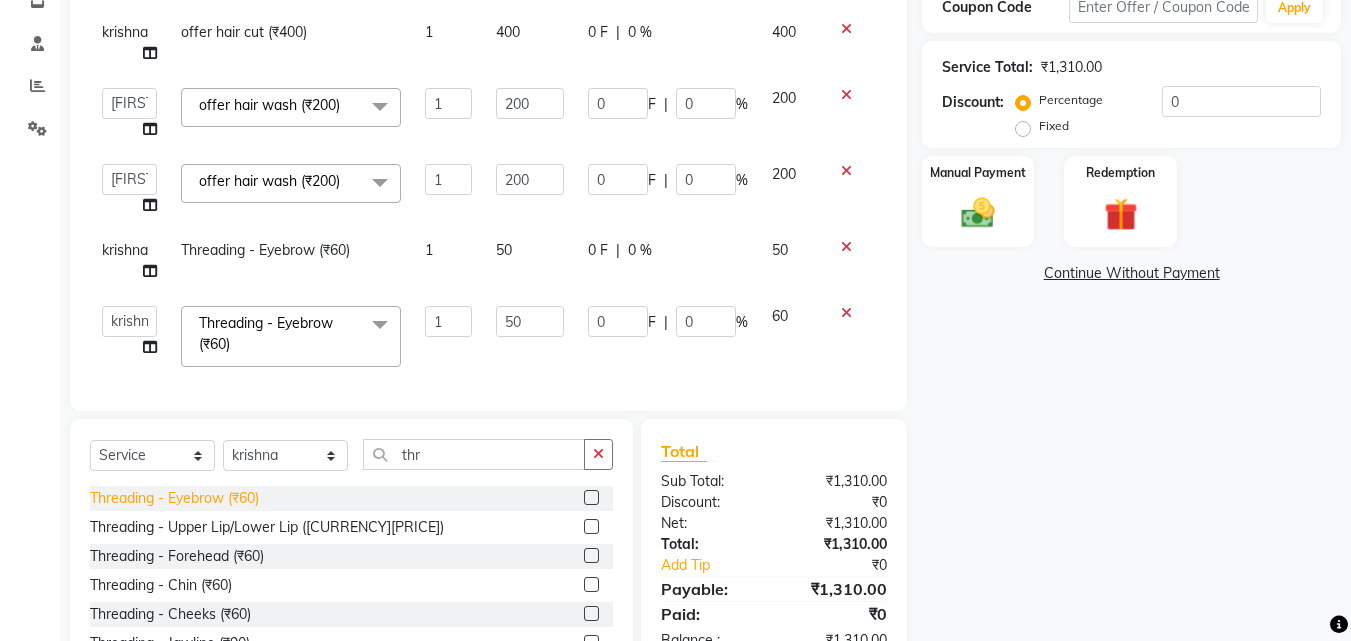 click on "Threading  - Eyebrow (₹60)" 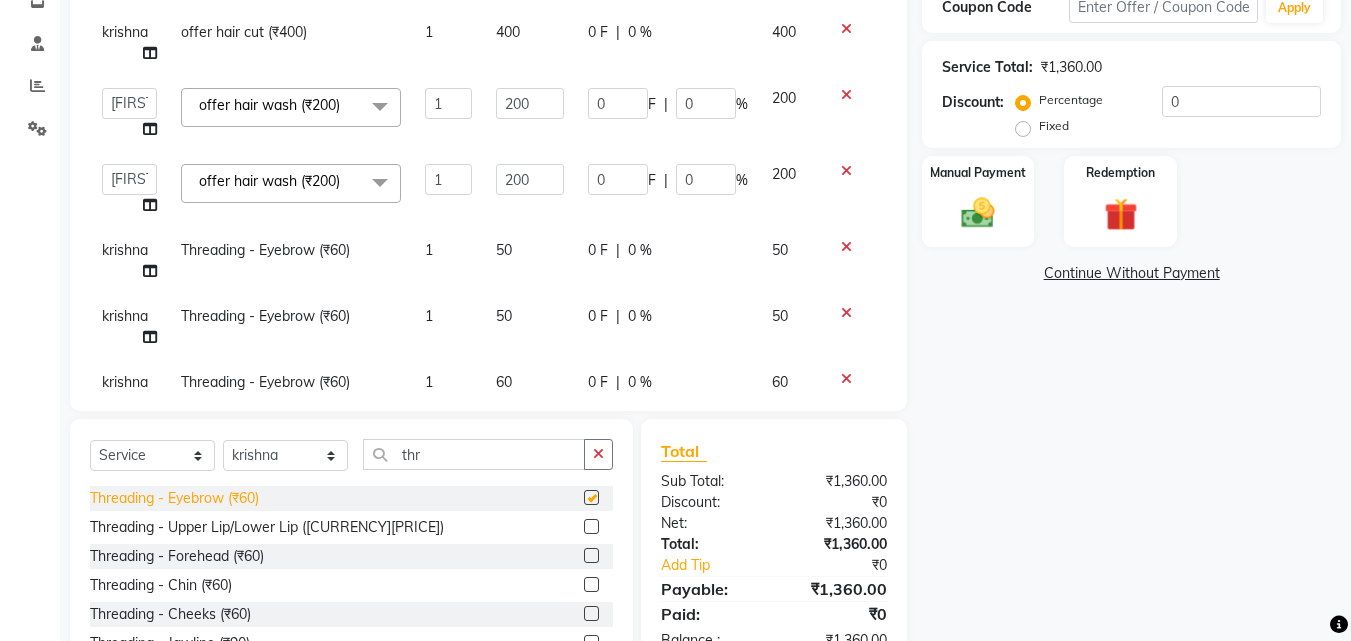 scroll, scrollTop: 48, scrollLeft: 0, axis: vertical 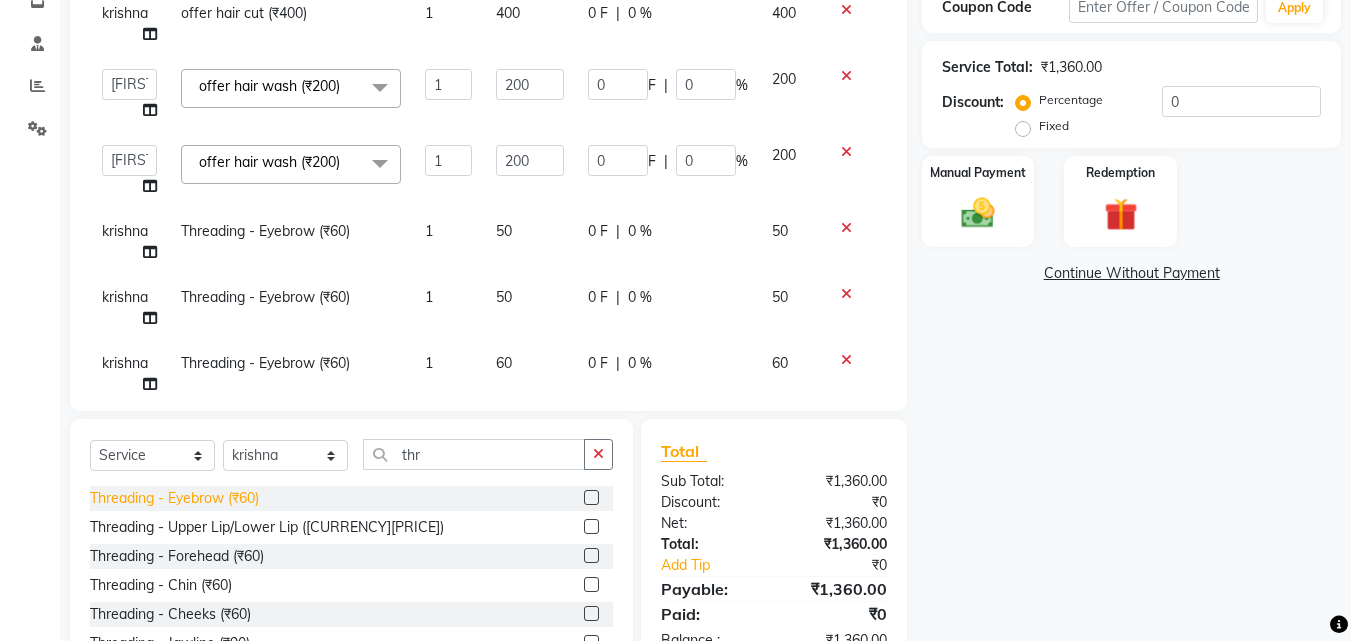 checkbox on "false" 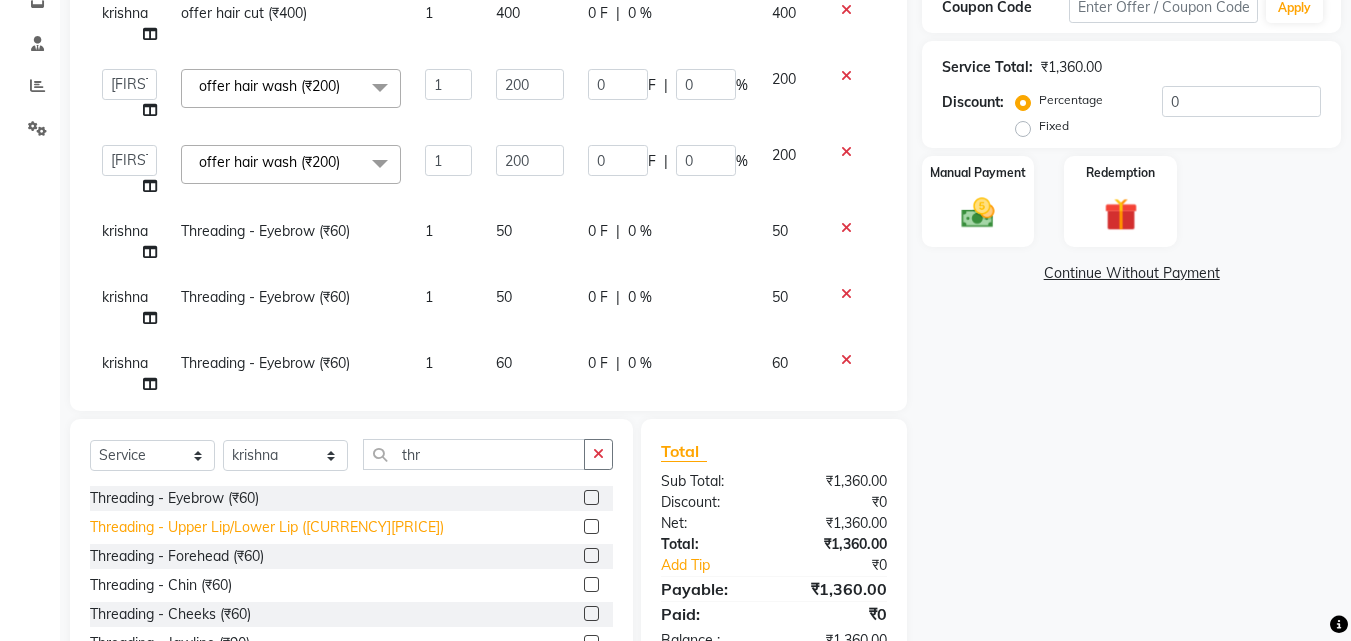 click on "Threading - Upper Lip/Lower Lip ([CURRENCY][PRICE])" 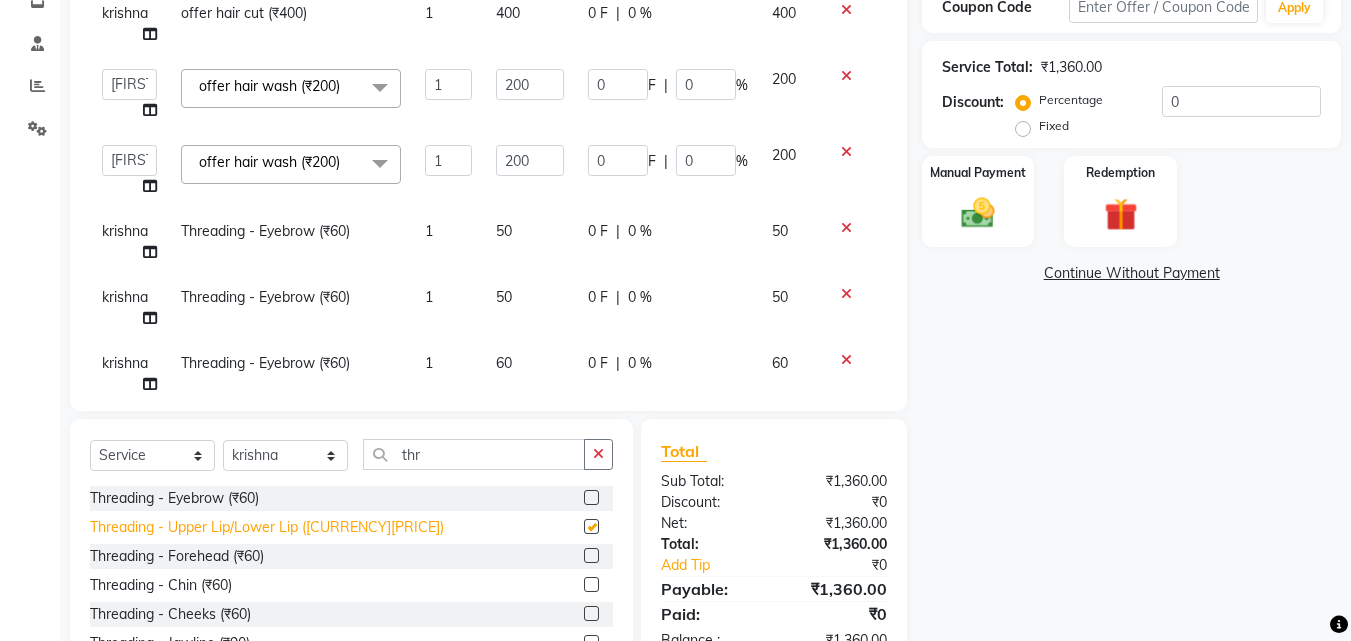 checkbox on "false" 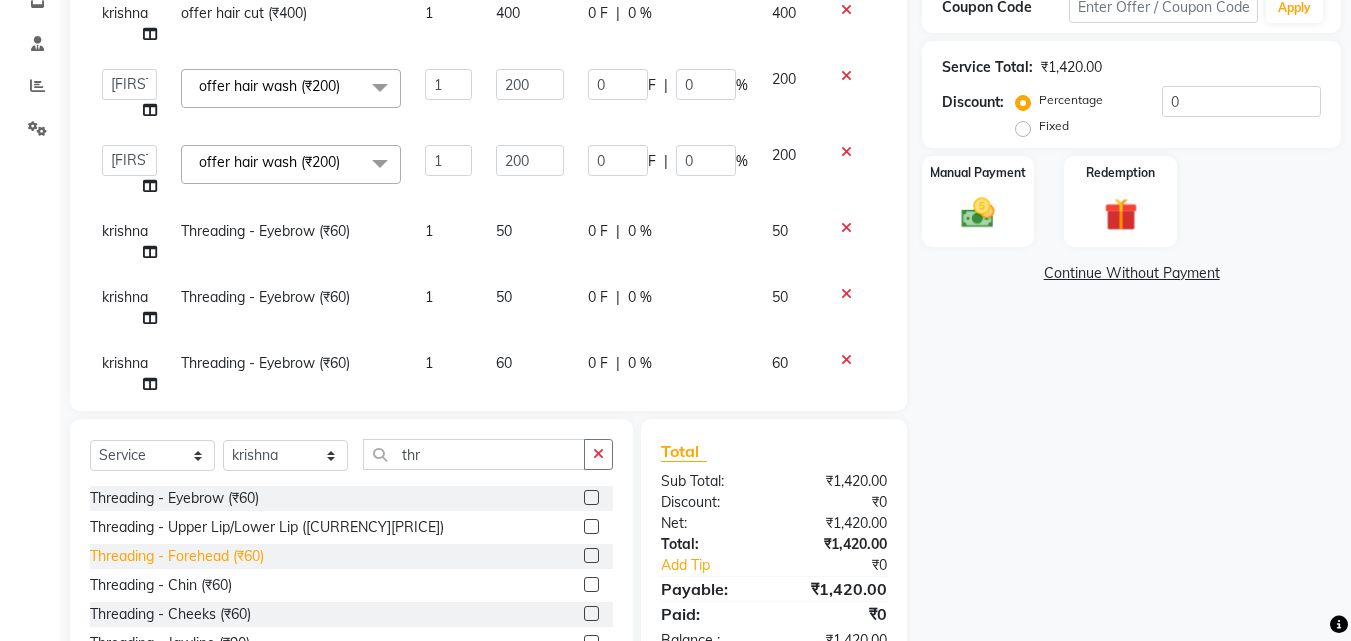 click on "Threading  - Forehead (₹60)" 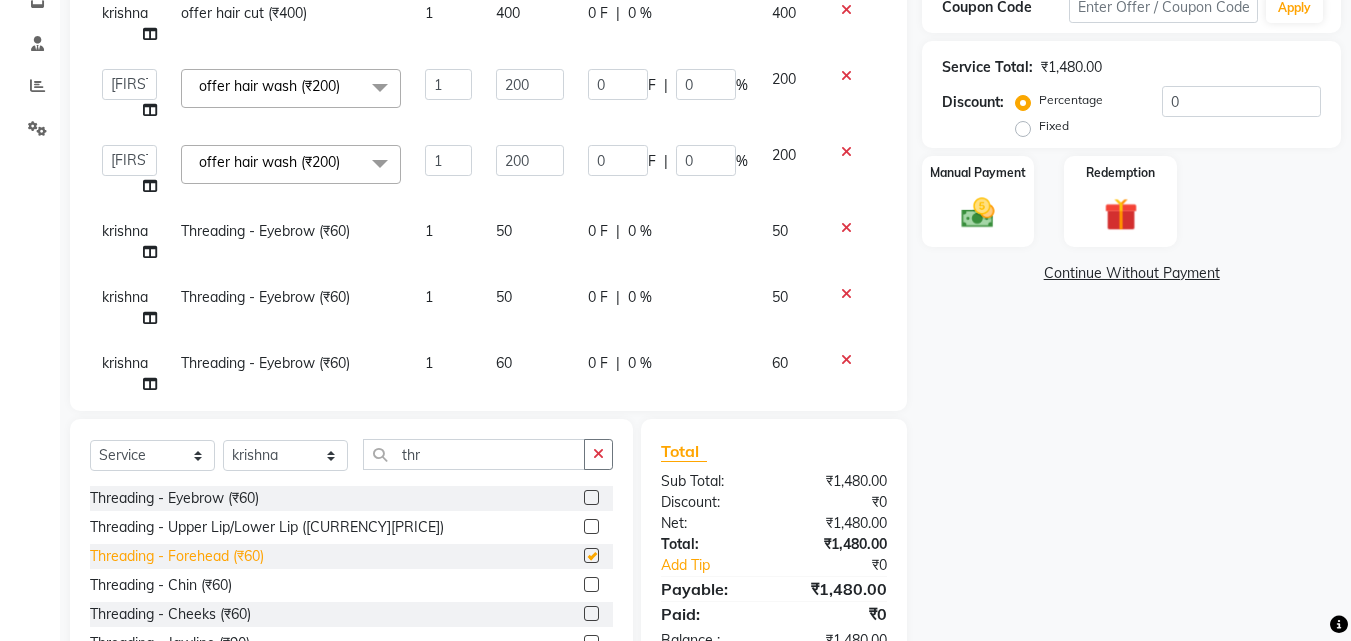 checkbox on "false" 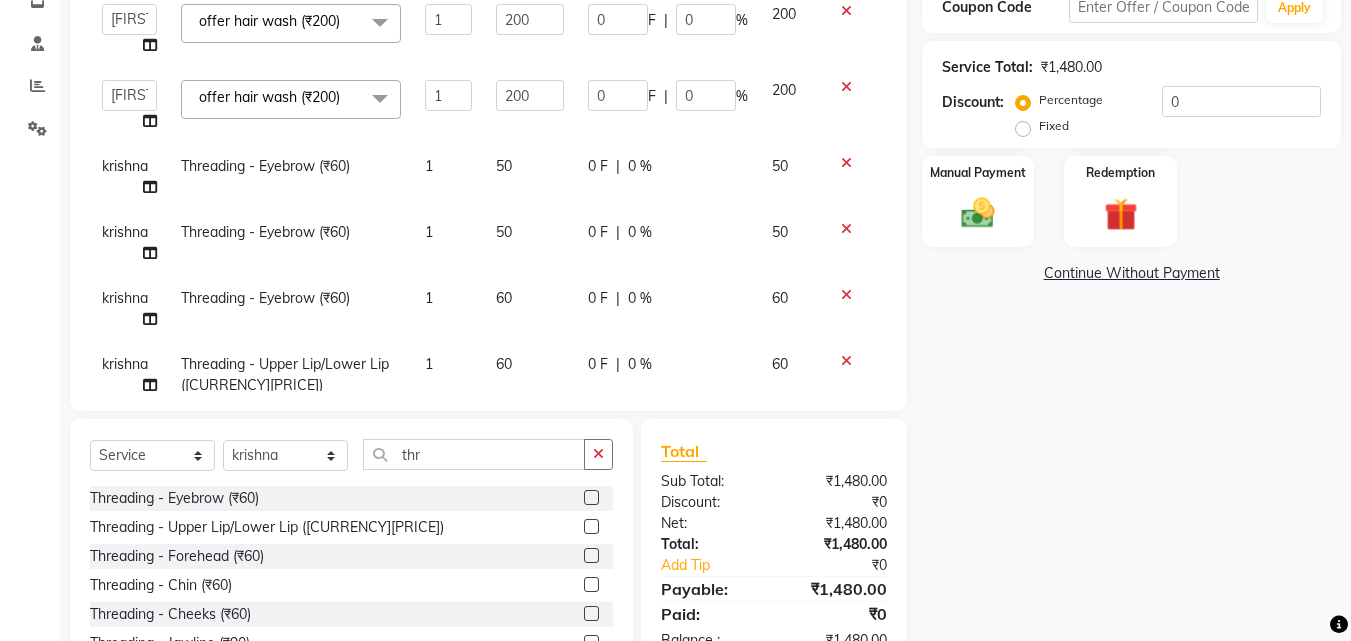 scroll, scrollTop: 148, scrollLeft: 0, axis: vertical 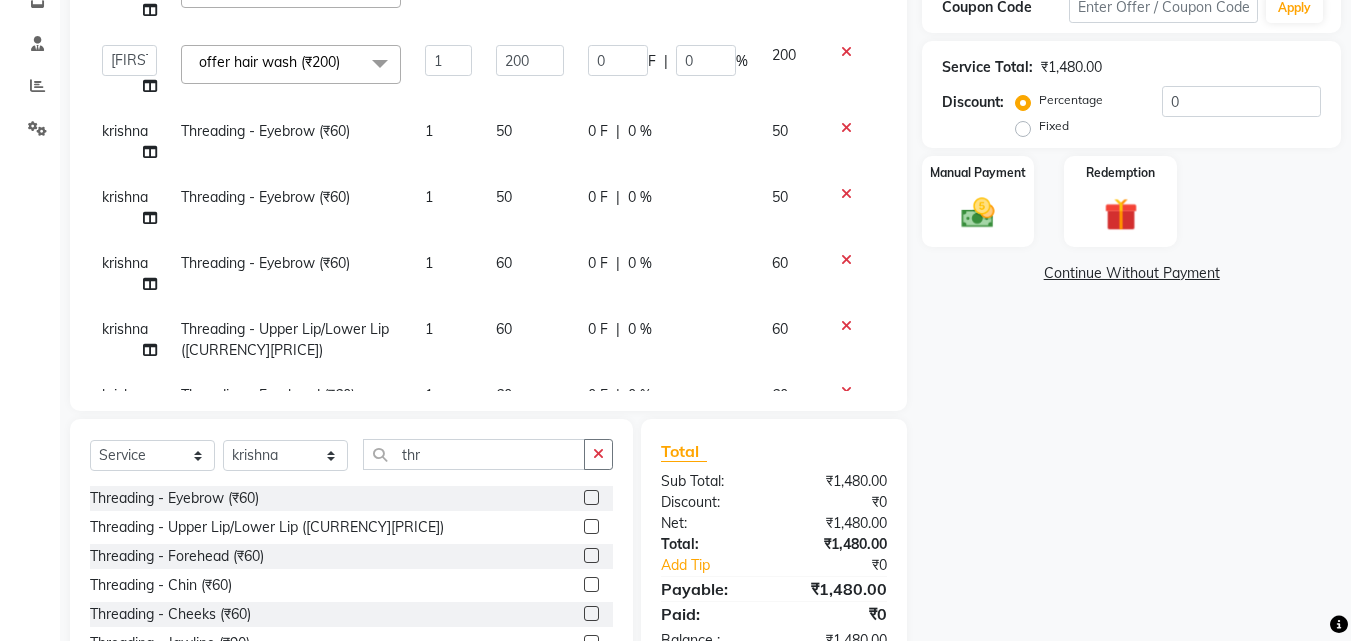 click on "60" 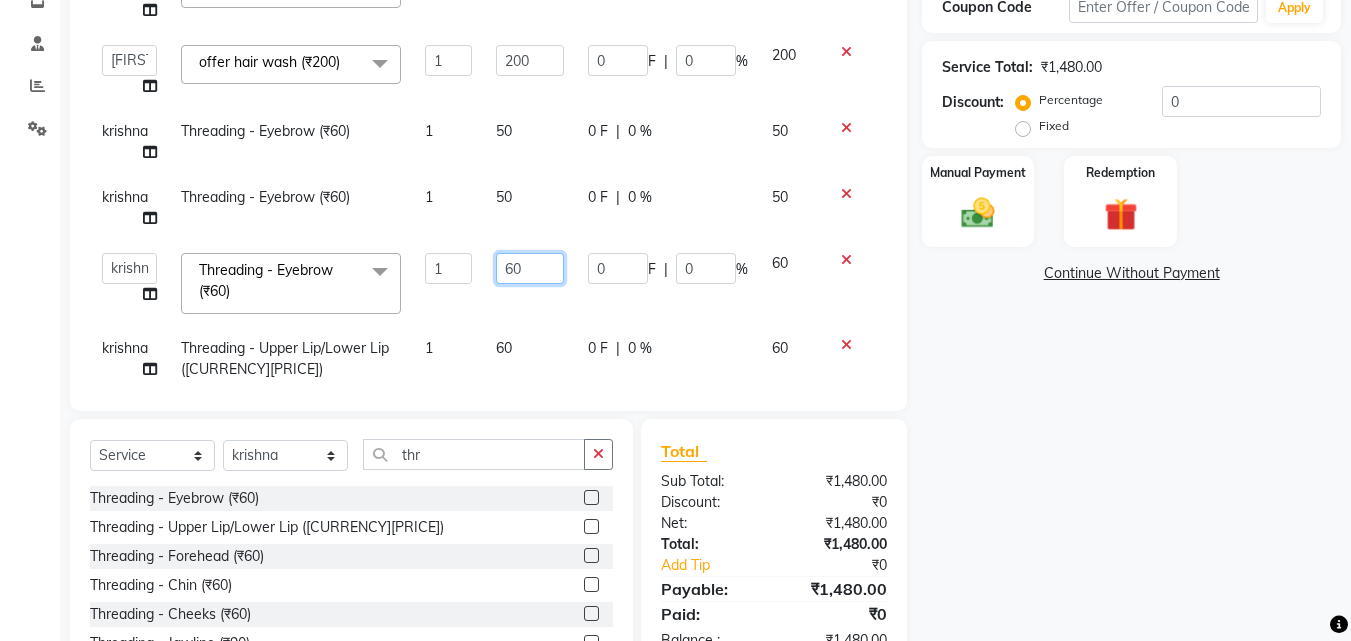 click on "60" 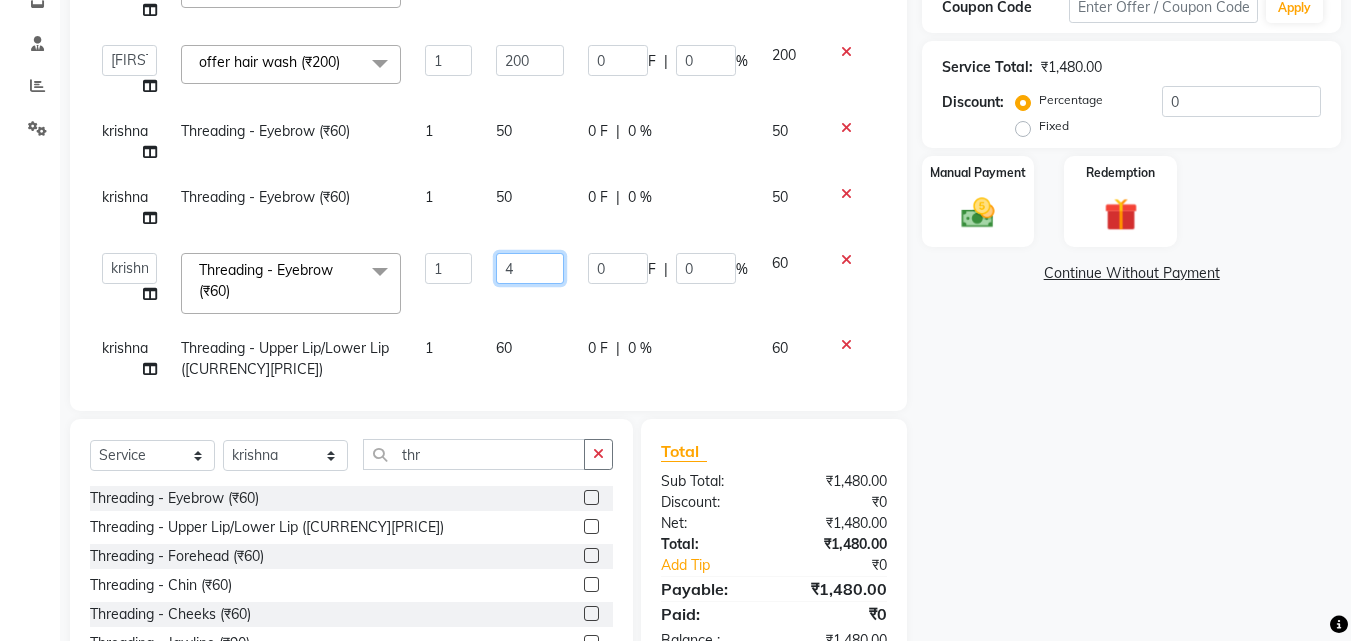 type on "40" 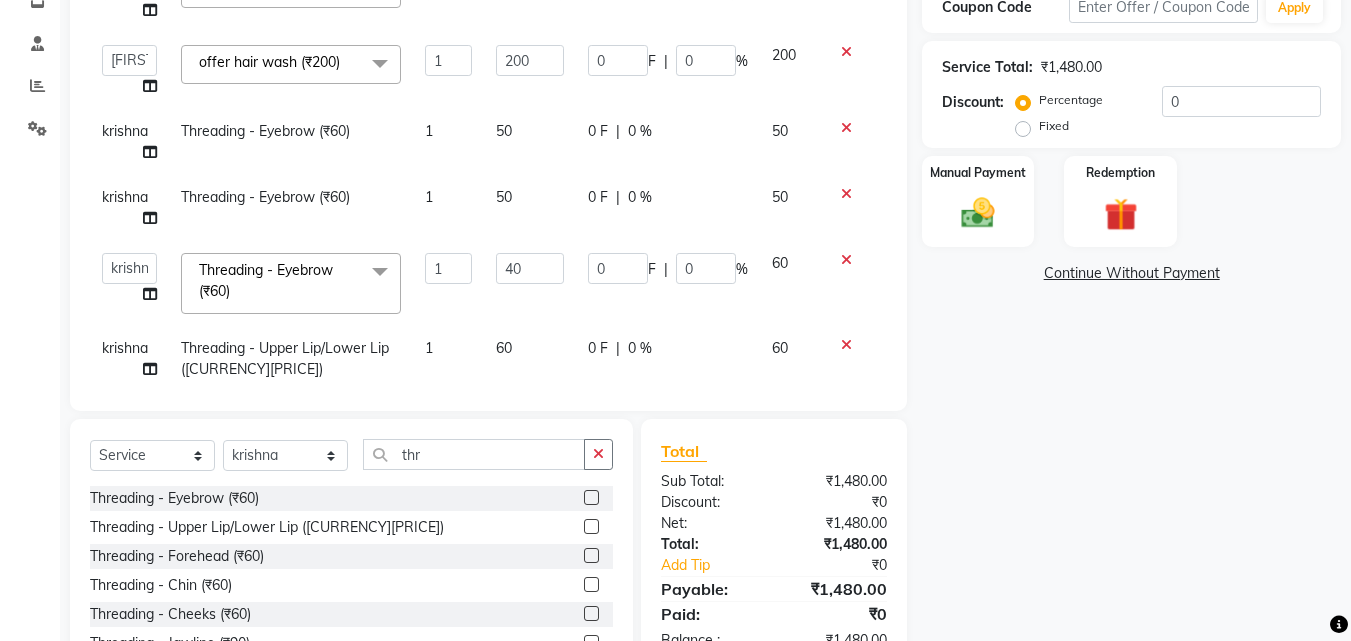 click on "60" 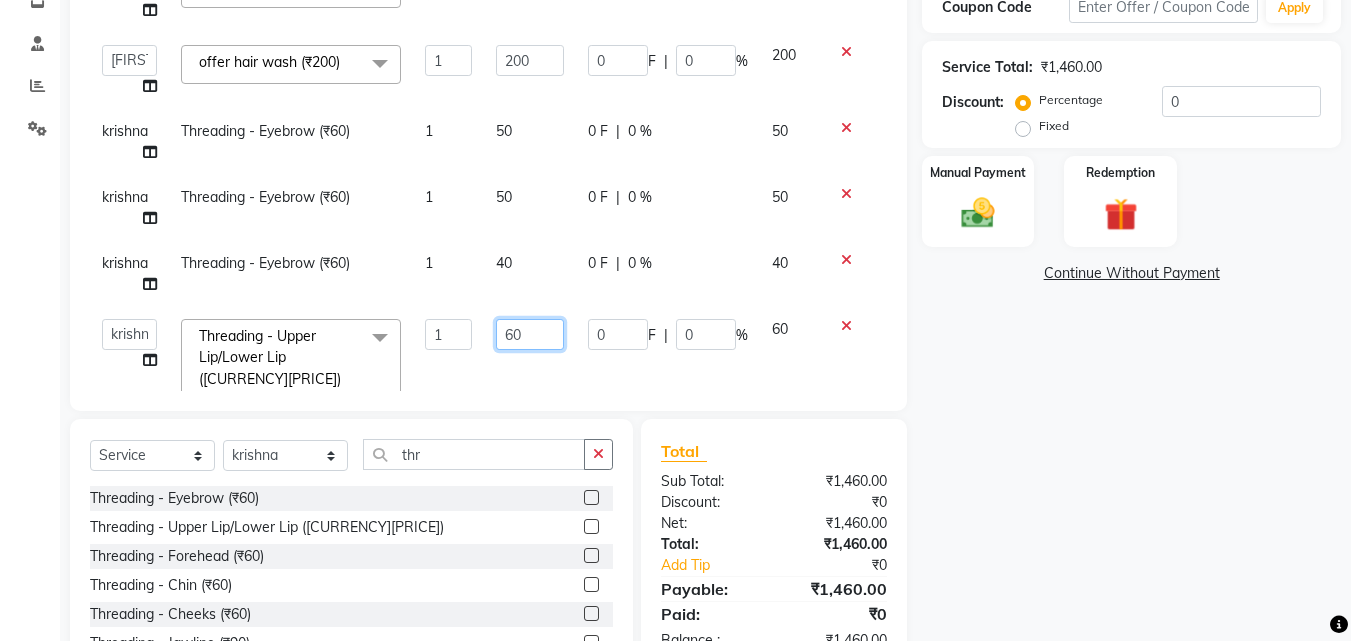 click on "60" 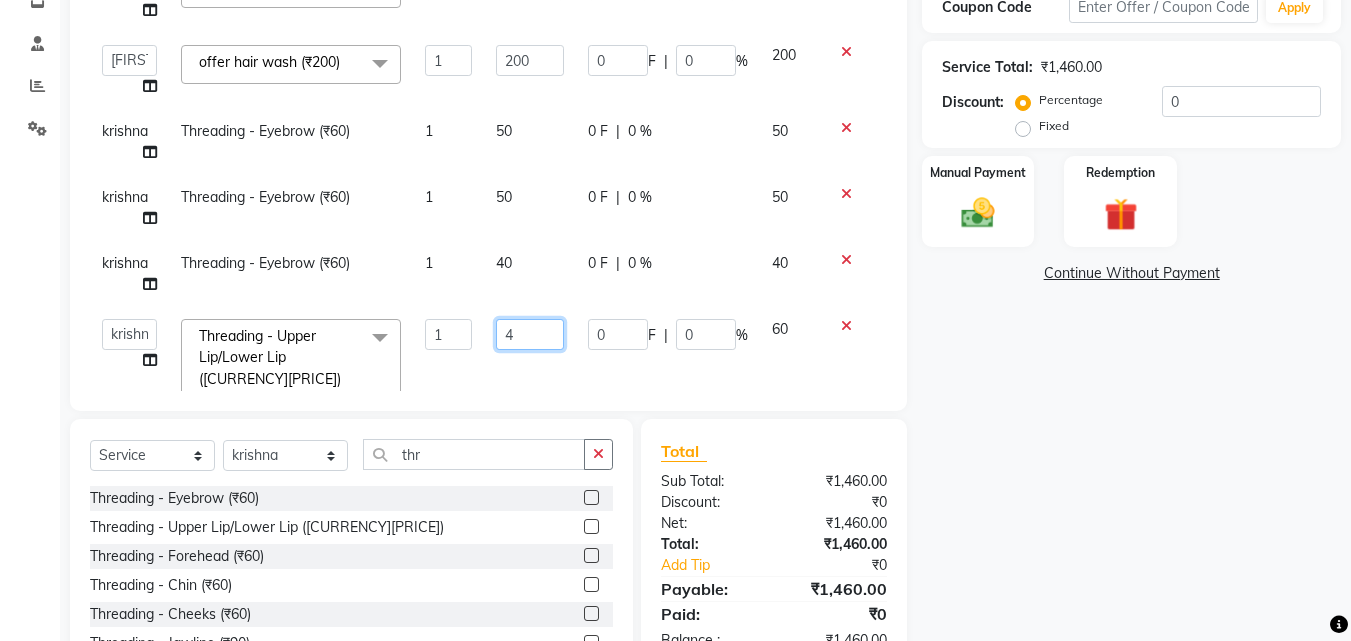 type on "40" 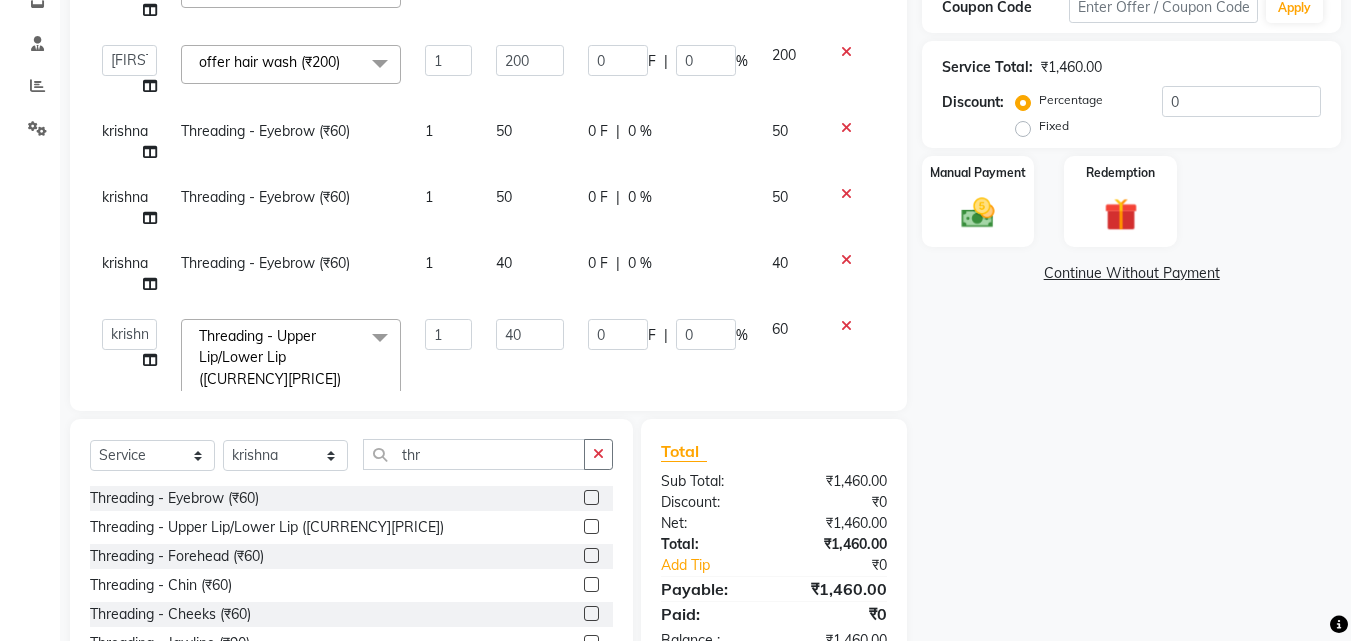 click on "krishna" 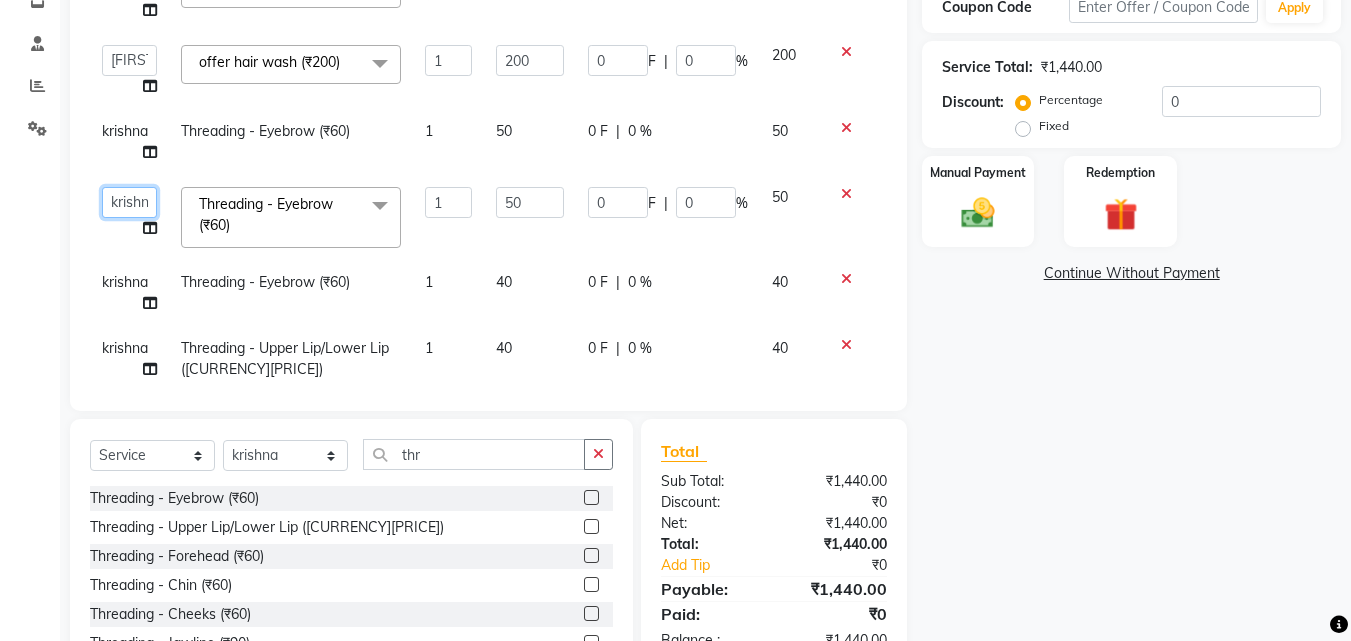 click on "[NAME], [NAME] [NAME], [NAME] [NAME]" 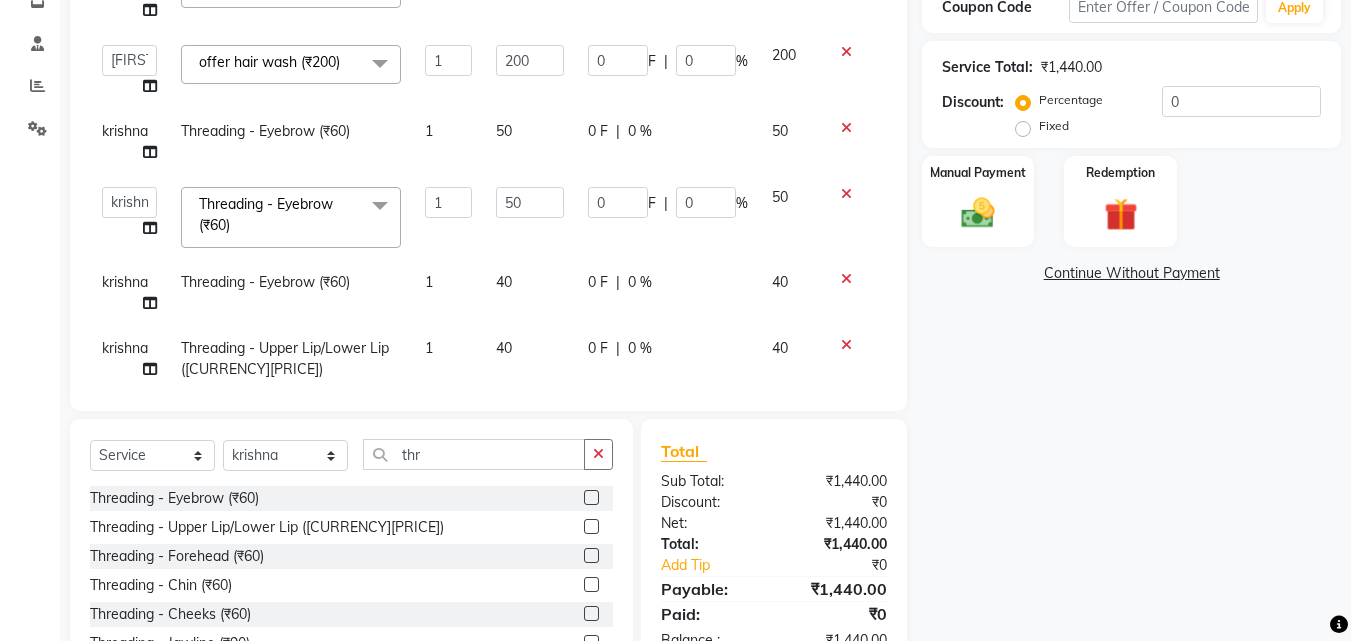 select on "[NUMBER]" 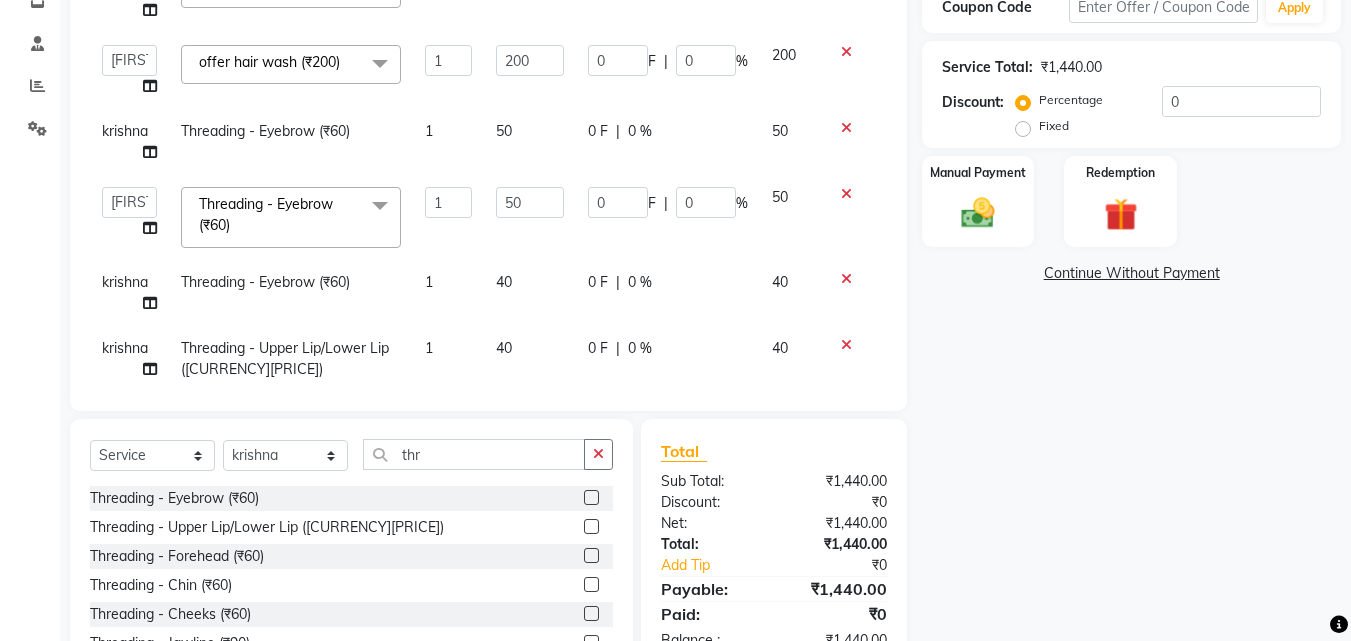 click on "krishna" 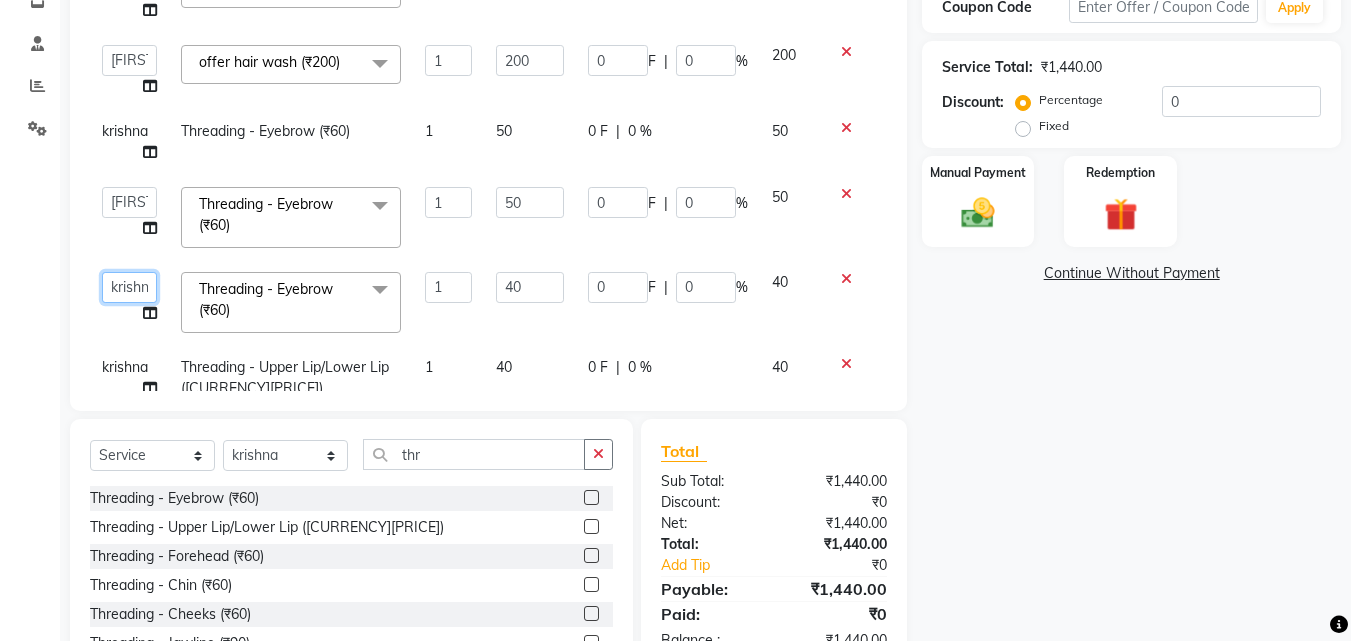 click on "[NAME], [NAME] [NAME], [NAME] [NAME]" 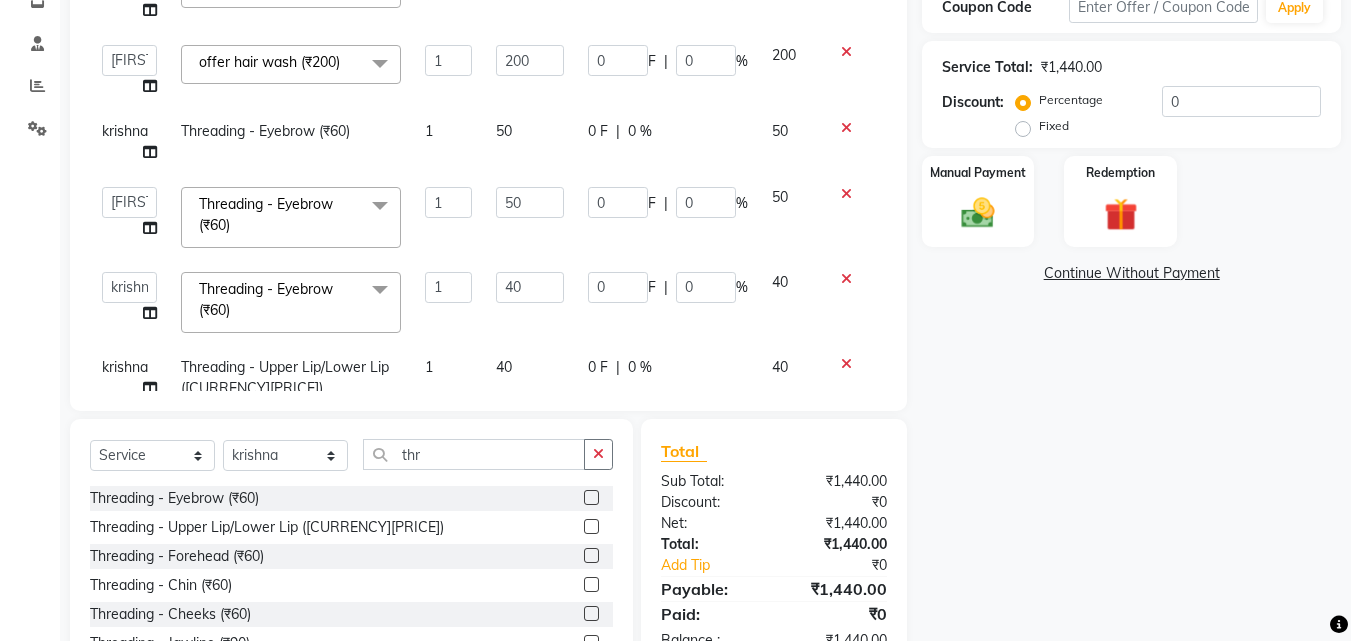 select on "[NUMBER]" 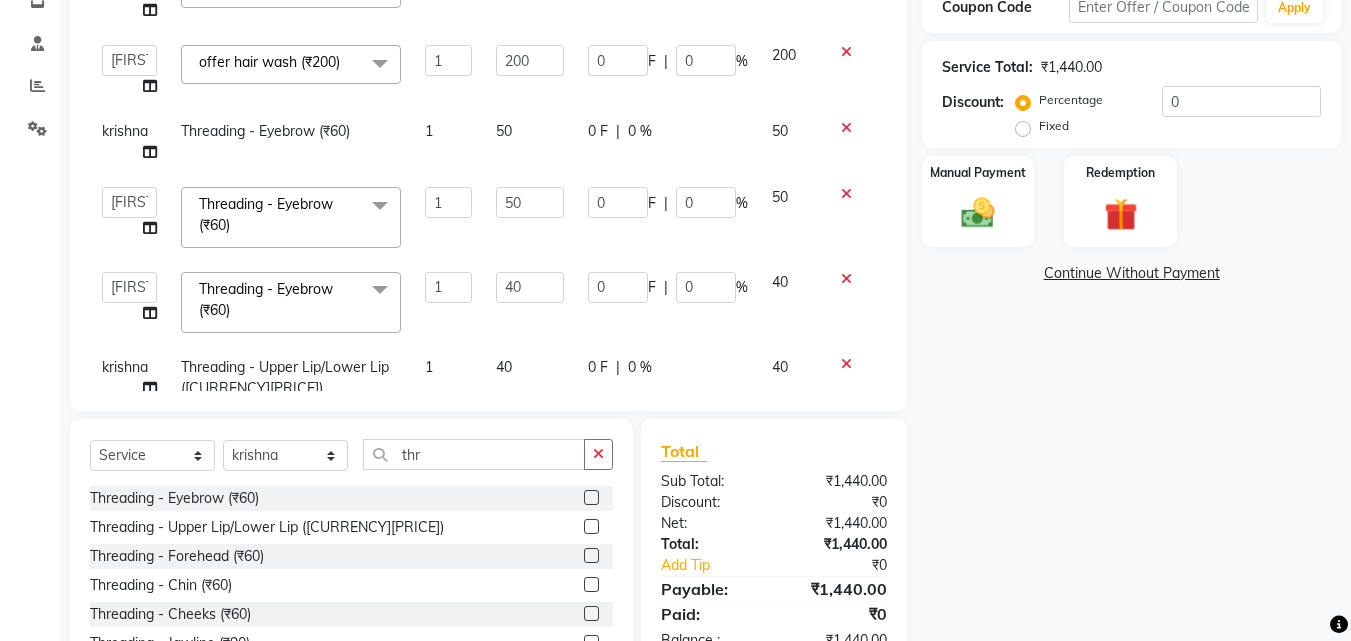 click on "krishna" 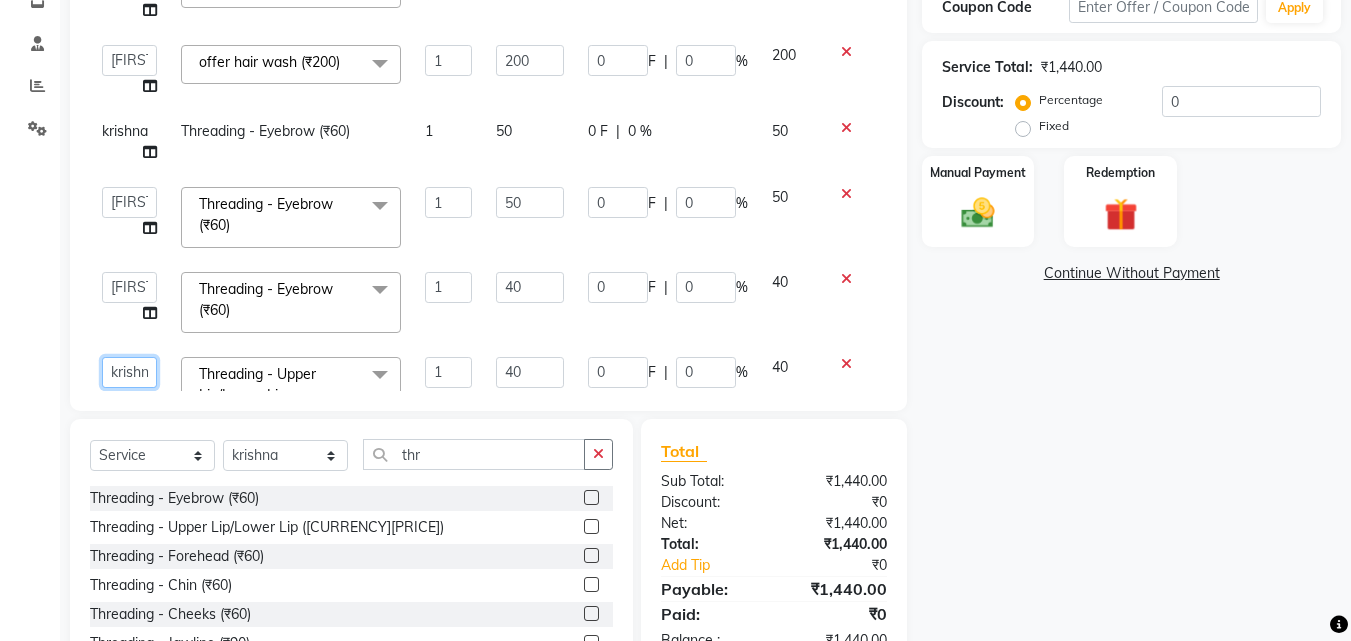 scroll, scrollTop: 160, scrollLeft: 0, axis: vertical 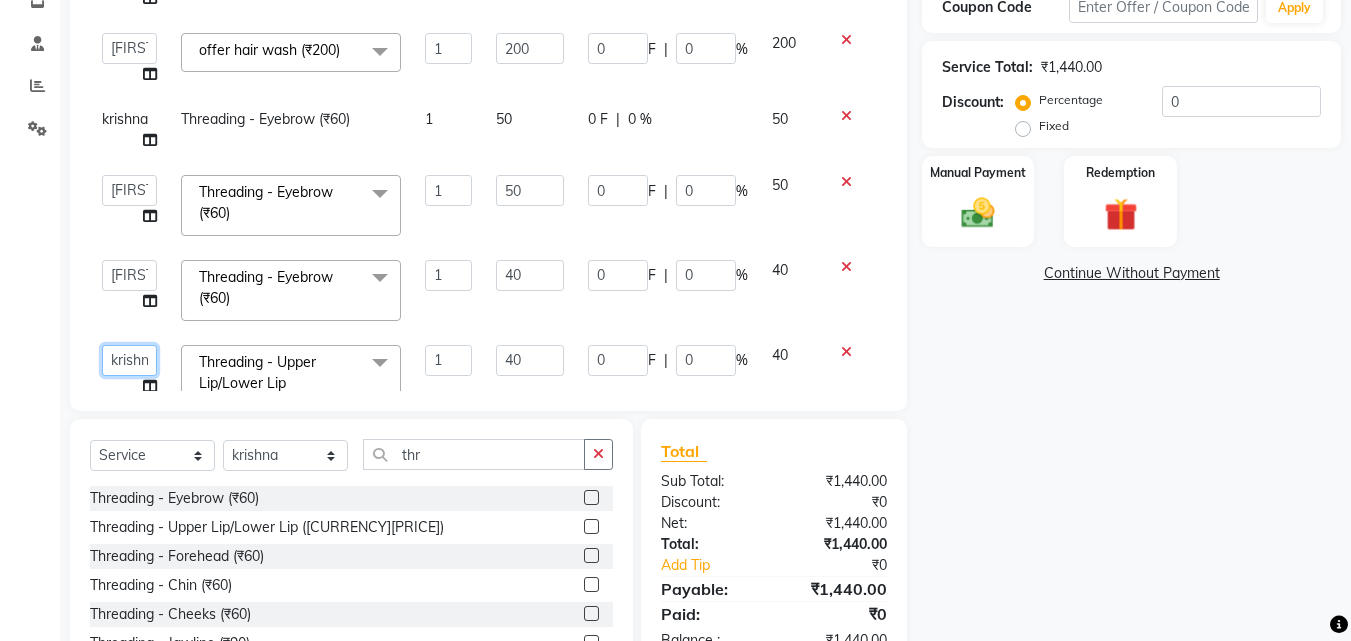 click on "[NAME], [NAME] [NAME], [NAME] [NAME]" 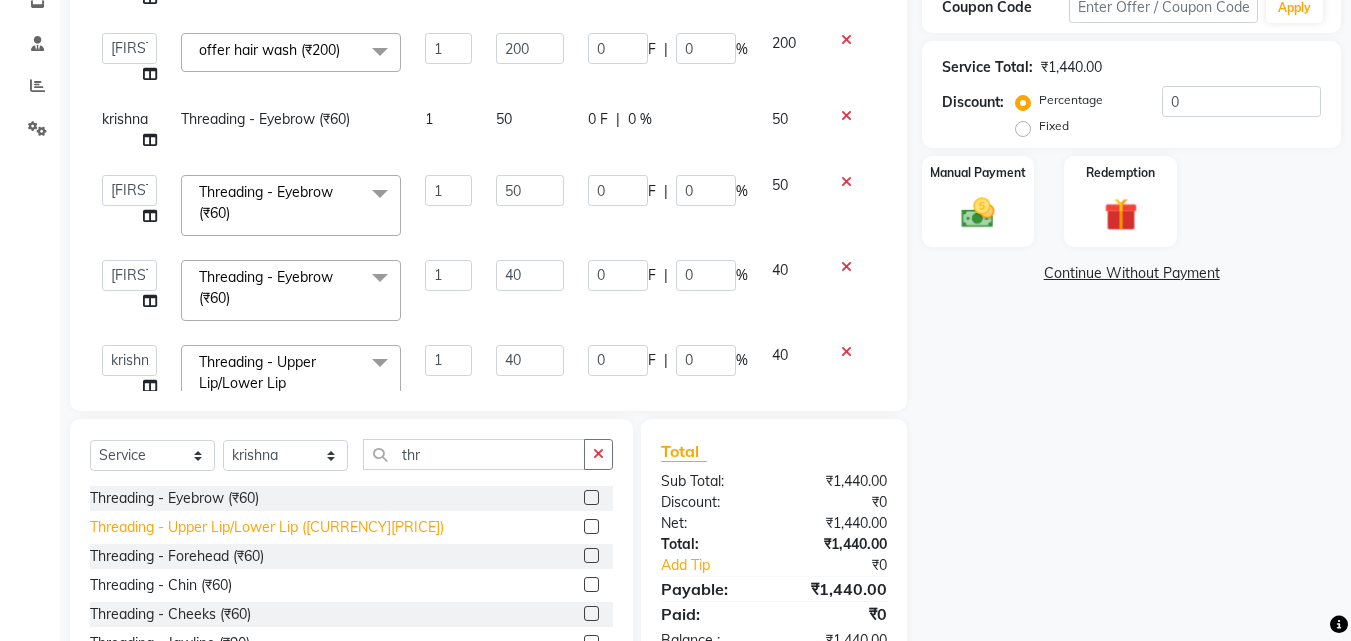 select on "[NUMBER]" 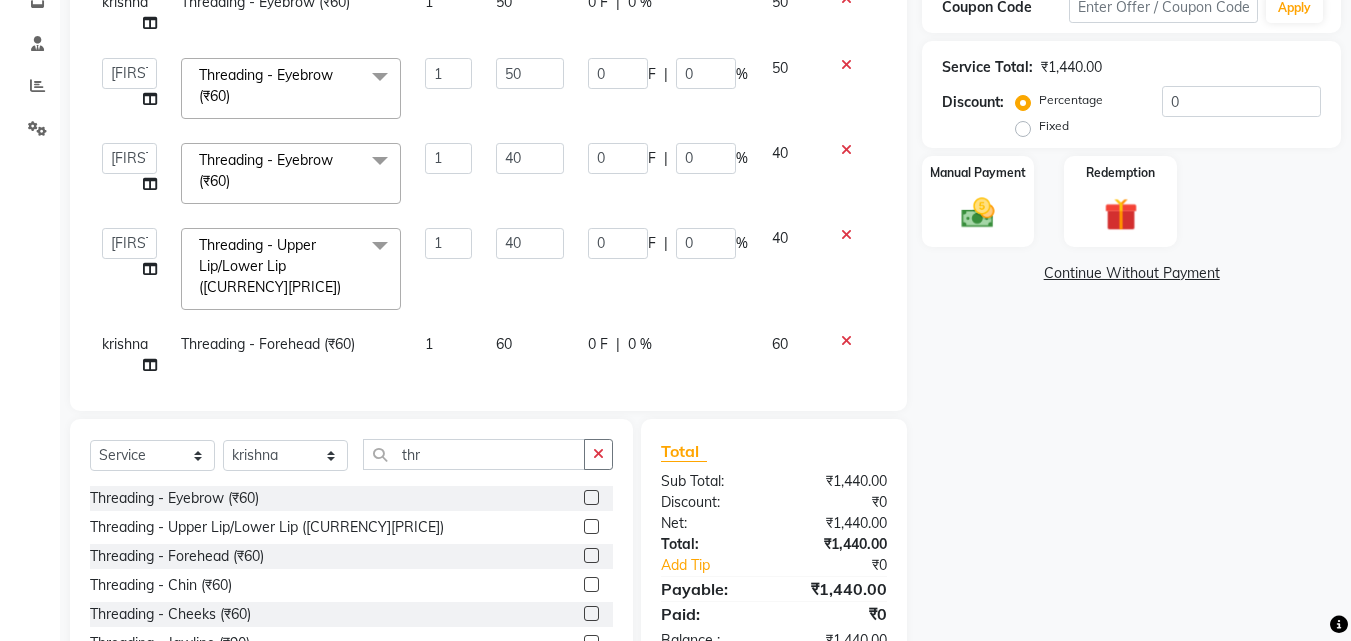 scroll, scrollTop: 283, scrollLeft: 0, axis: vertical 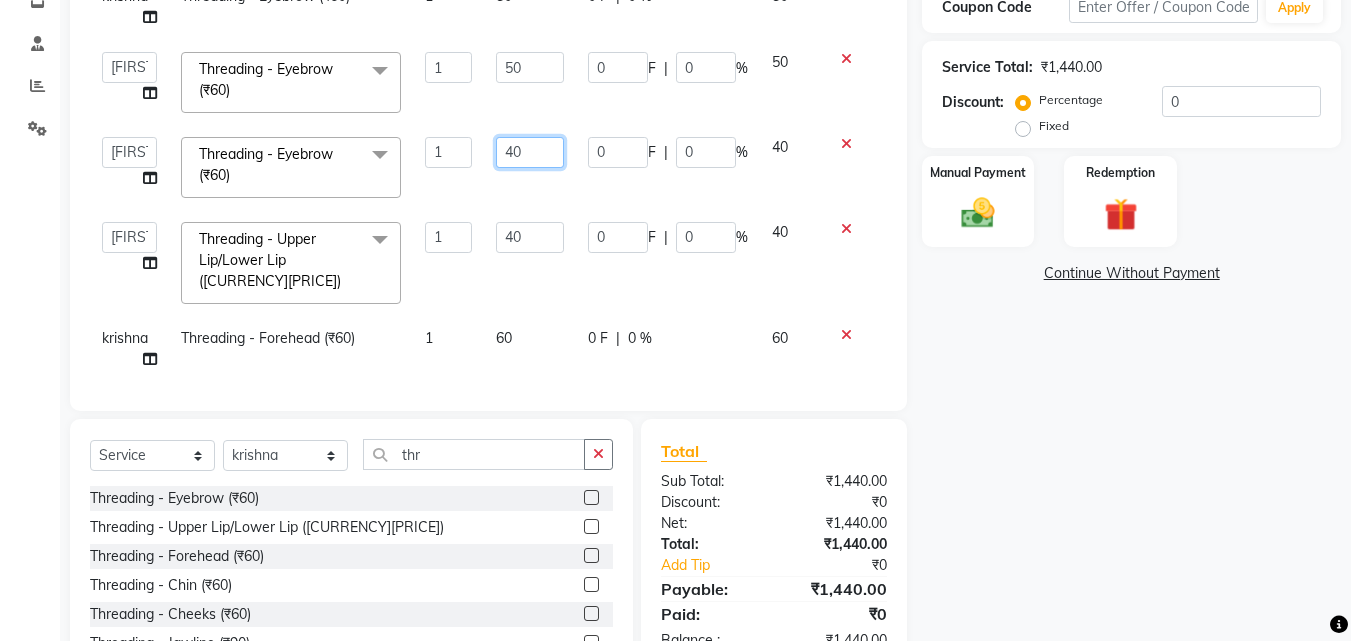 click on "40" 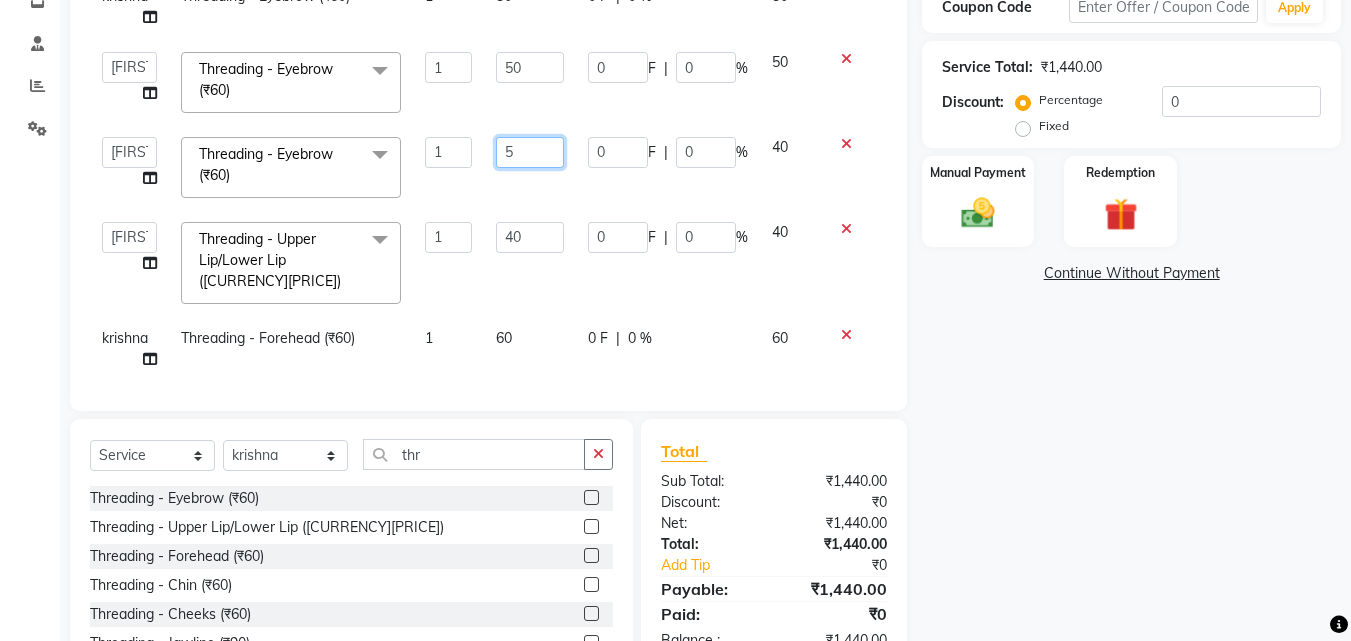 type on "50" 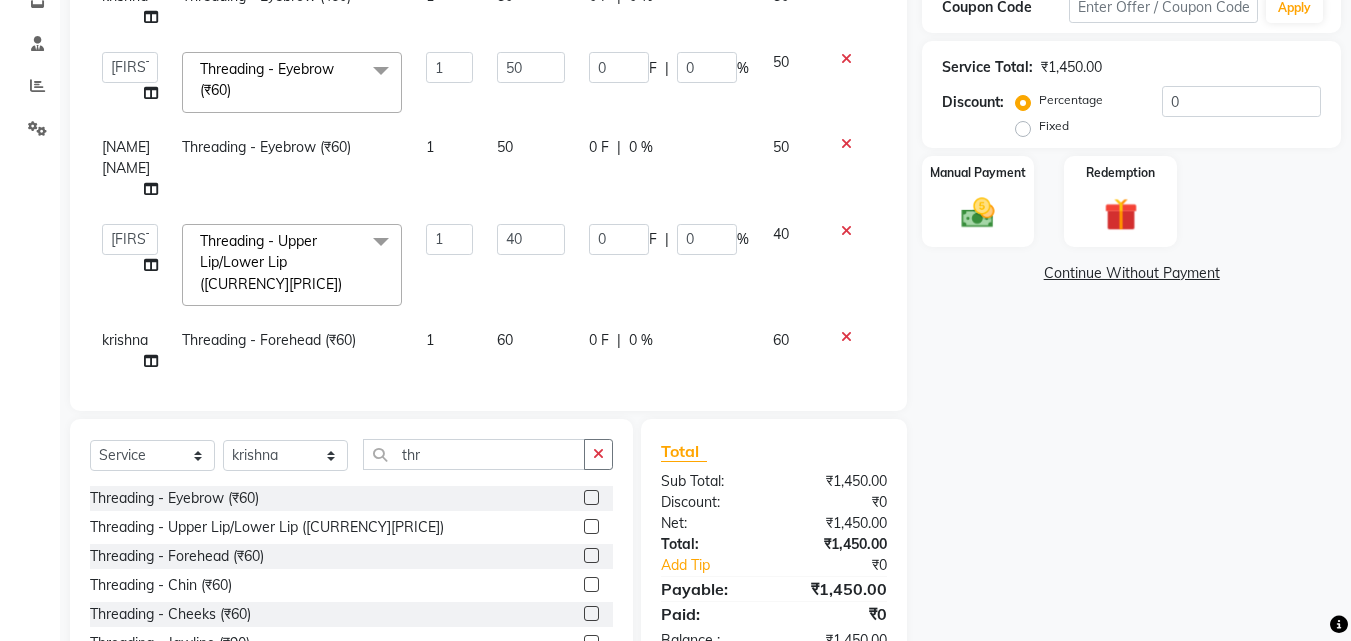 click on "[NAME] [NAME]" 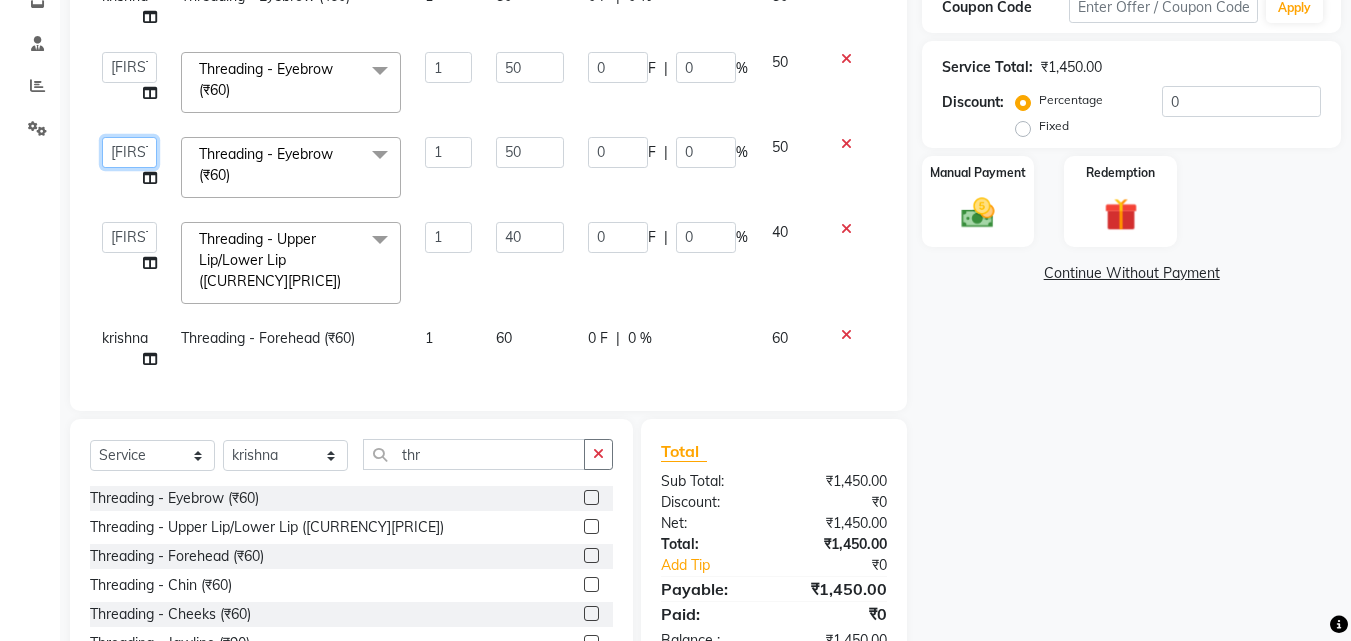 click on "[NAME], [NAME] [NAME], [NAME] [NAME]" 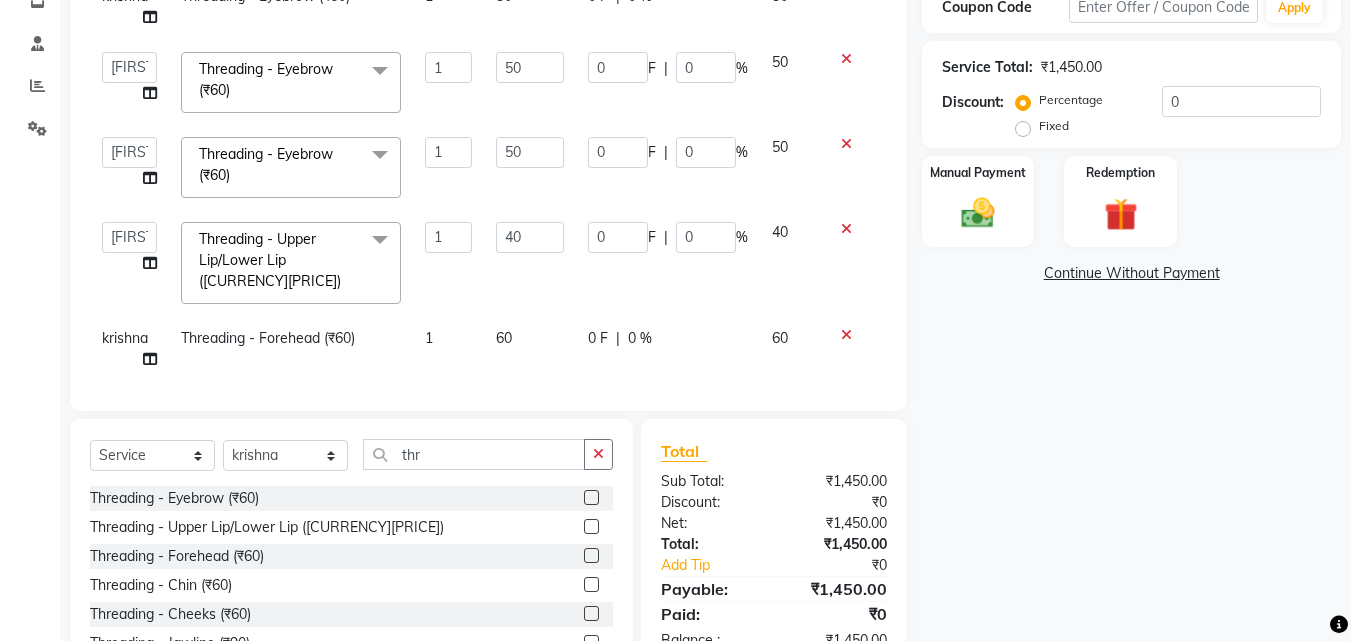 select on "52627" 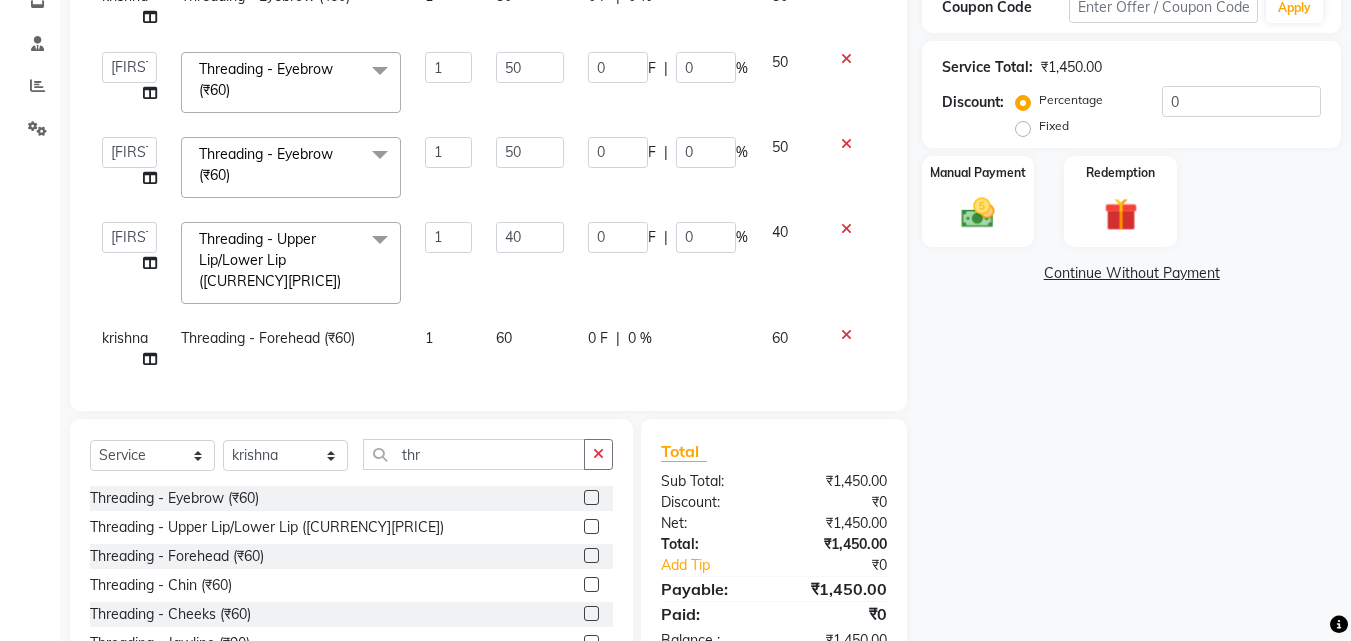 select on "34236" 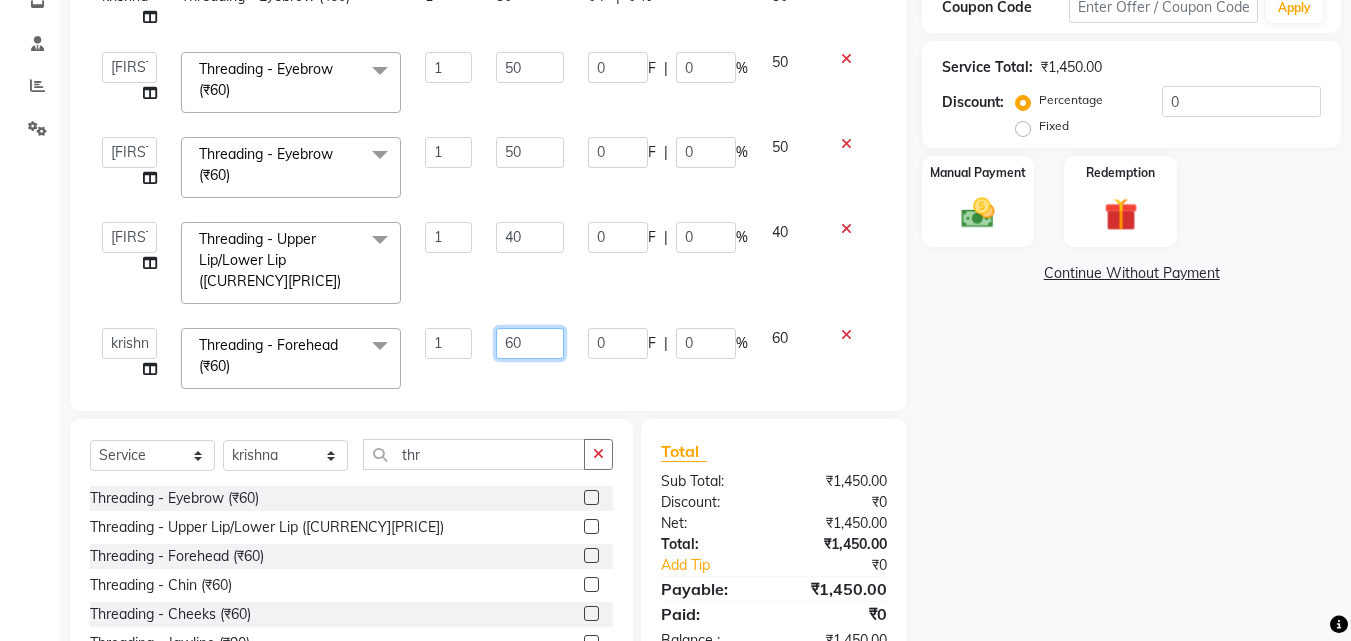 click on "60" 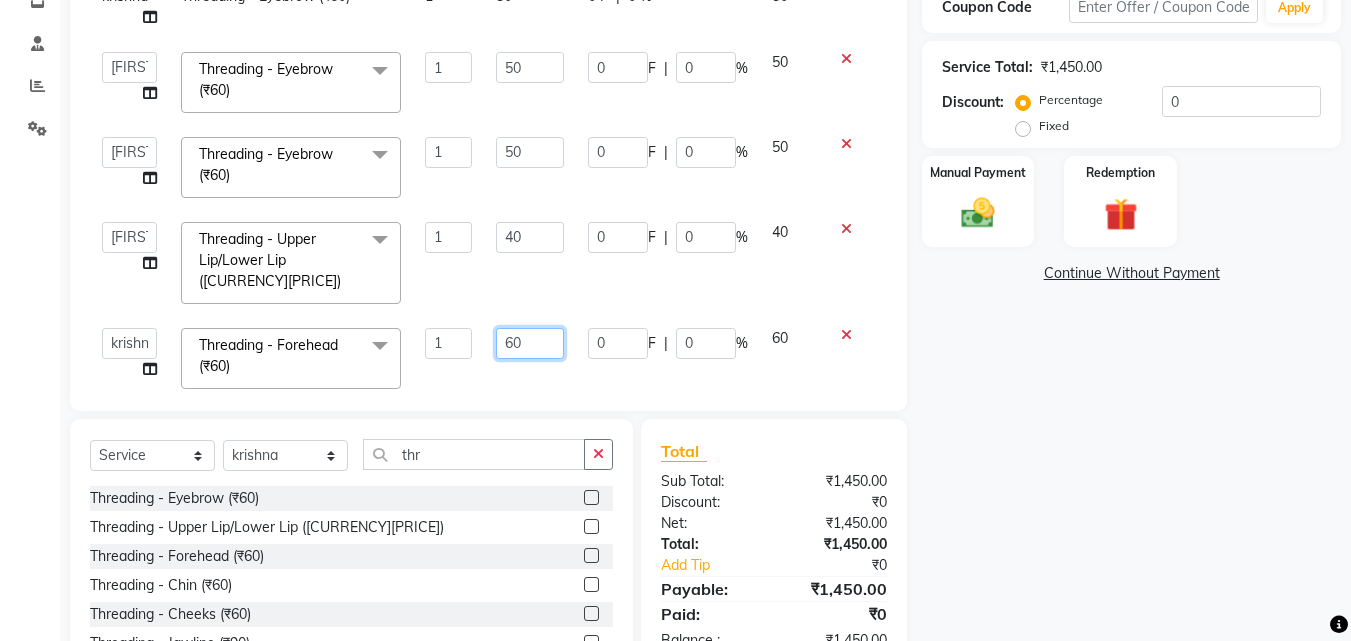 type on "6" 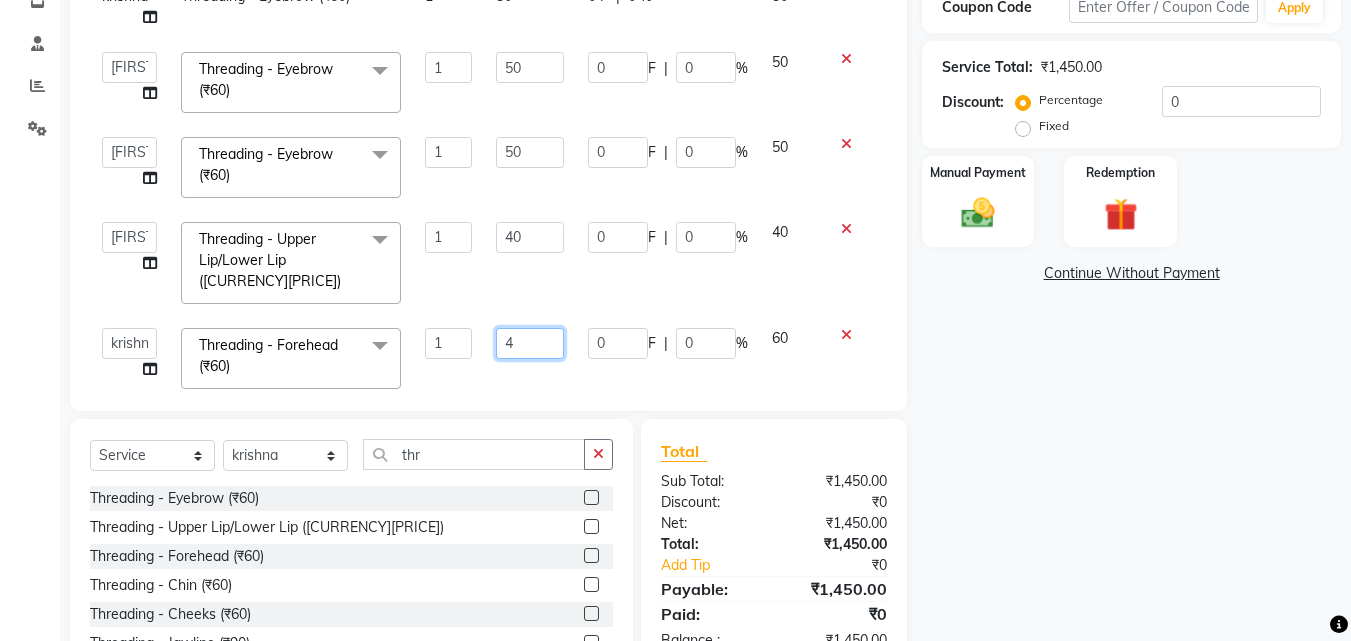 type on "40" 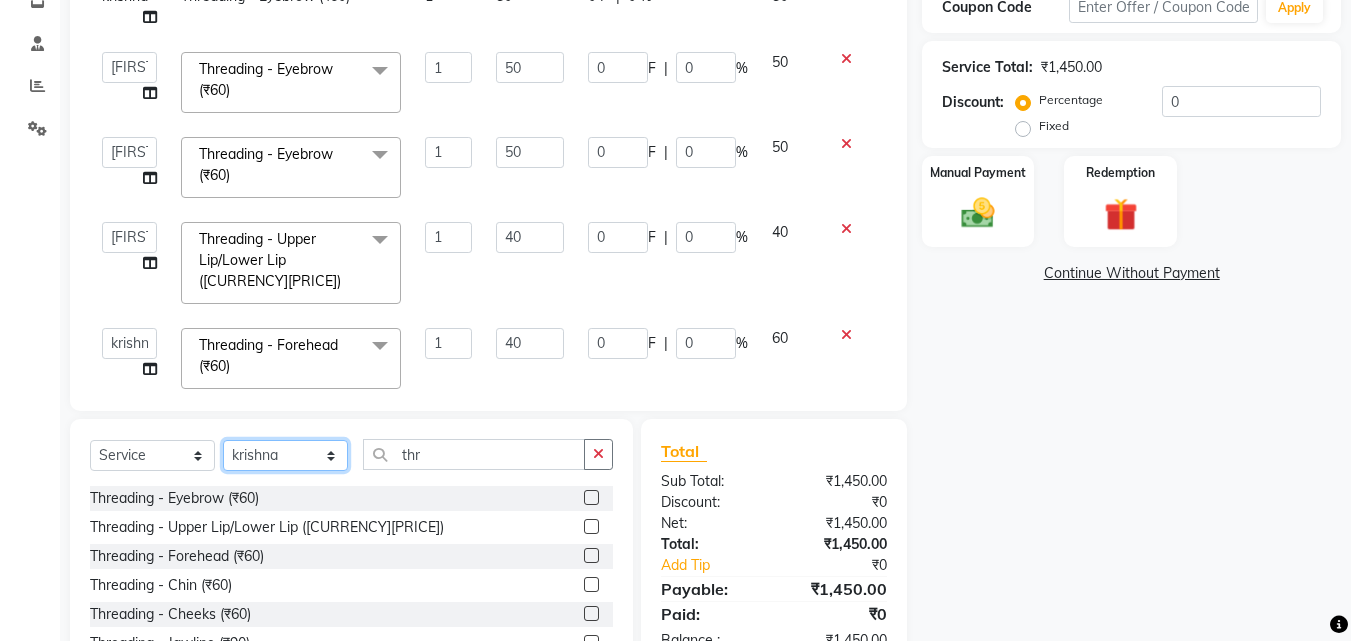click on "Select Stylist [FIRST] [LAST] [FIRST] [LAST] [FIRST] [LAST] [FIRST] [LAST] [FIRST] [LAST]" 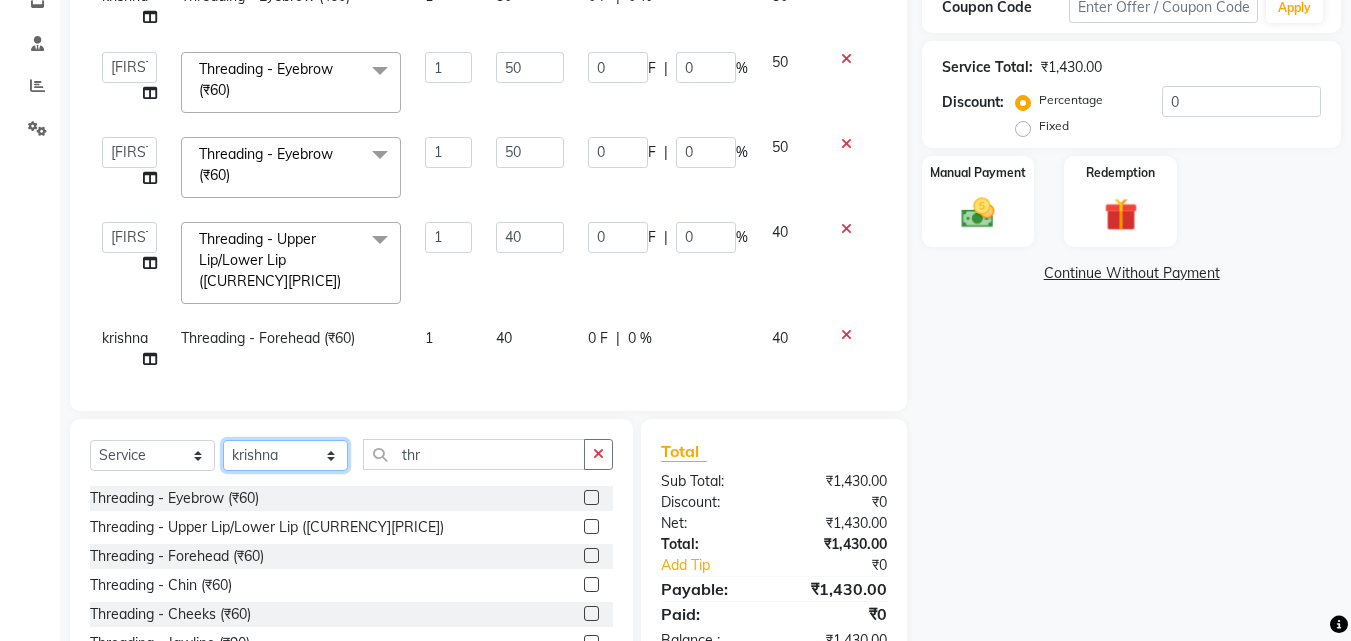 select on "52627" 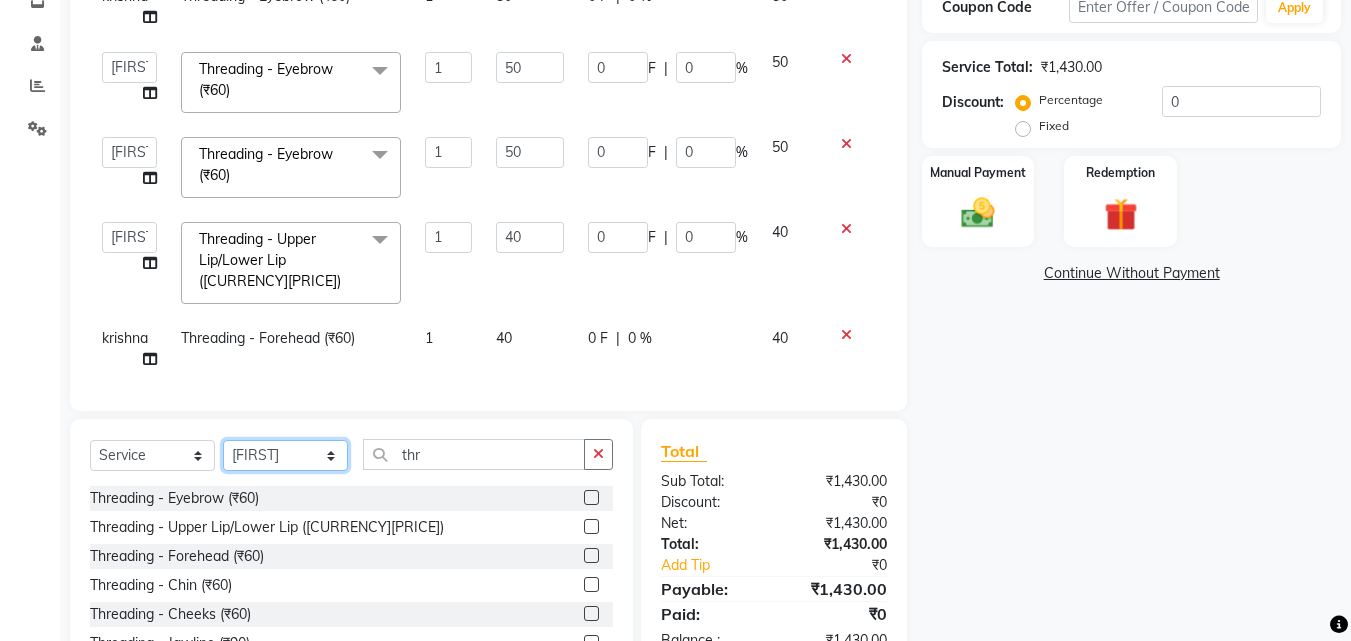 click on "Select Stylist [FIRST] [LAST] [FIRST] [LAST] [FIRST] [LAST] [FIRST] [LAST] [FIRST] [LAST]" 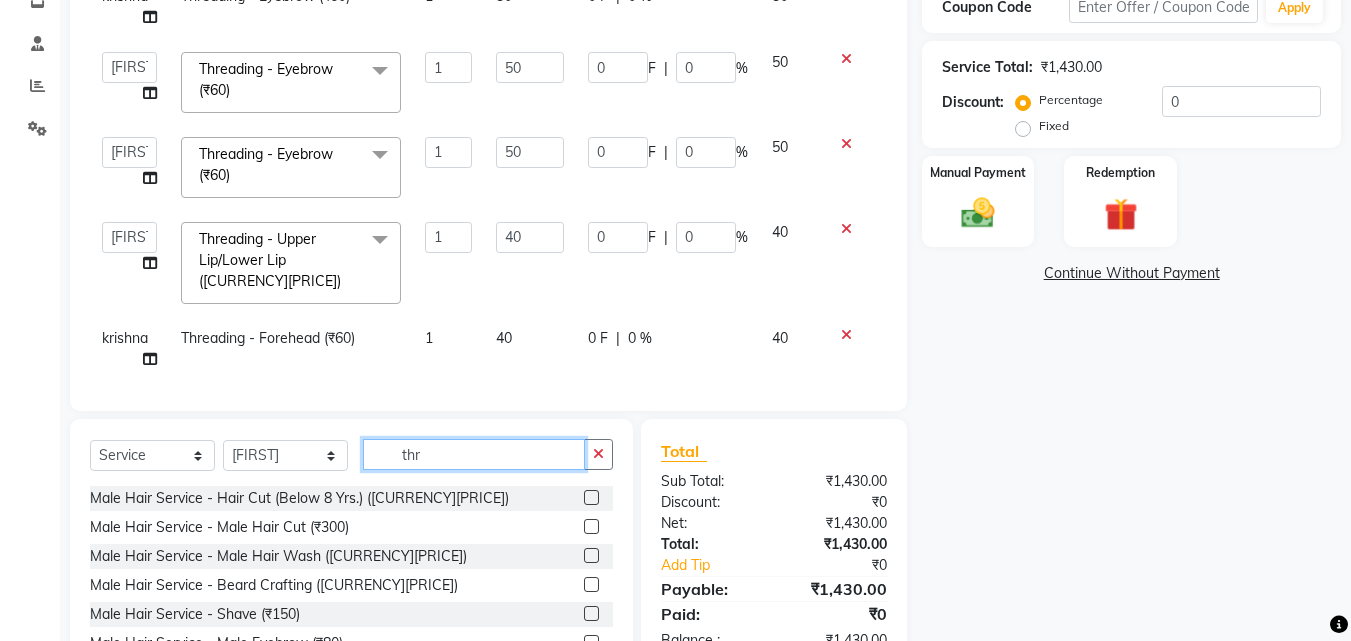 click on "thr" 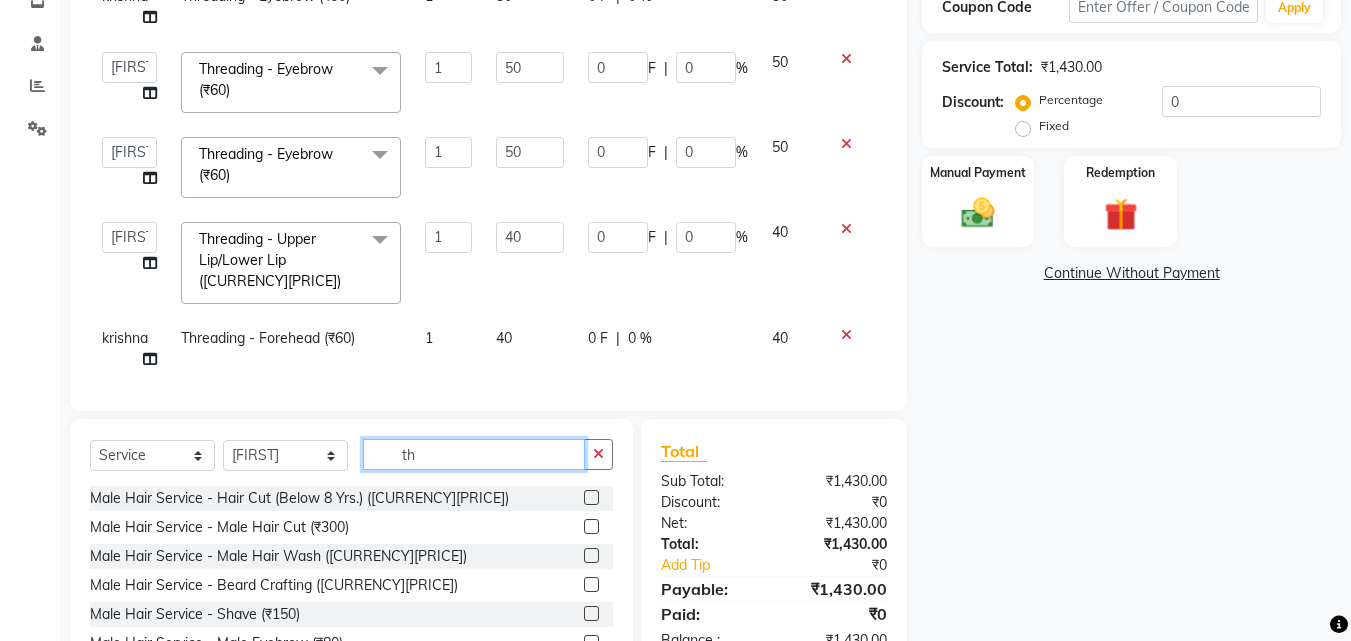 type on "t" 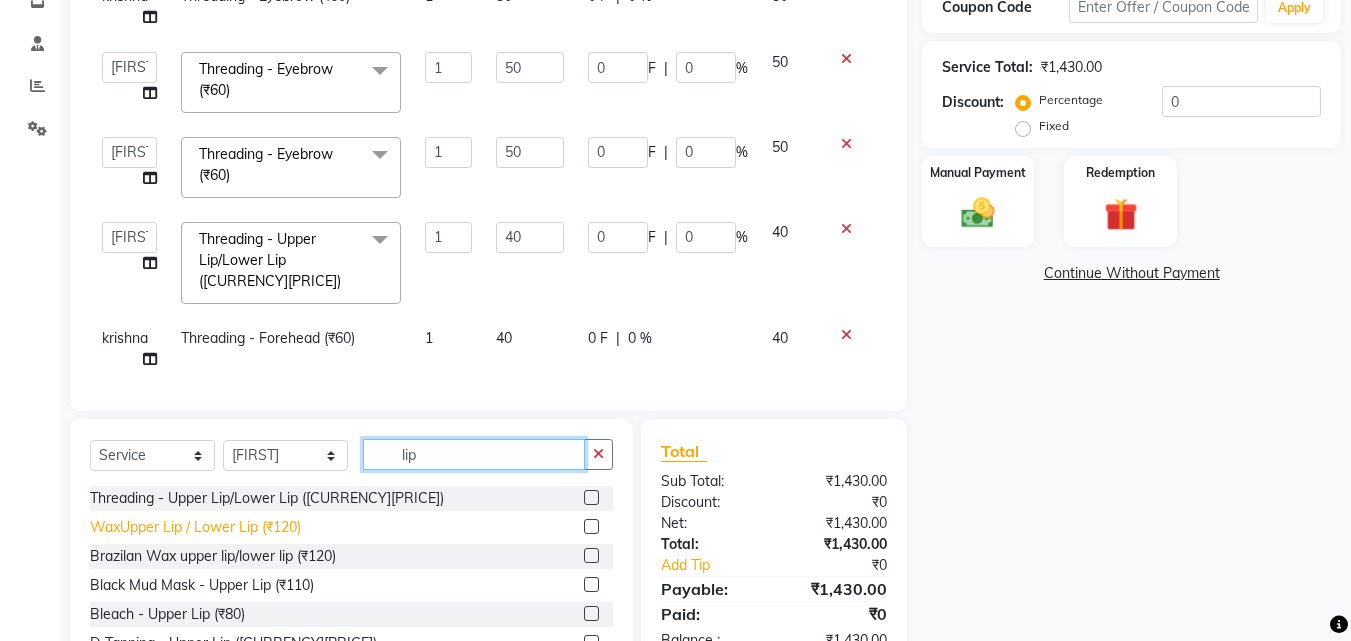 type on "lip" 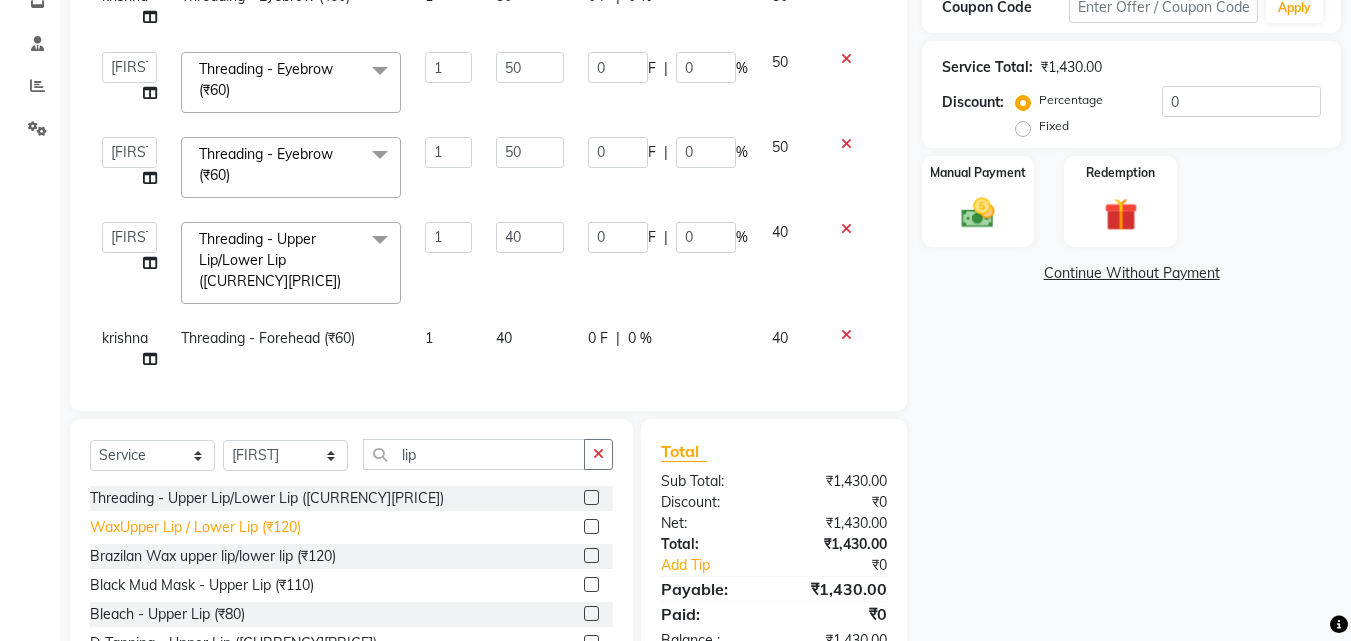 click on "WaxUpper Lip / Lower Lip (₹120)" 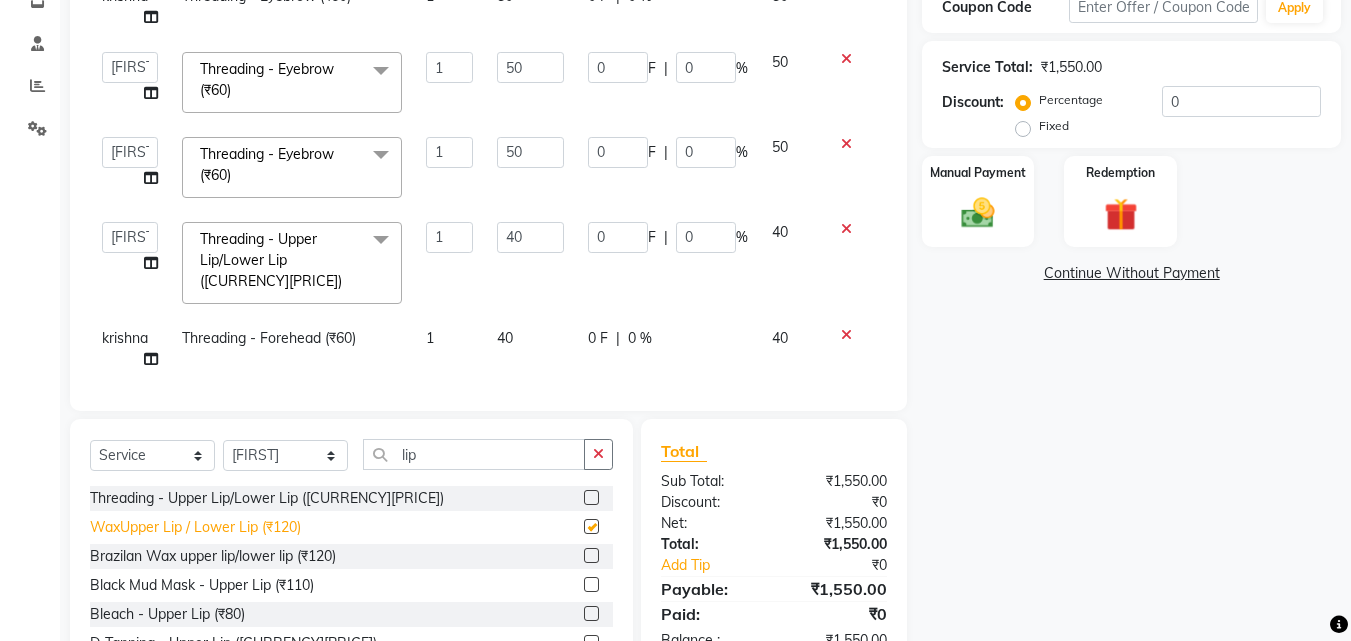 checkbox on "false" 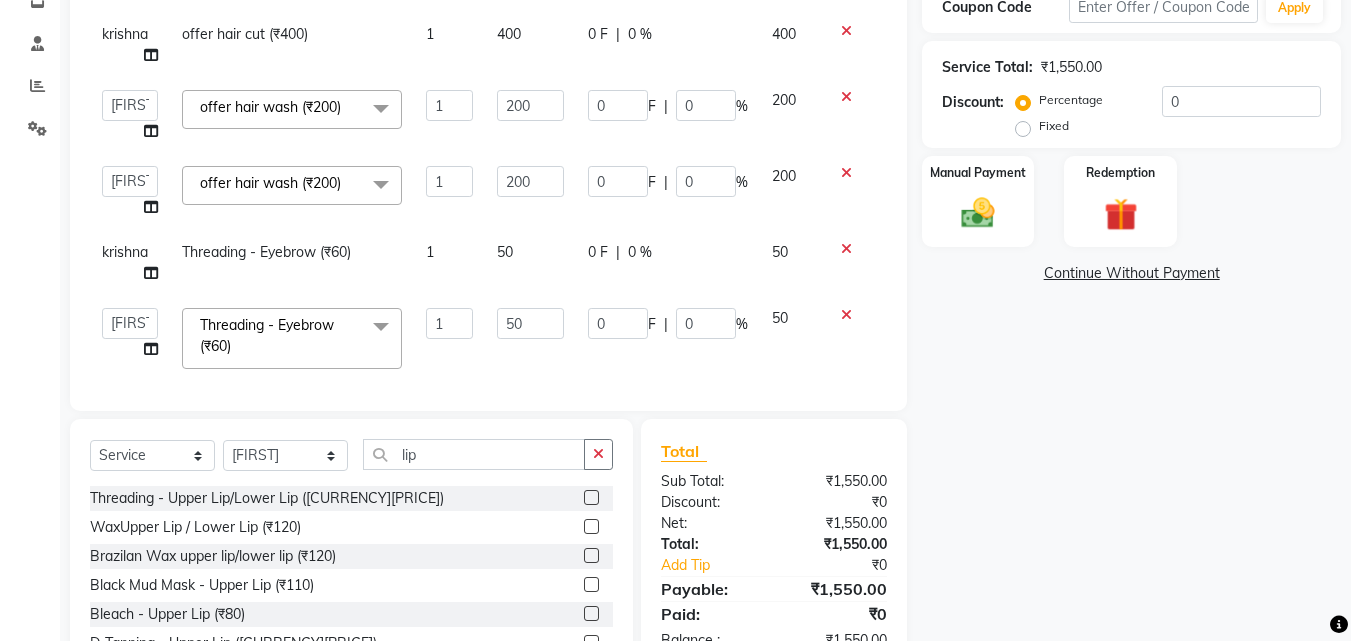 scroll, scrollTop: 0, scrollLeft: 0, axis: both 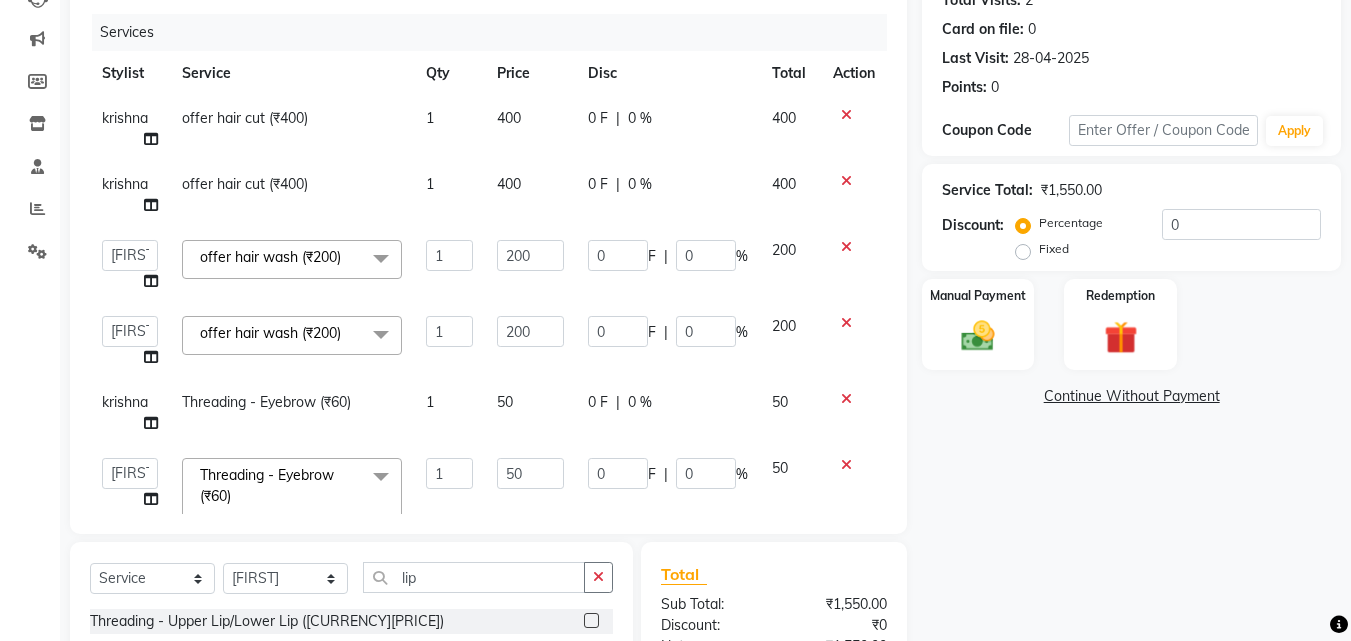 click on "400" 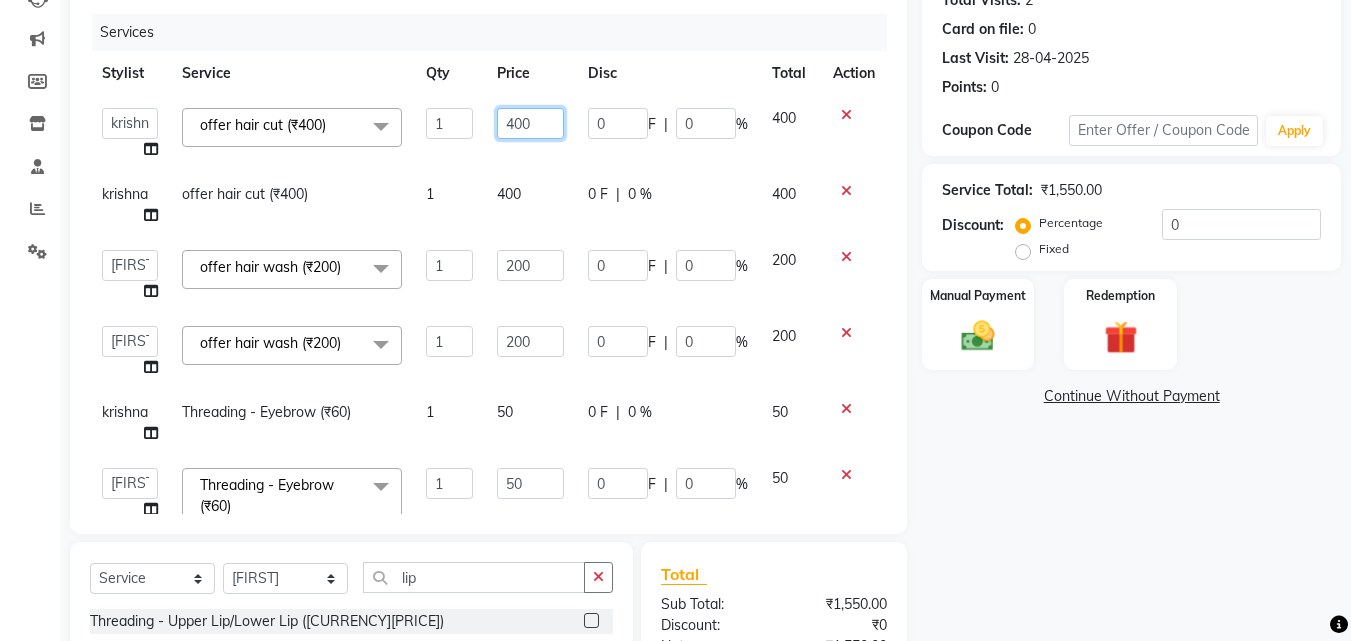 click on "400" 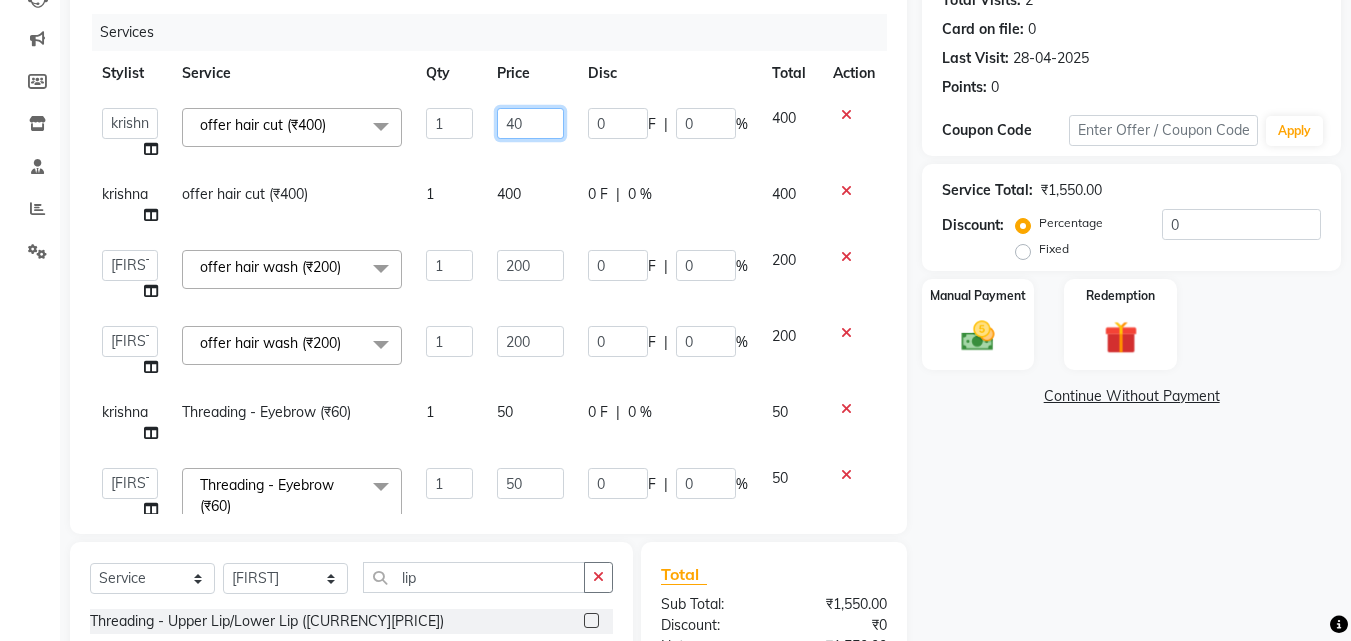 type on "4" 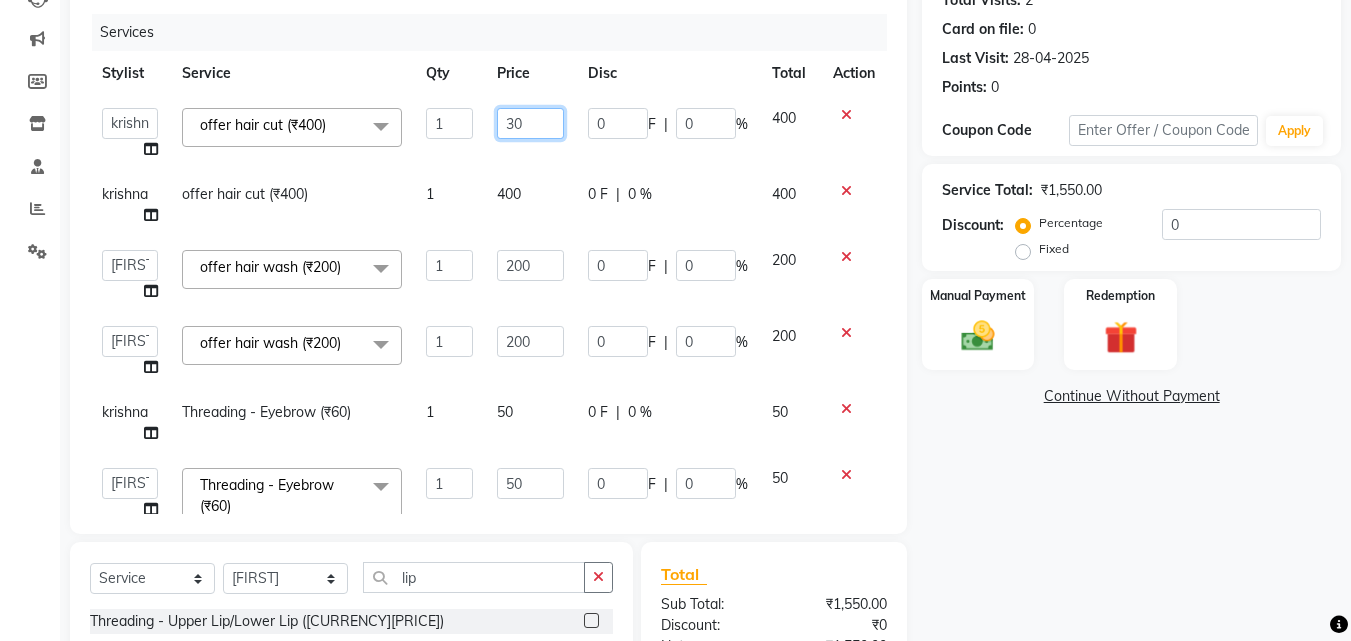type on "300" 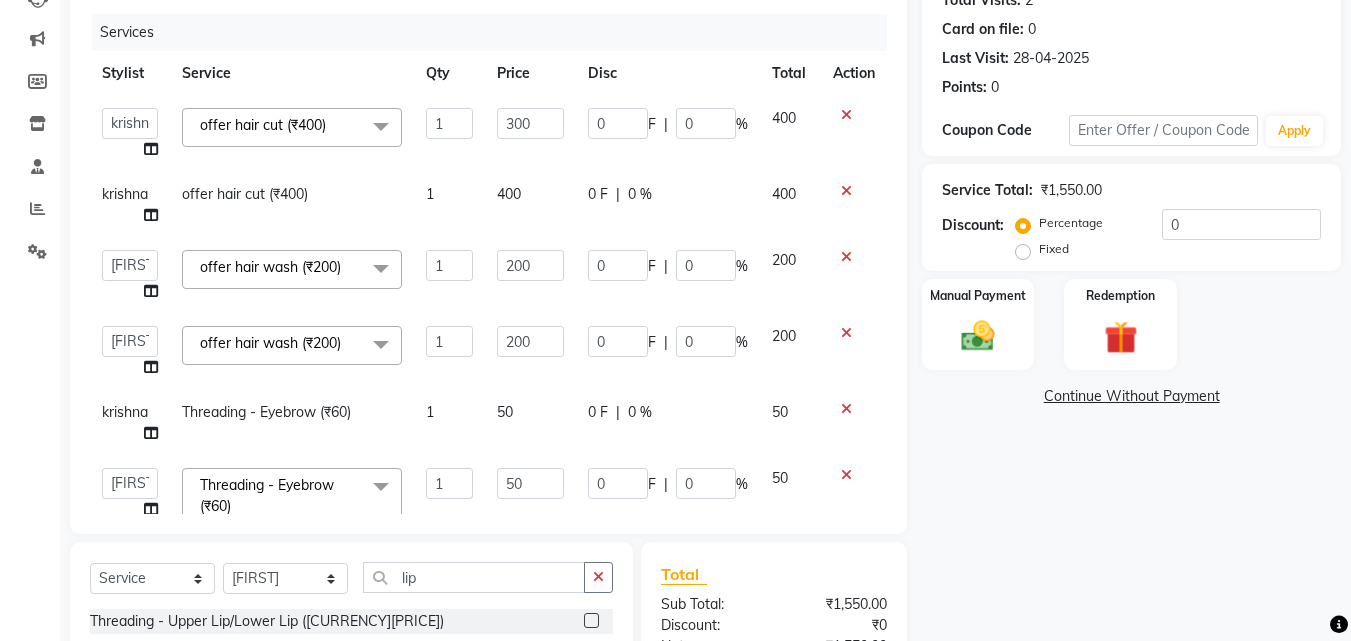 click on "400" 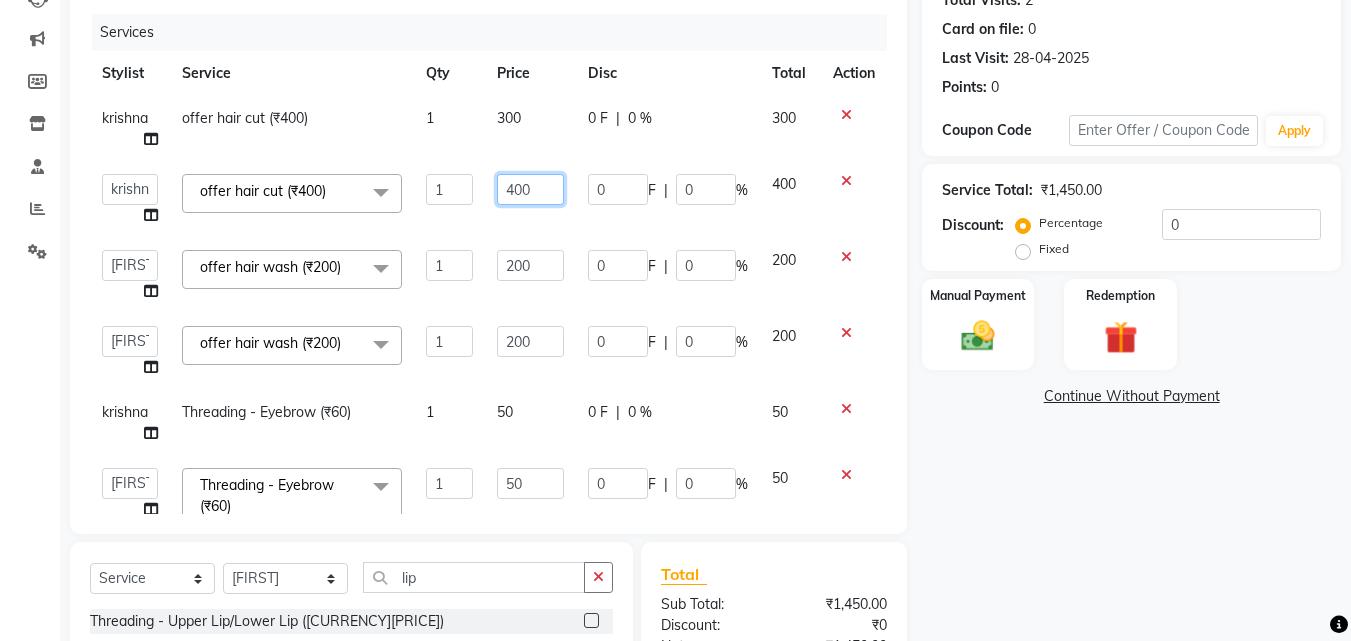 click on "400" 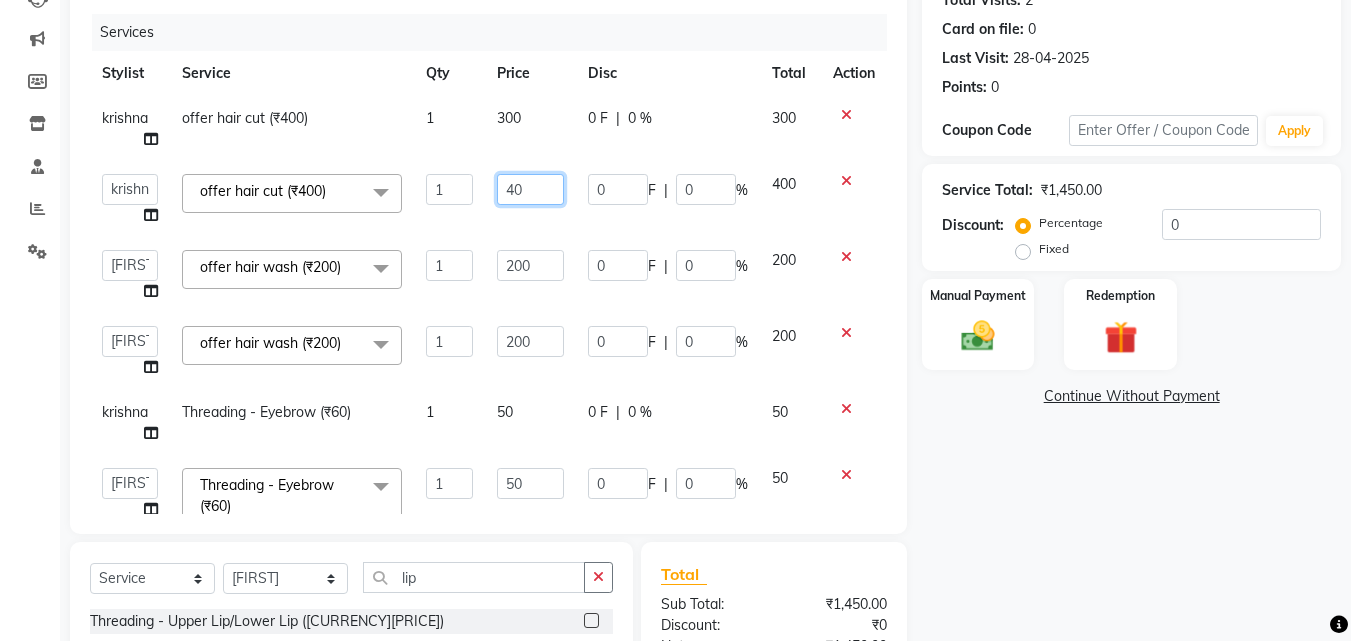 type on "4" 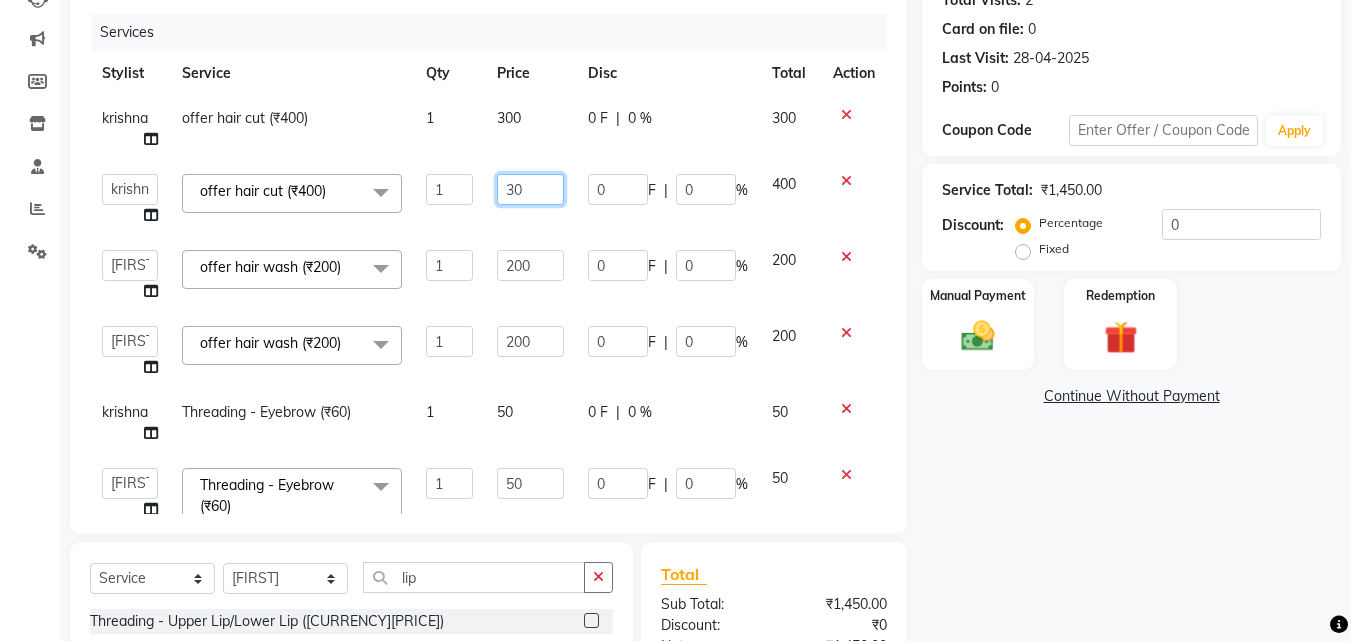 type on "300" 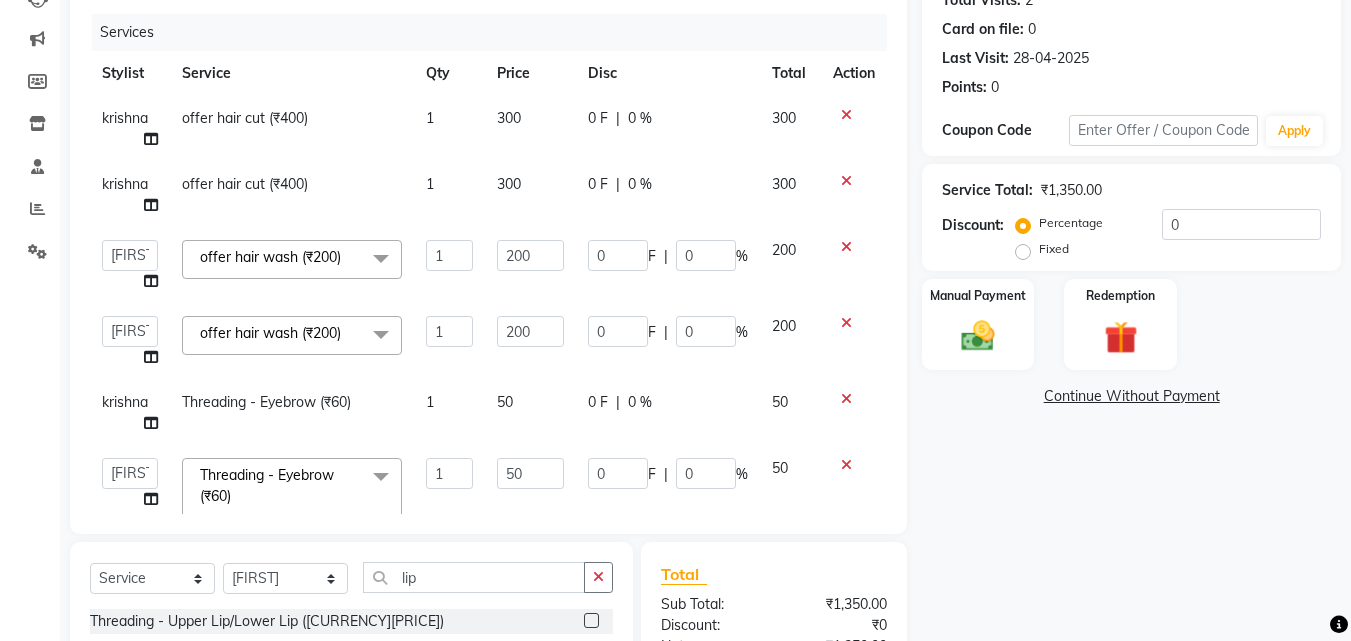 click on "[FIRST] offer hair cut (₹400) 1 300 0 F | 0 % 300 [FIRST] offer hair cut (₹400) 1 300 0 F | 0 % 300 [FIRST] [LAST] dummy [FIRST] [LAST] [FIRST] [FIRST] [FIRST] [LAST] offer hair wash (₹200) x Male Hair Service - Hair Cut (Below 8 Yrs.) Male Hair Service - Male Hair Cut Male Hair Service - Male Hair Wash Male Hair Service - Beard Crafting Male Hair Service - Shave Male Hair Service - Male Eyebrow Male Hair Service - Hair Tattoo Male Hair Service - Male Hair Colour Male Hair Service - Male Hair Colour Streak (Per) Male Hair Service - Male Beard Colour Male Hair Service - Moustache+Side Locks Male Hair Service - Male Highlight Male female Hair Service - Head Massage Female Hair Service - Fringe Cut Female Hair Service - Baby Hair Cut Female Hair Service - Female Hair Cut Female Hair Service - Female Shot Hair Cut Female Hair Service - Hair Wash Female Hair Service - Keratin Wash Hair Styling - Hair Wash & Blowdry Hair Styling - Ironing Hair Styling - Tong Hair styling blowdry snovite" 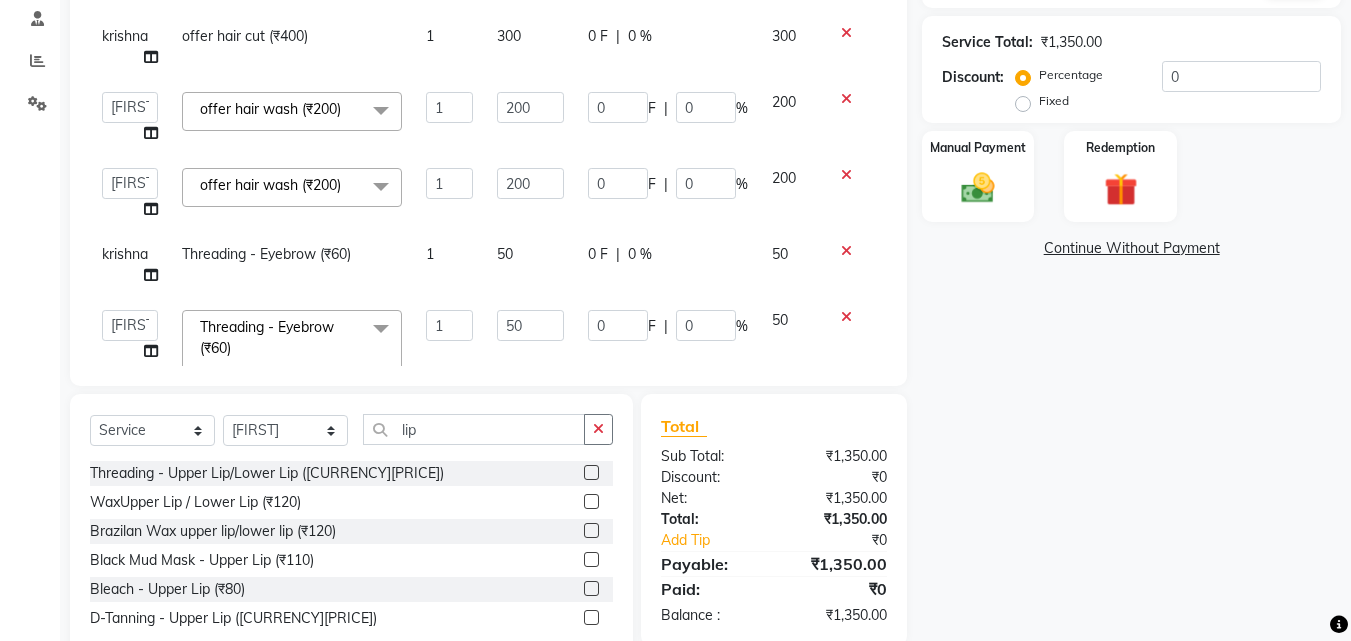 scroll, scrollTop: 334, scrollLeft: 0, axis: vertical 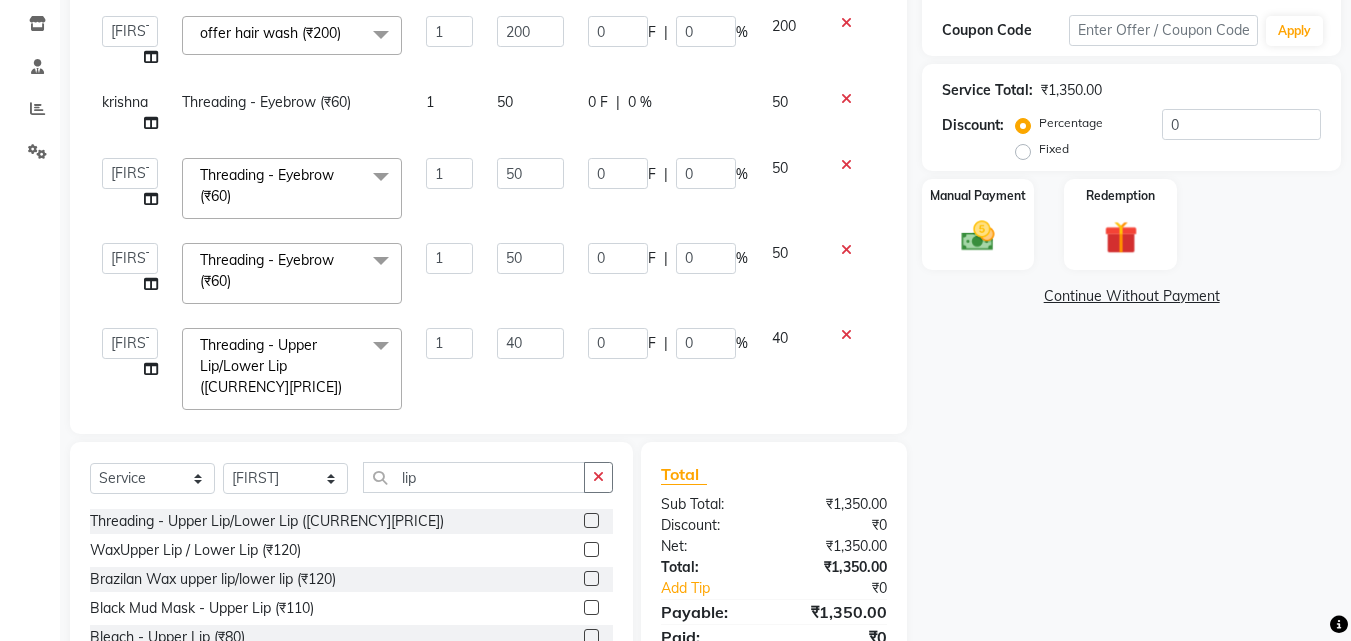 click 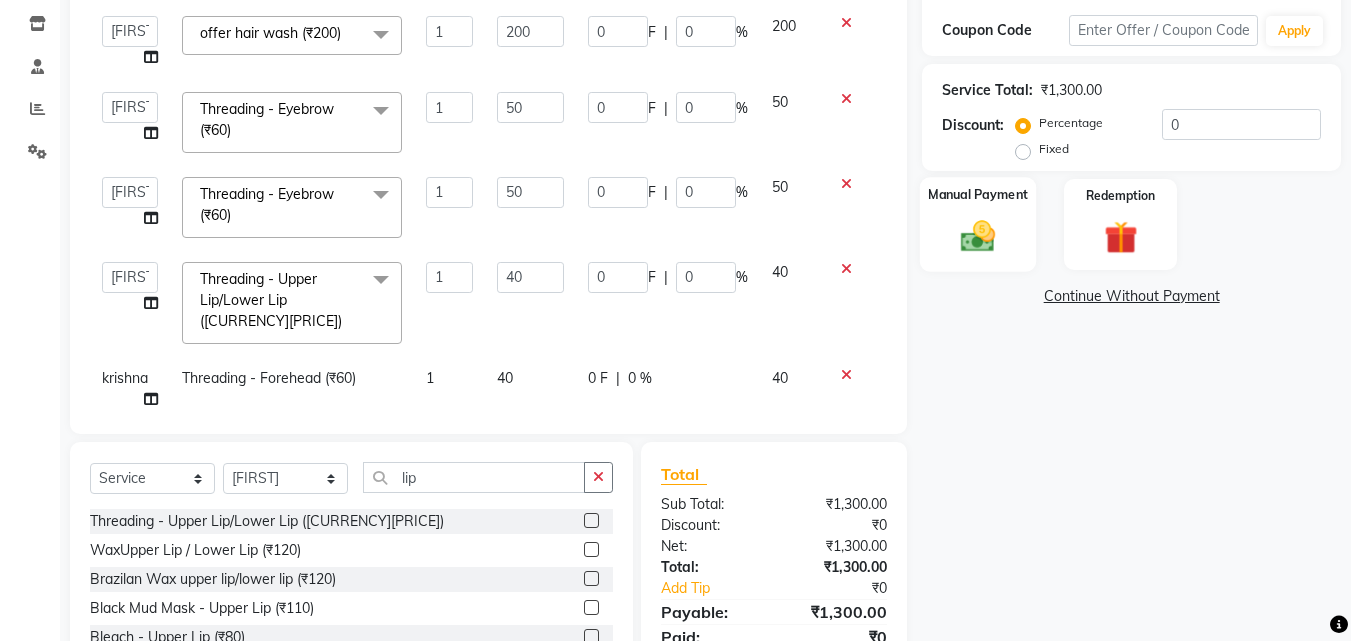click 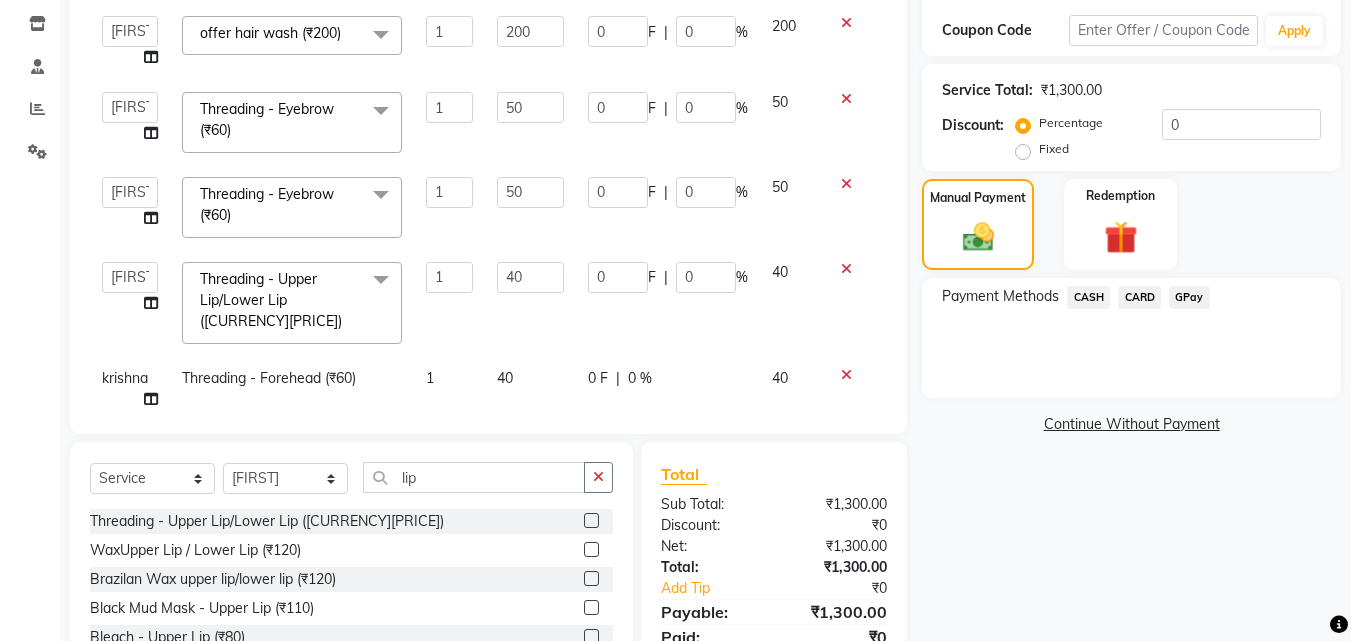 click on "GPay" 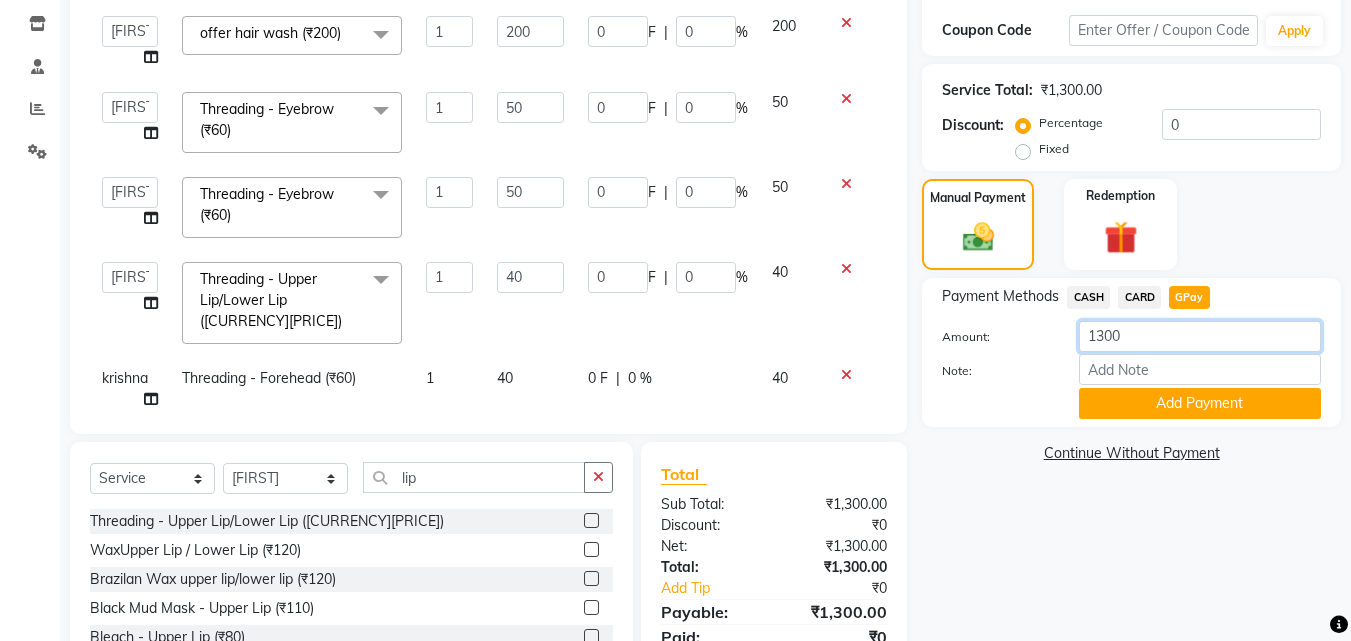 click on "1300" 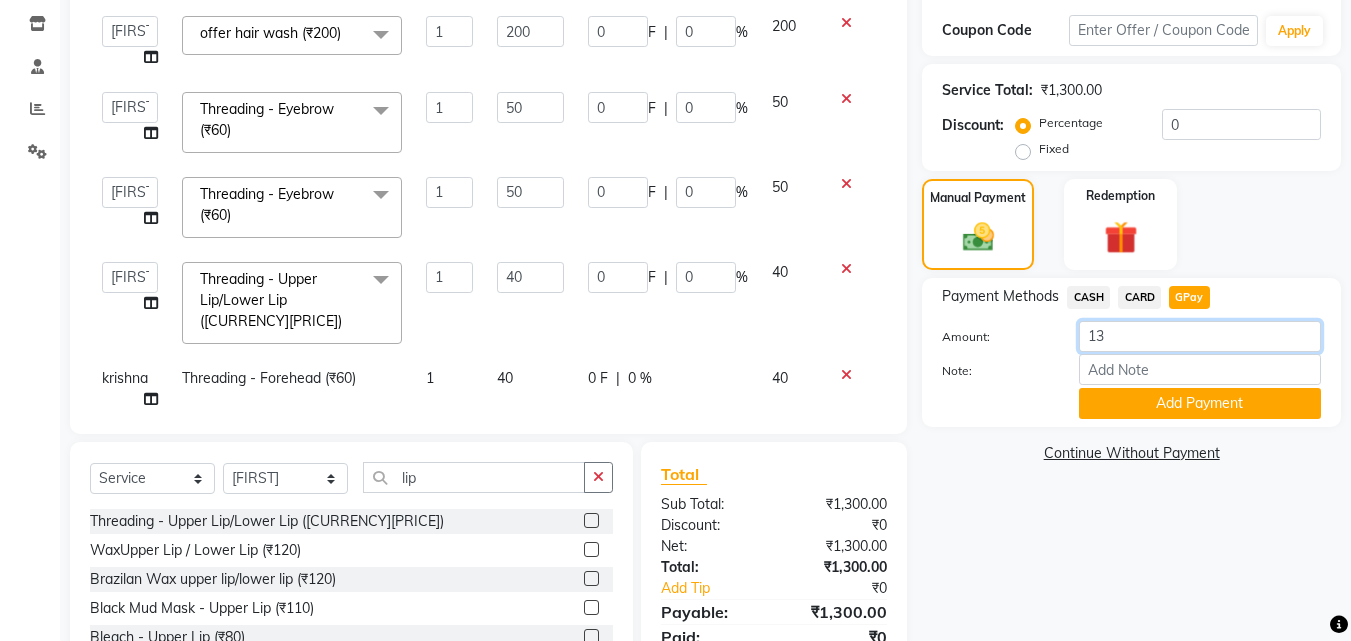 type on "1" 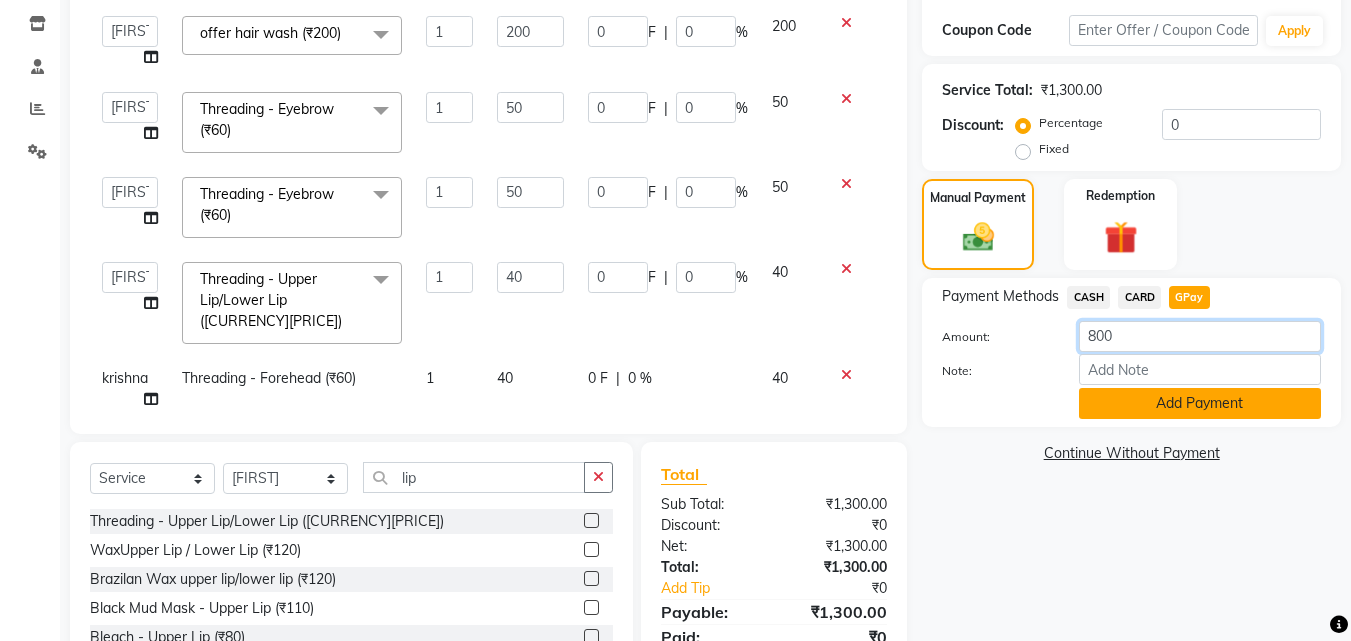 type on "800" 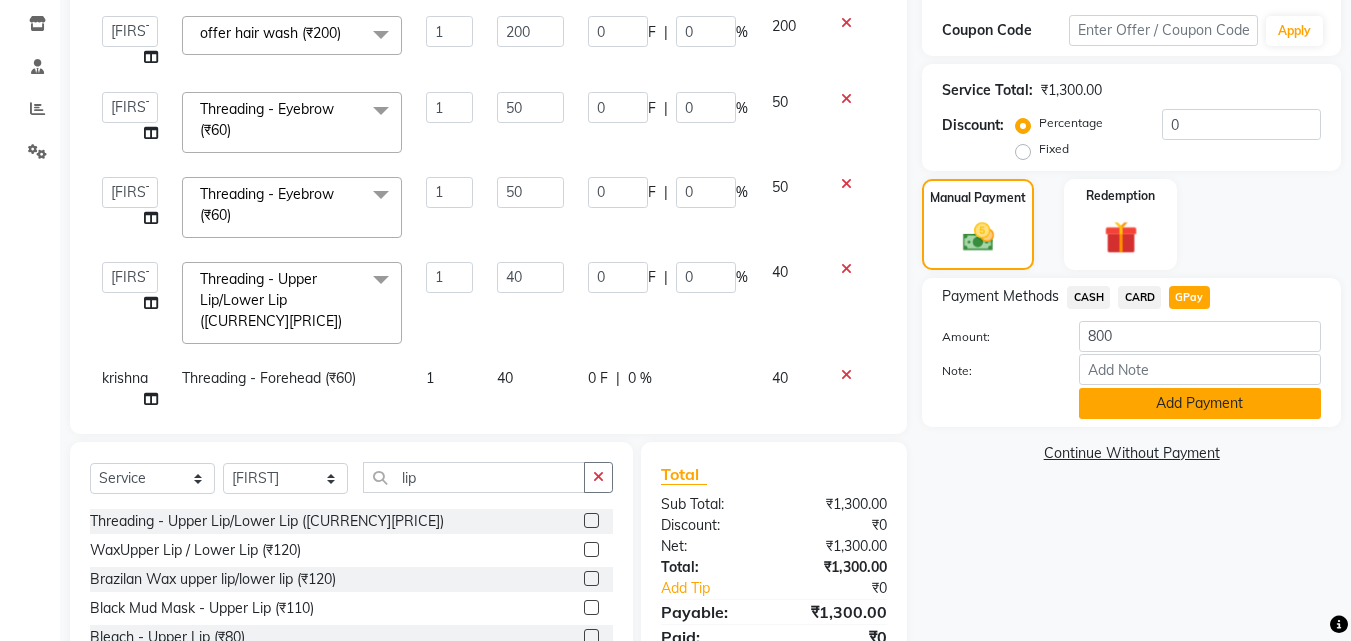 click on "Add Payment" 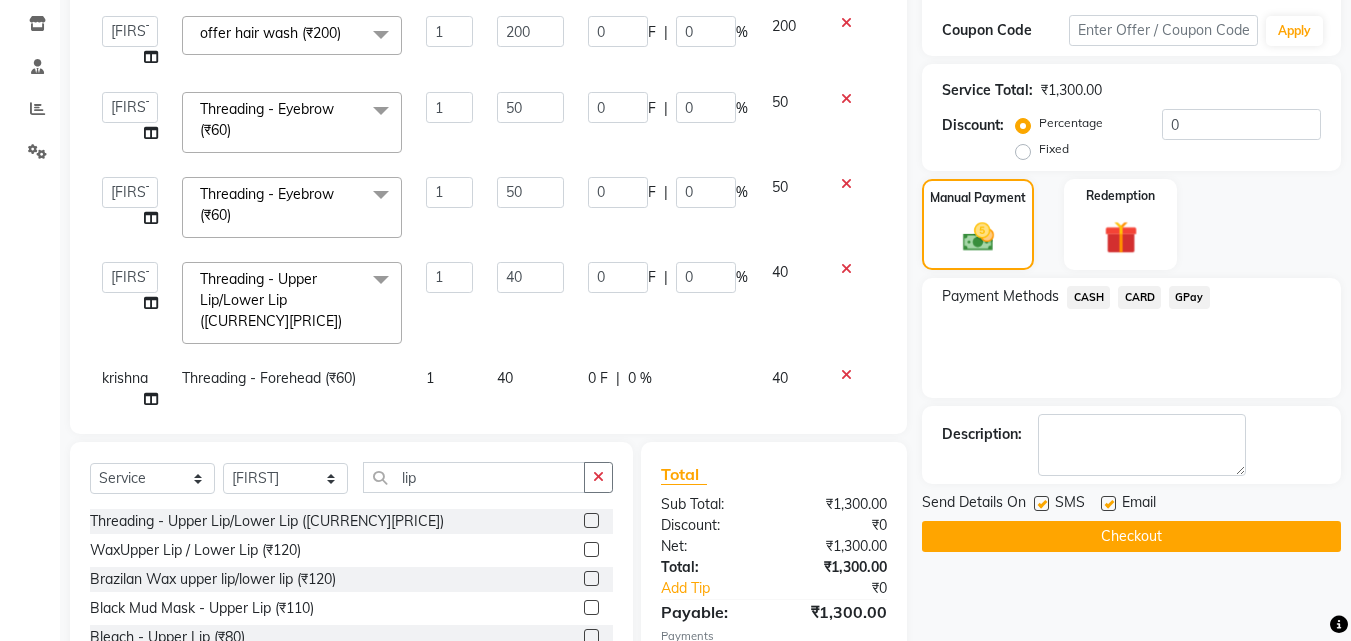 click on "CASH" 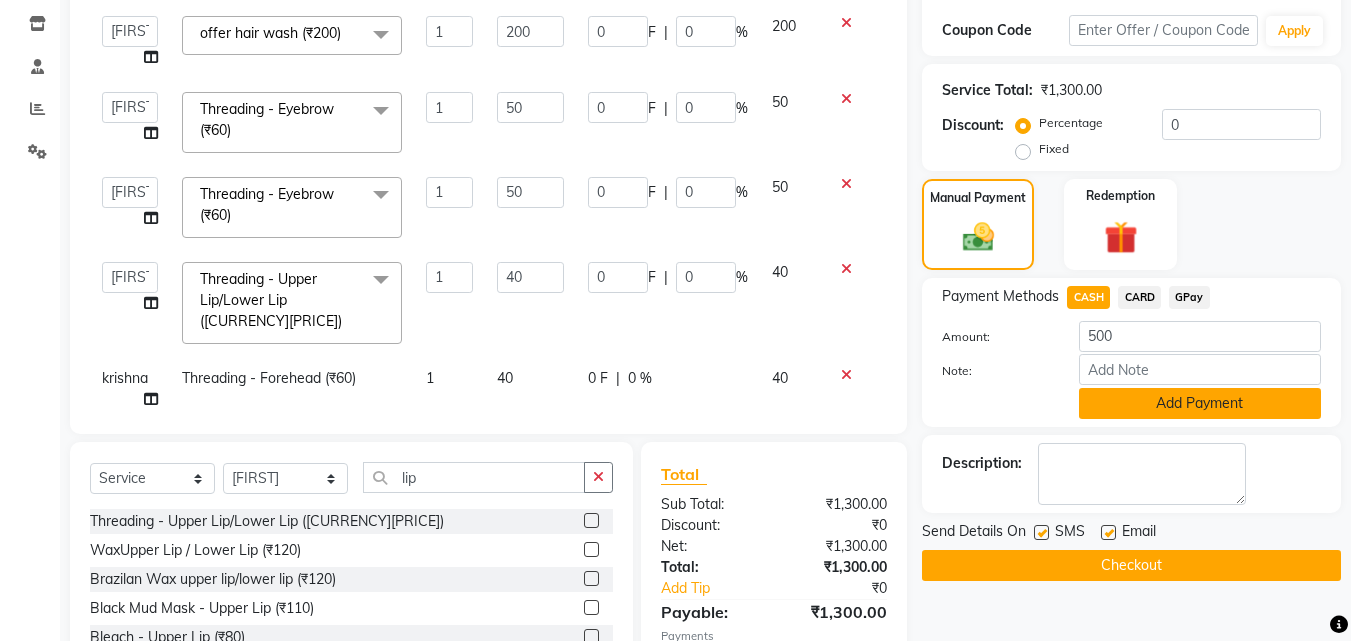 click on "Add Payment" 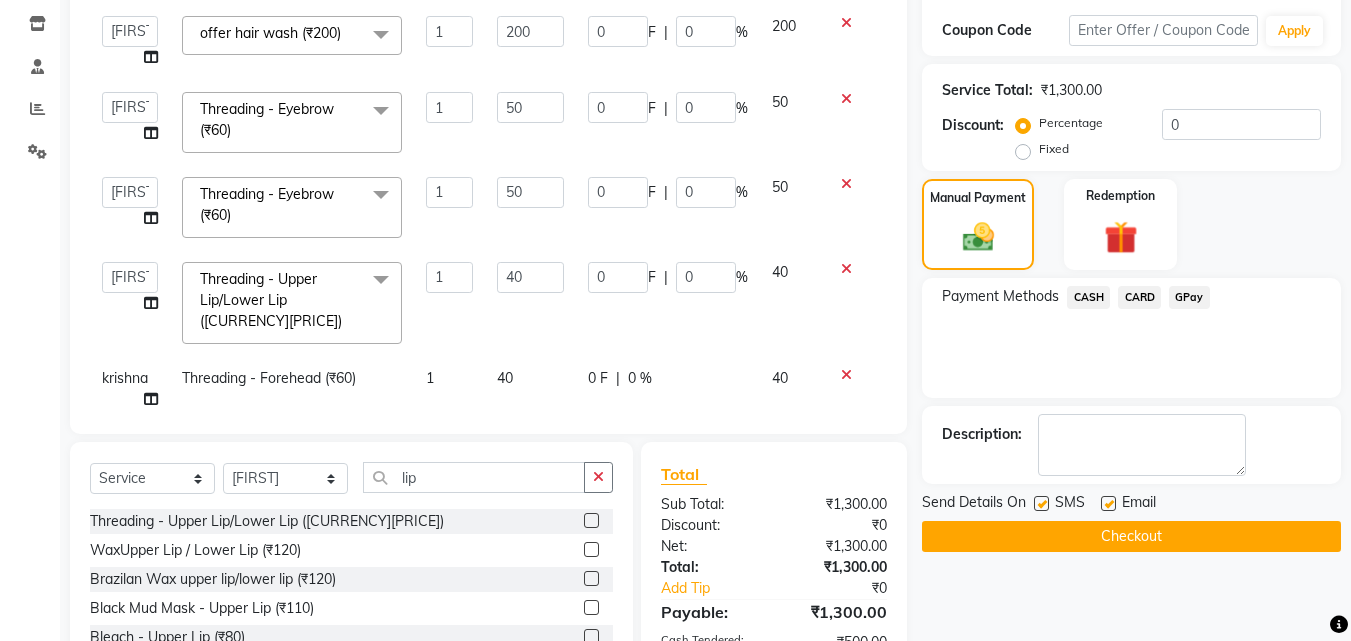 click on "Checkout" 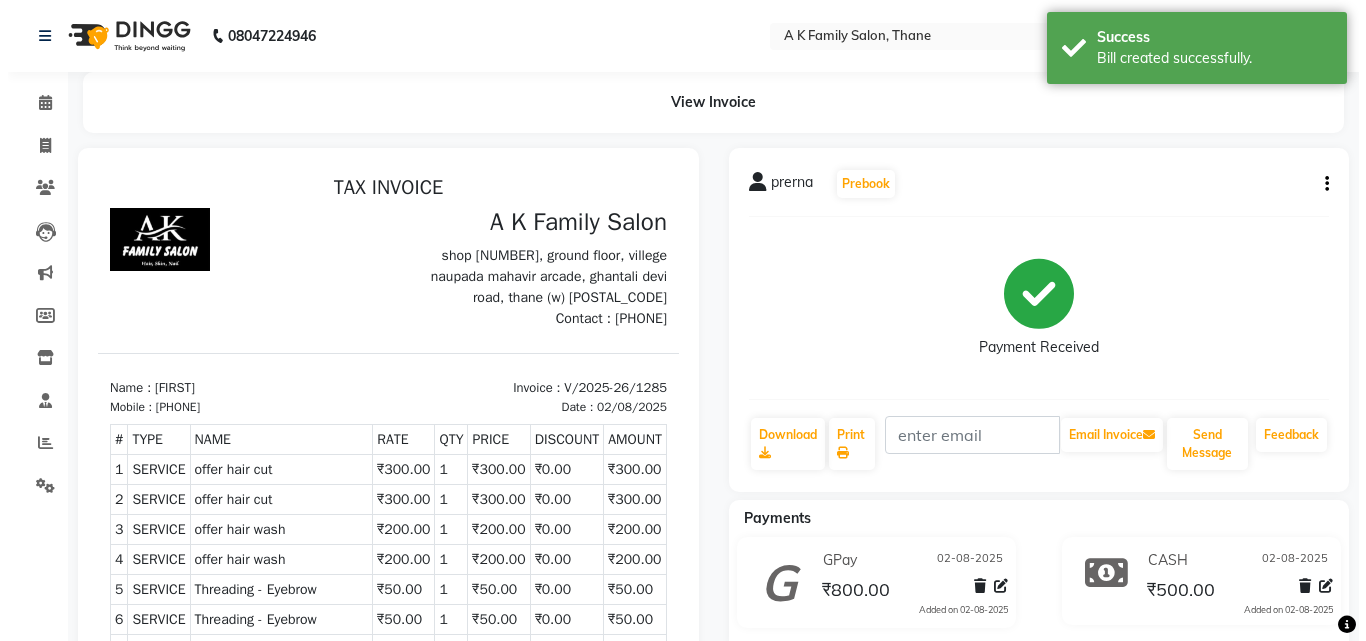 scroll, scrollTop: 0, scrollLeft: 0, axis: both 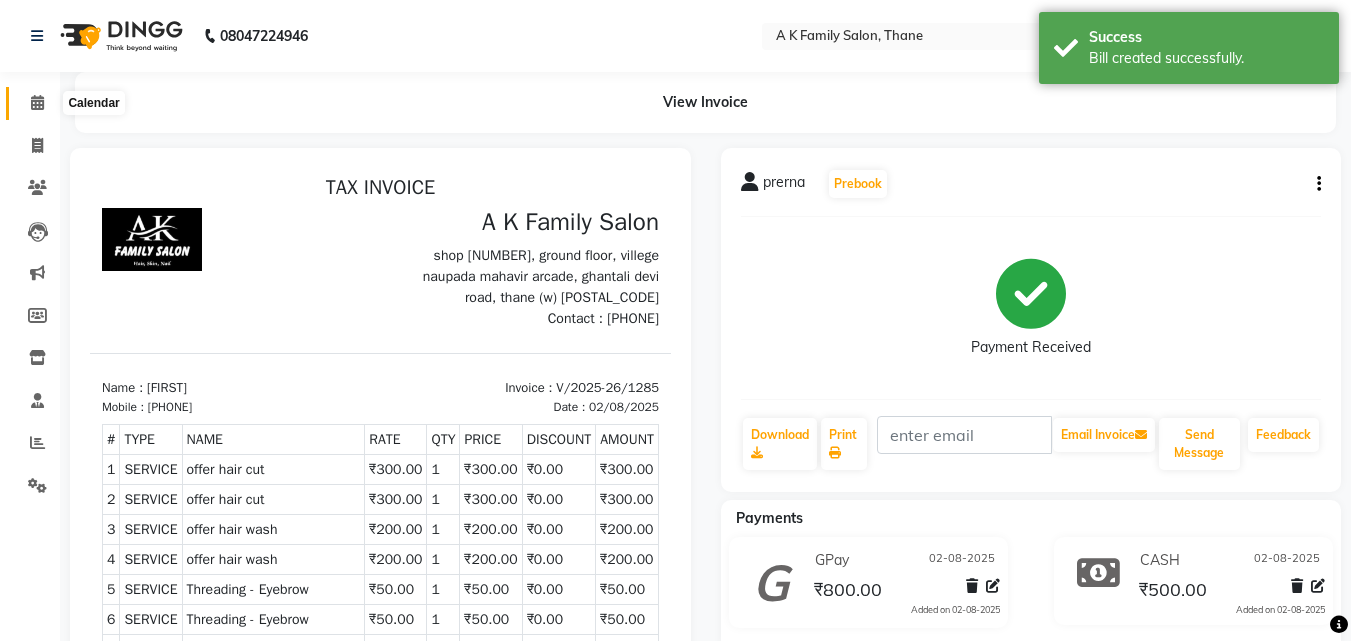 click 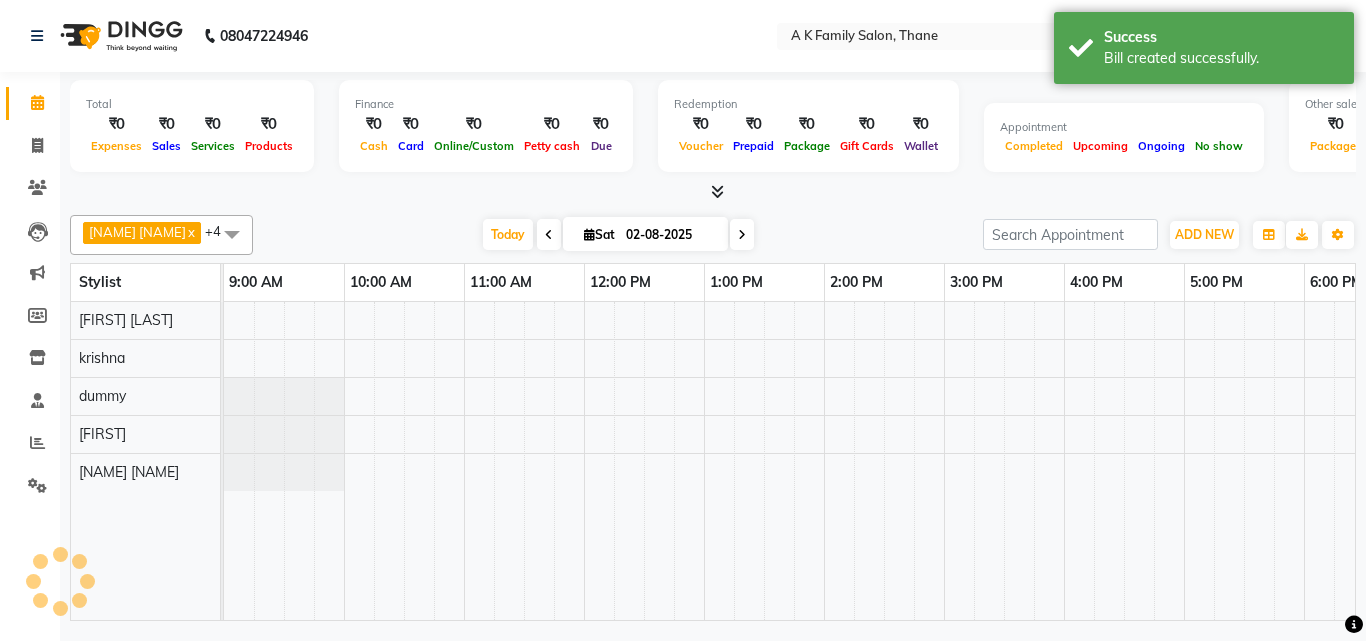scroll, scrollTop: 0, scrollLeft: 0, axis: both 